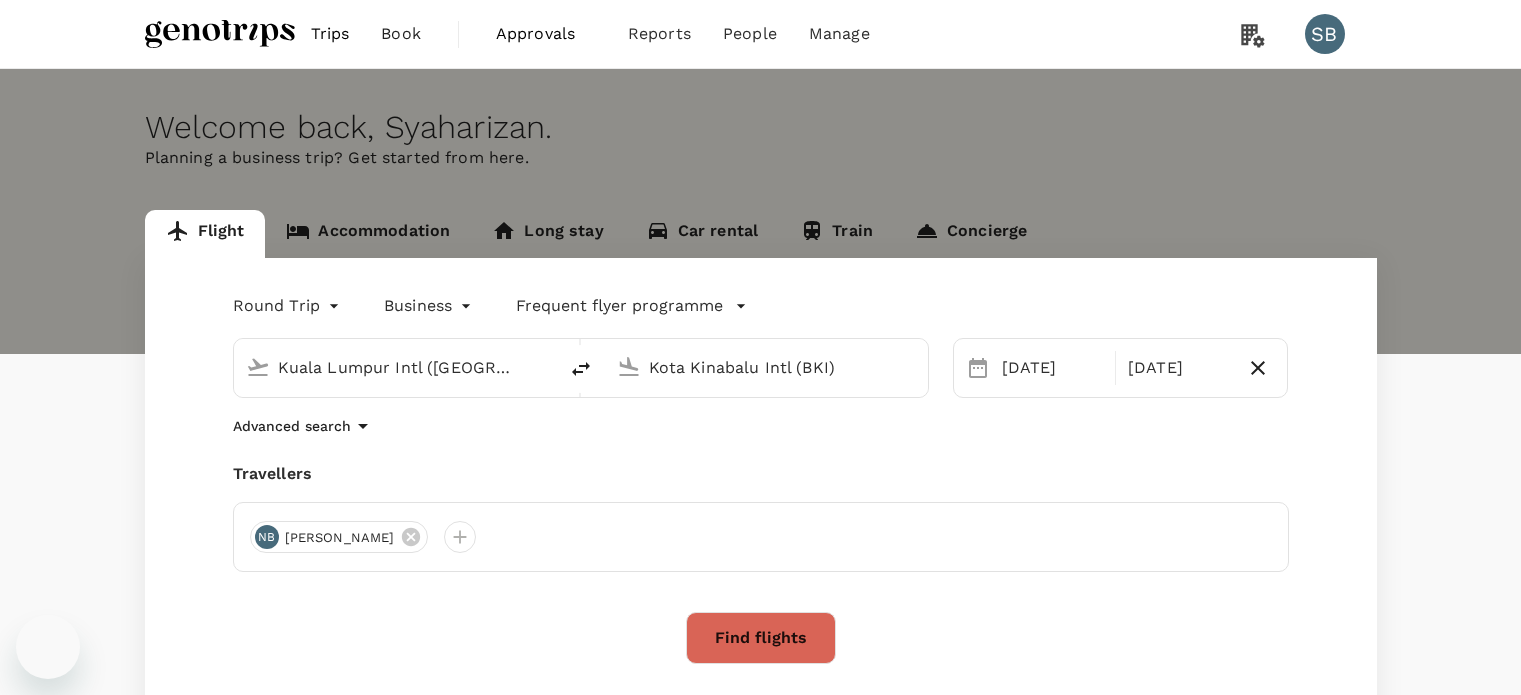 scroll, scrollTop: 0, scrollLeft: 0, axis: both 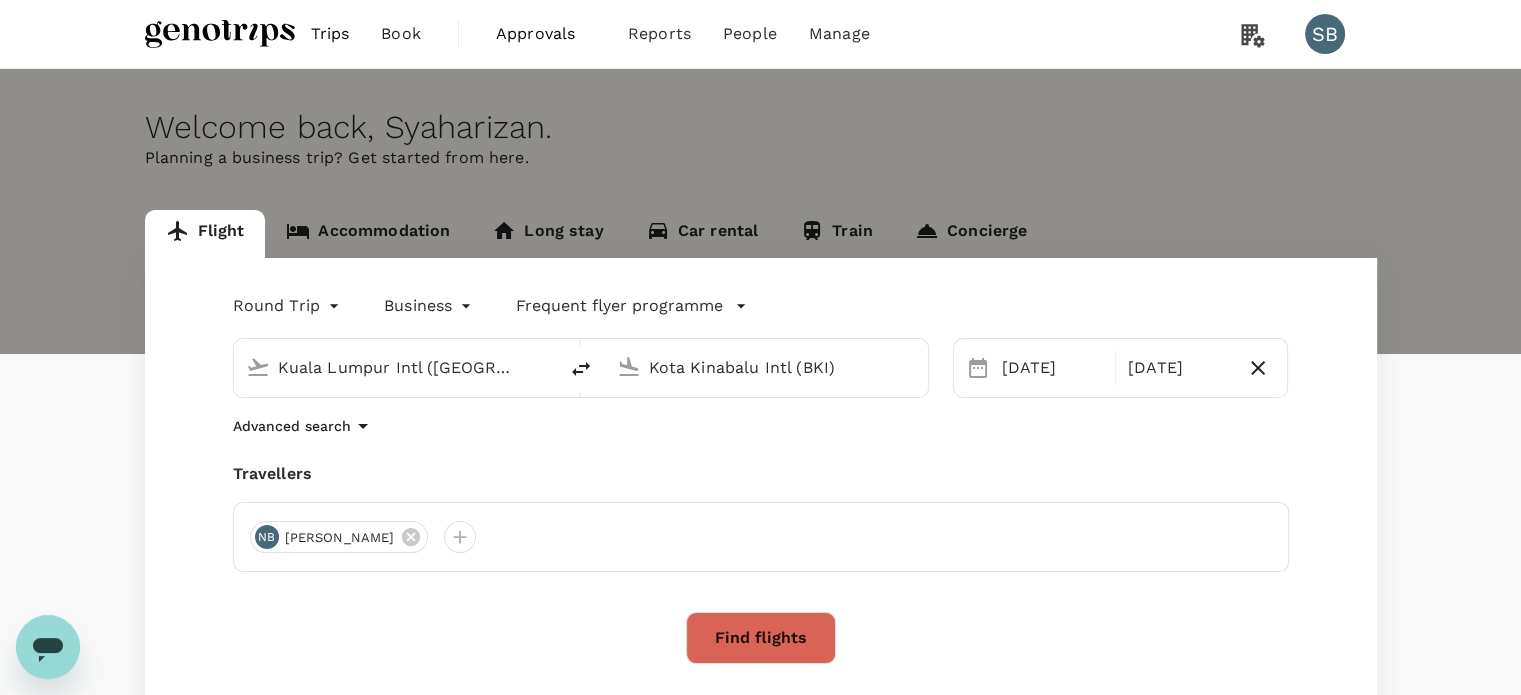 drag, startPoint x: 696, startPoint y: 379, endPoint x: 681, endPoint y: 375, distance: 15.524175 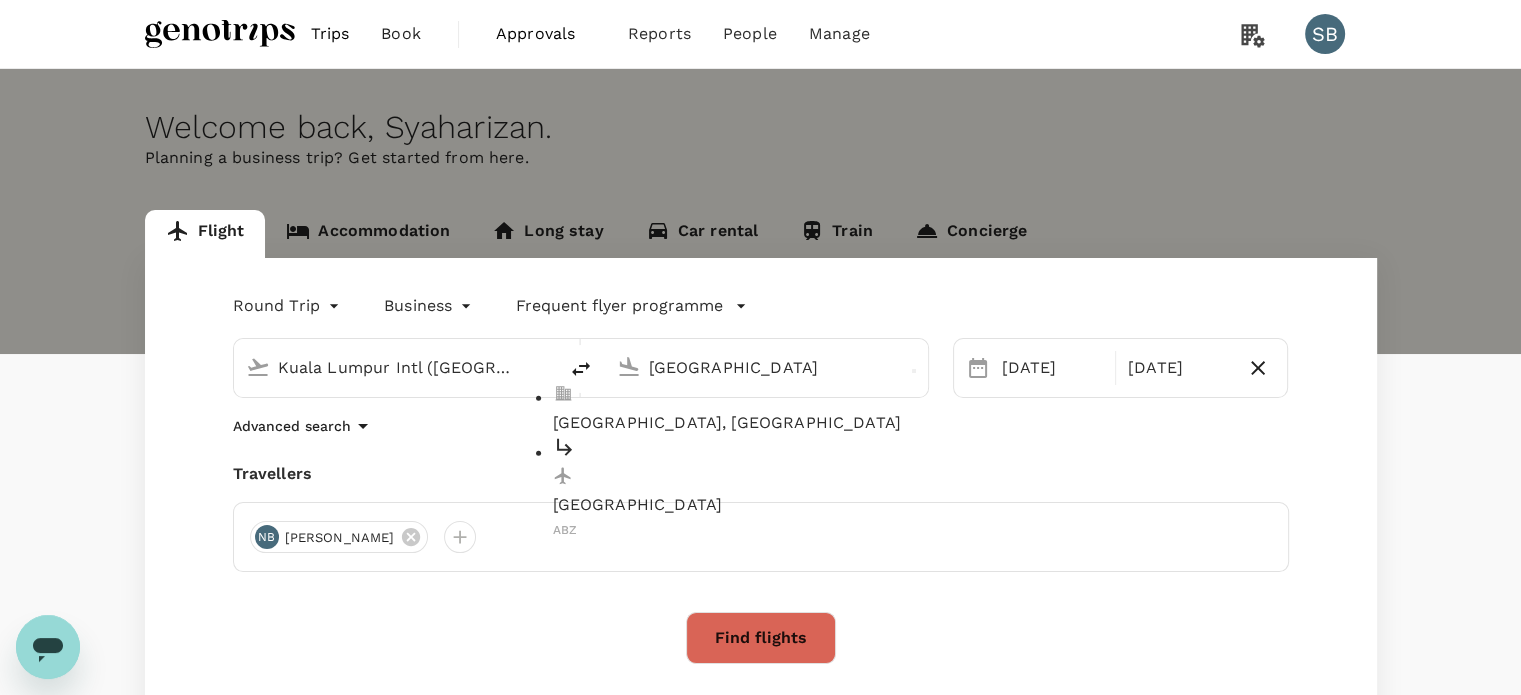 click on "[GEOGRAPHIC_DATA]" at bounding box center (783, 505) 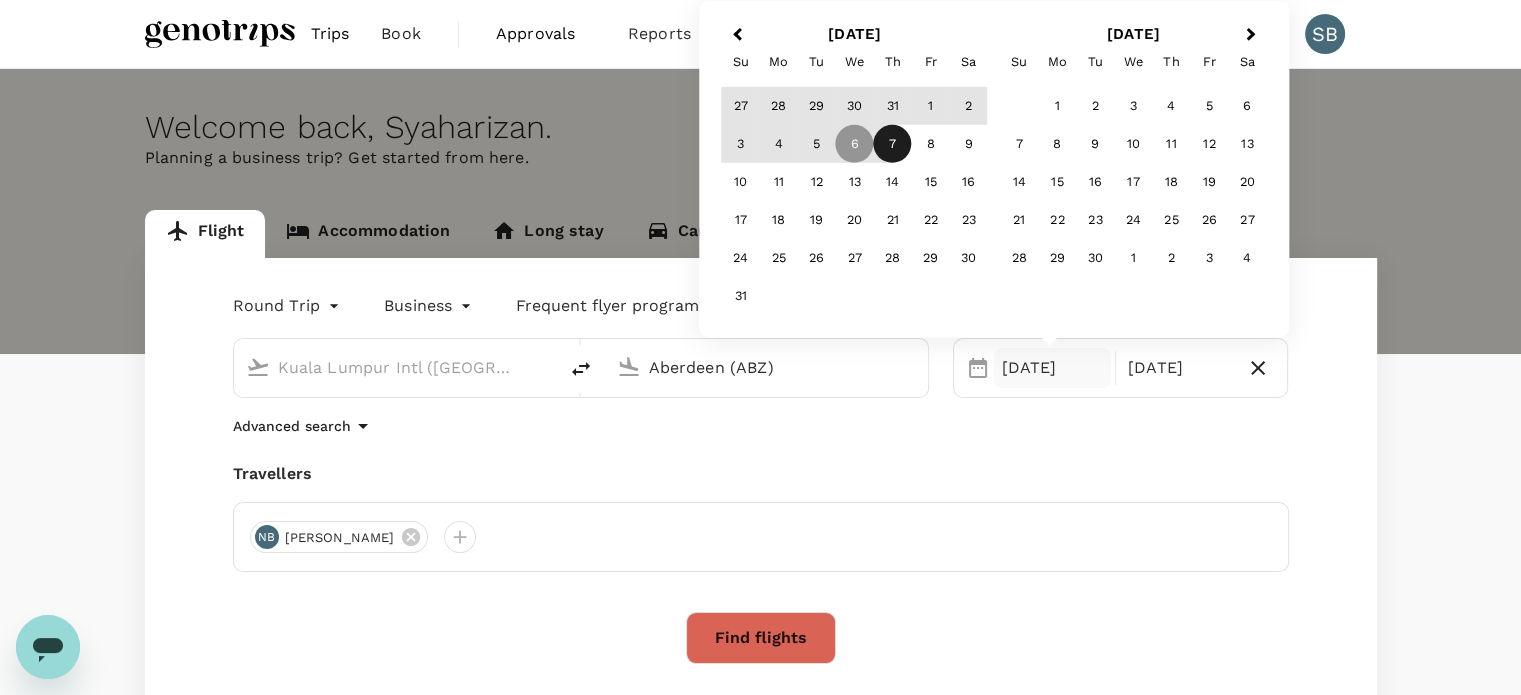 type on "Aberdeen (ABZ)" 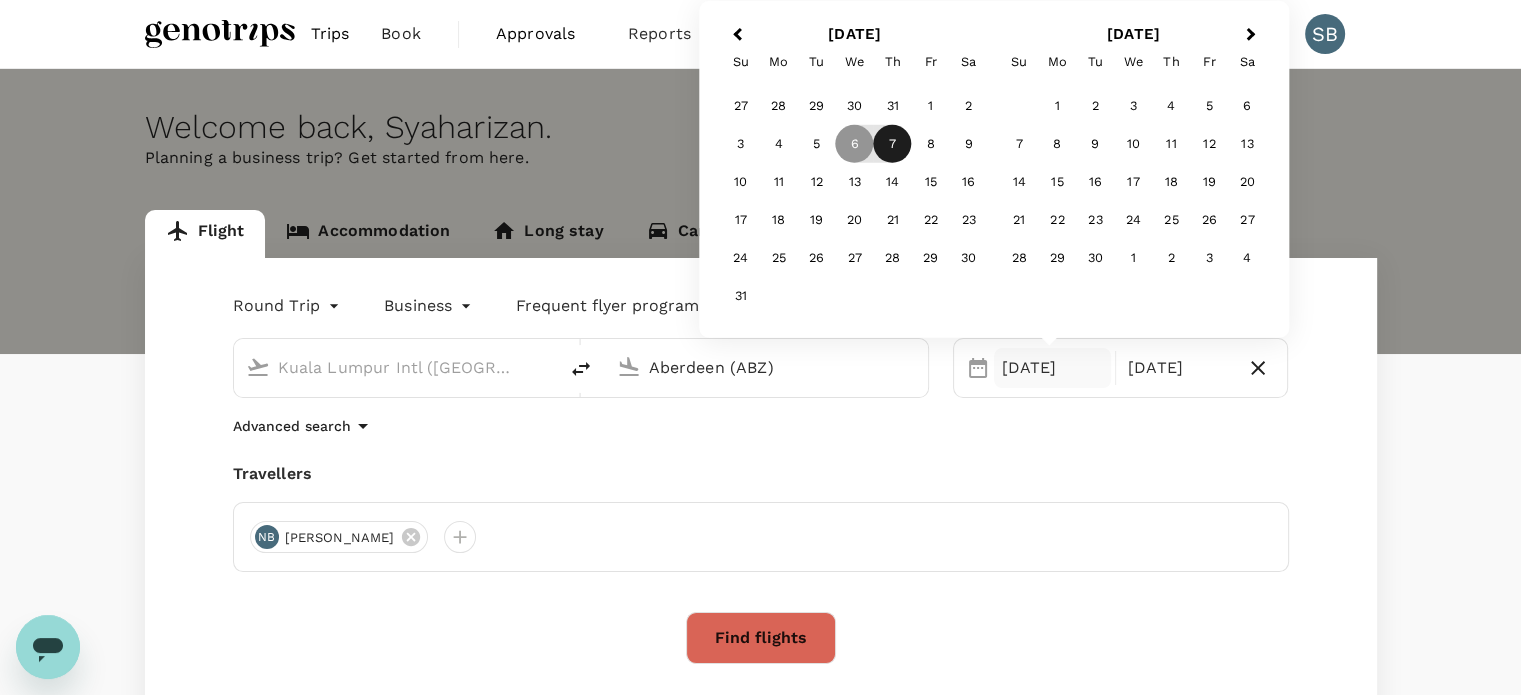click on "7" at bounding box center [893, 144] 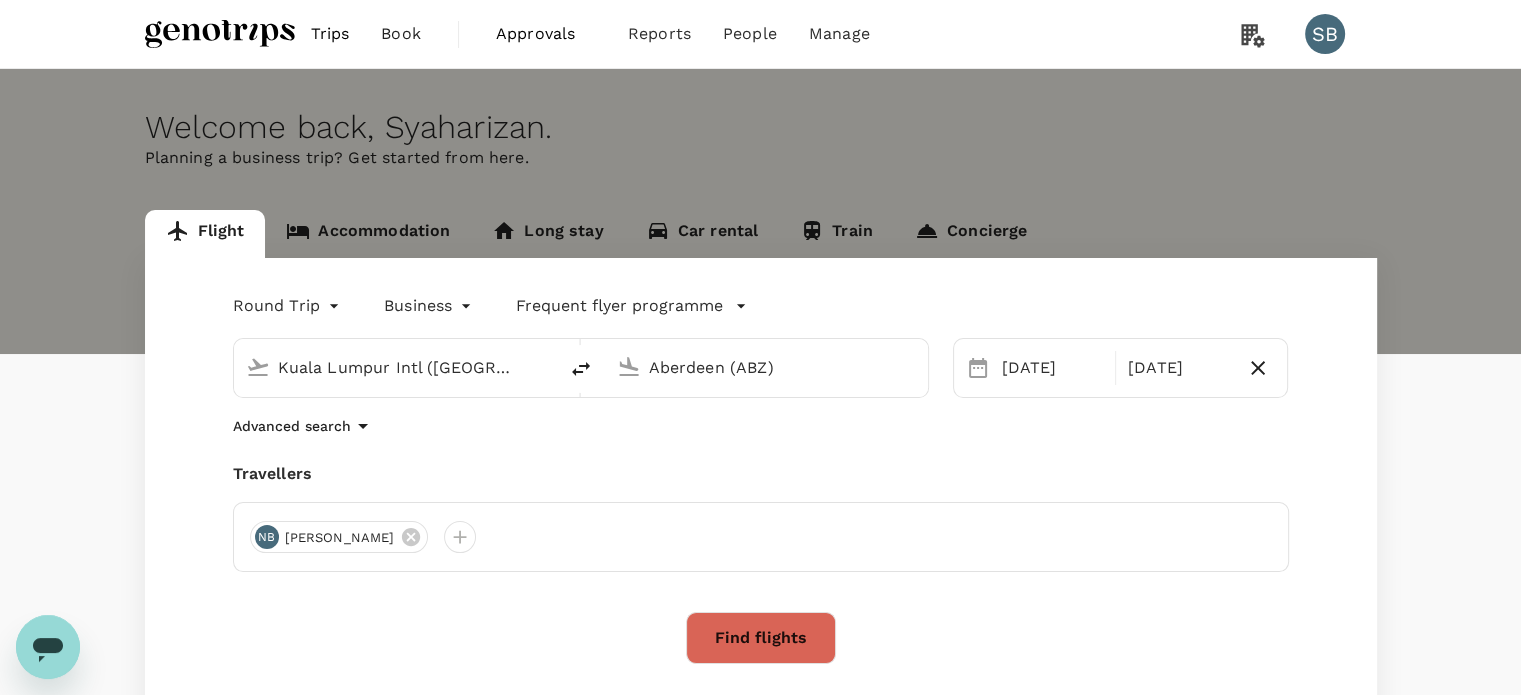 click on "Travellers   NB NURHIDAYAH BINTI ABDUL HALIM" at bounding box center [761, 517] 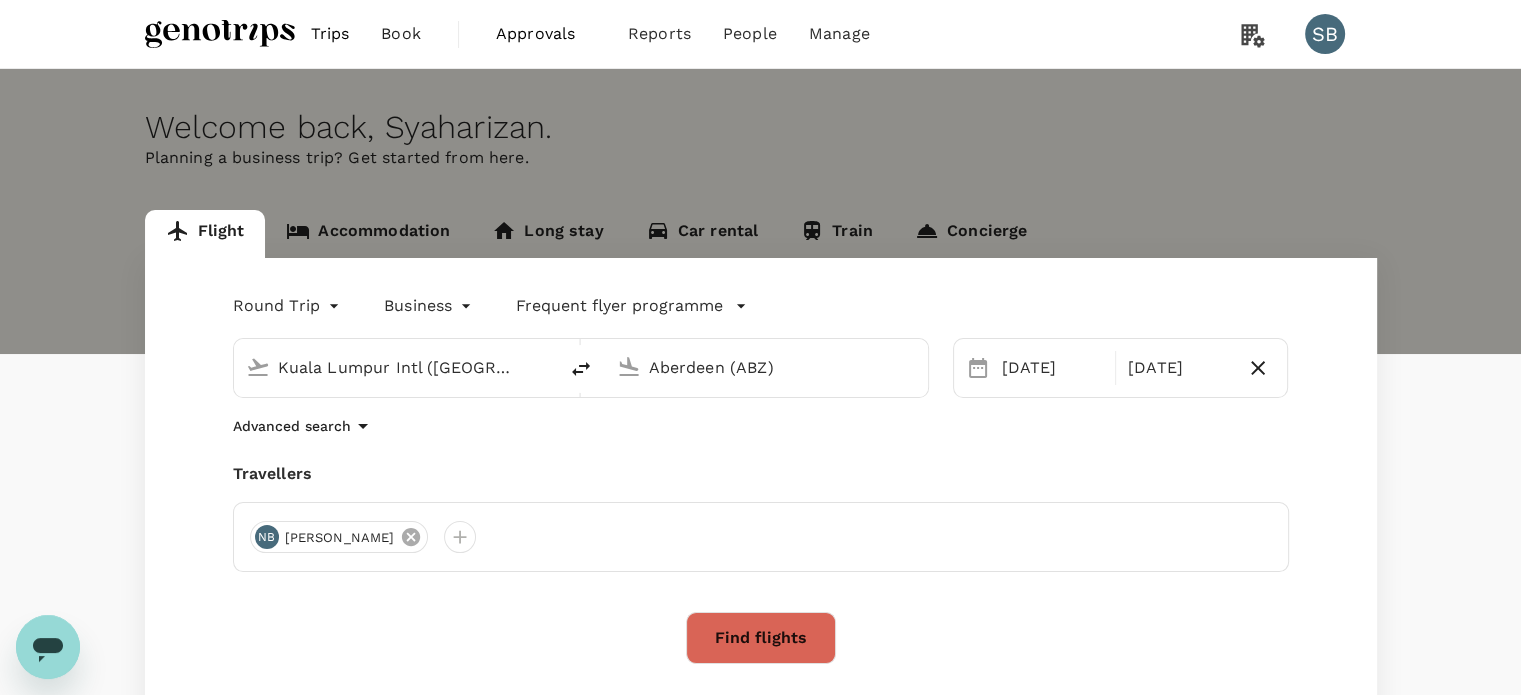 click 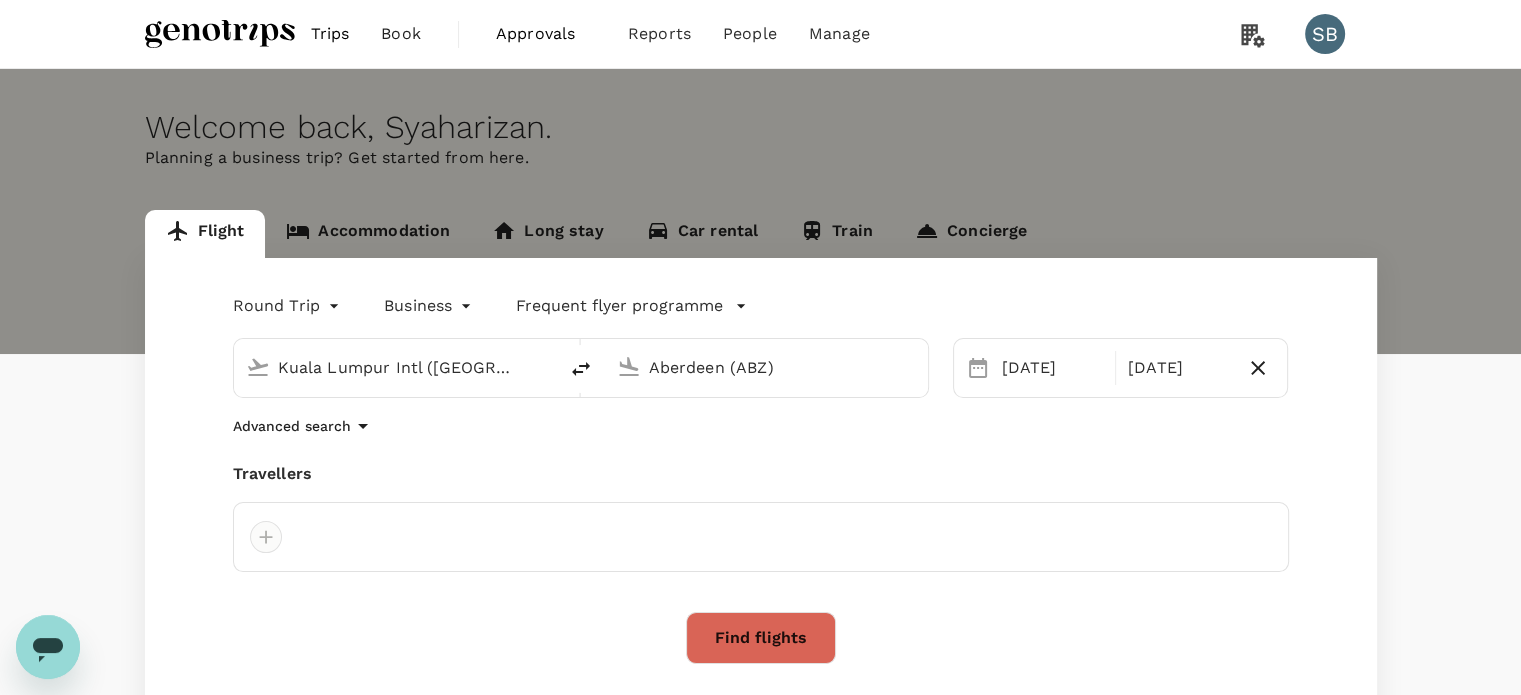 click at bounding box center [266, 537] 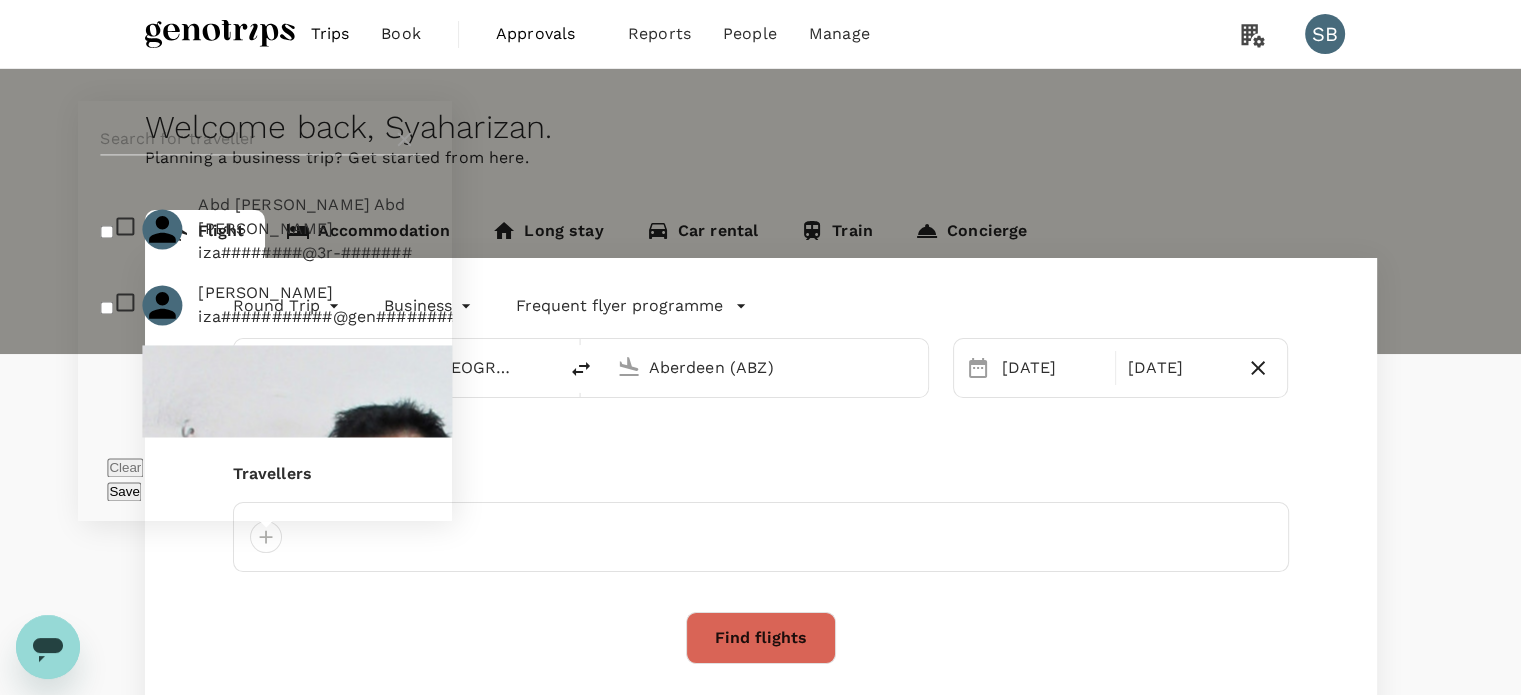 click at bounding box center (106, 307) 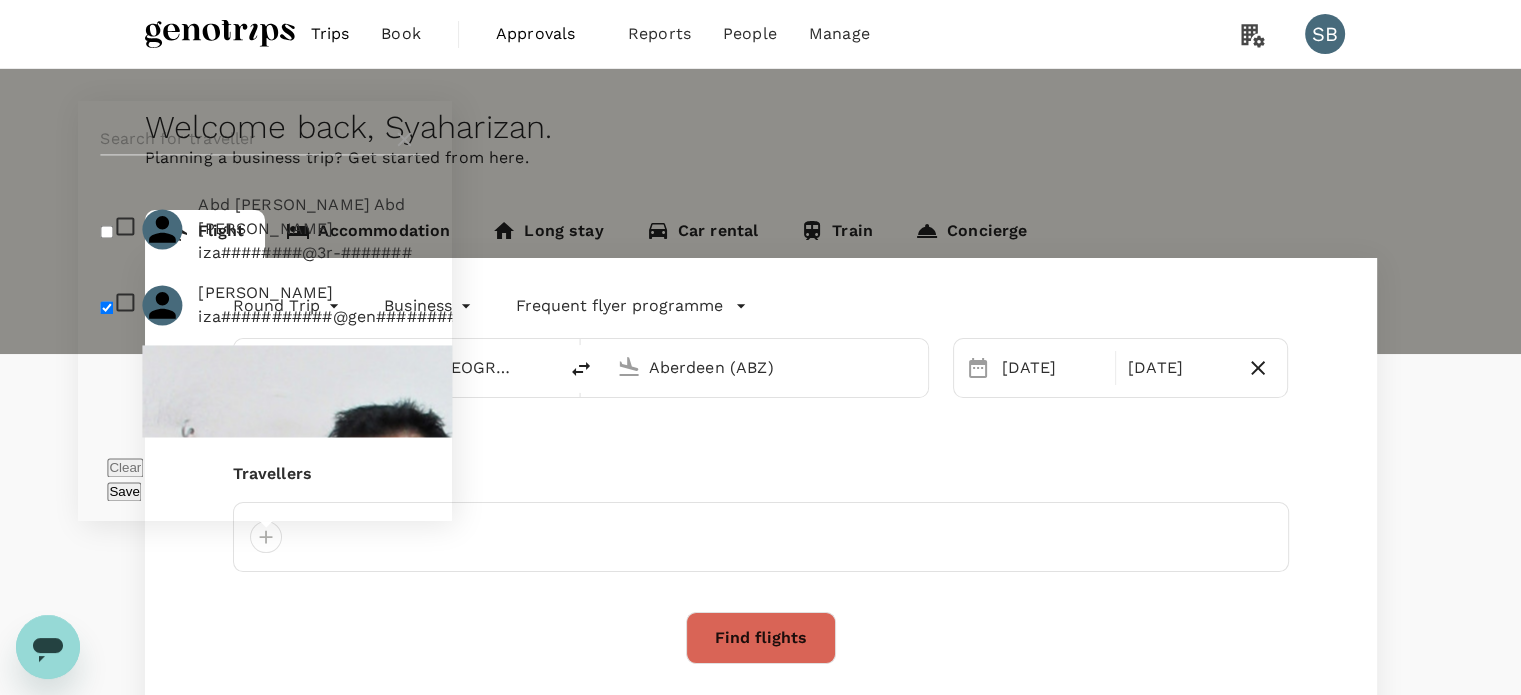 checkbox on "true" 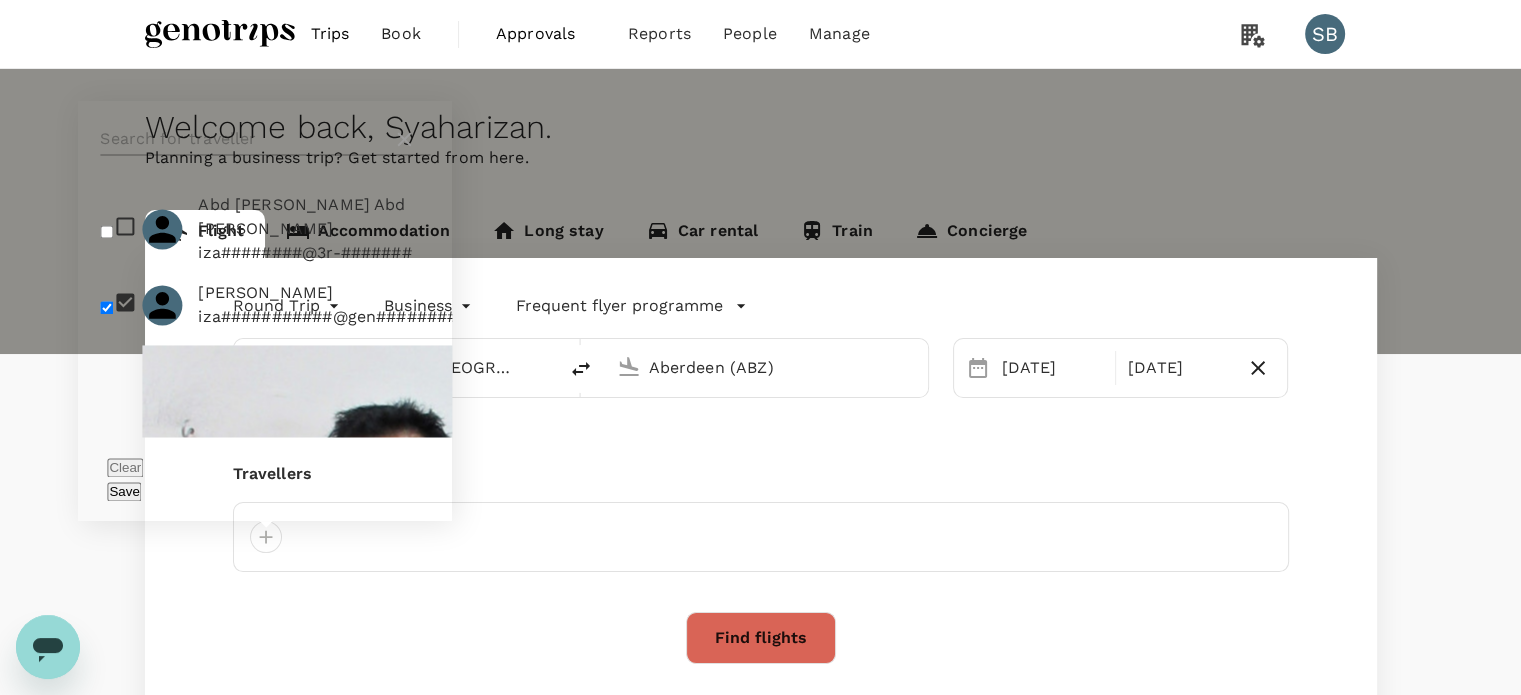 click at bounding box center (242, 139) 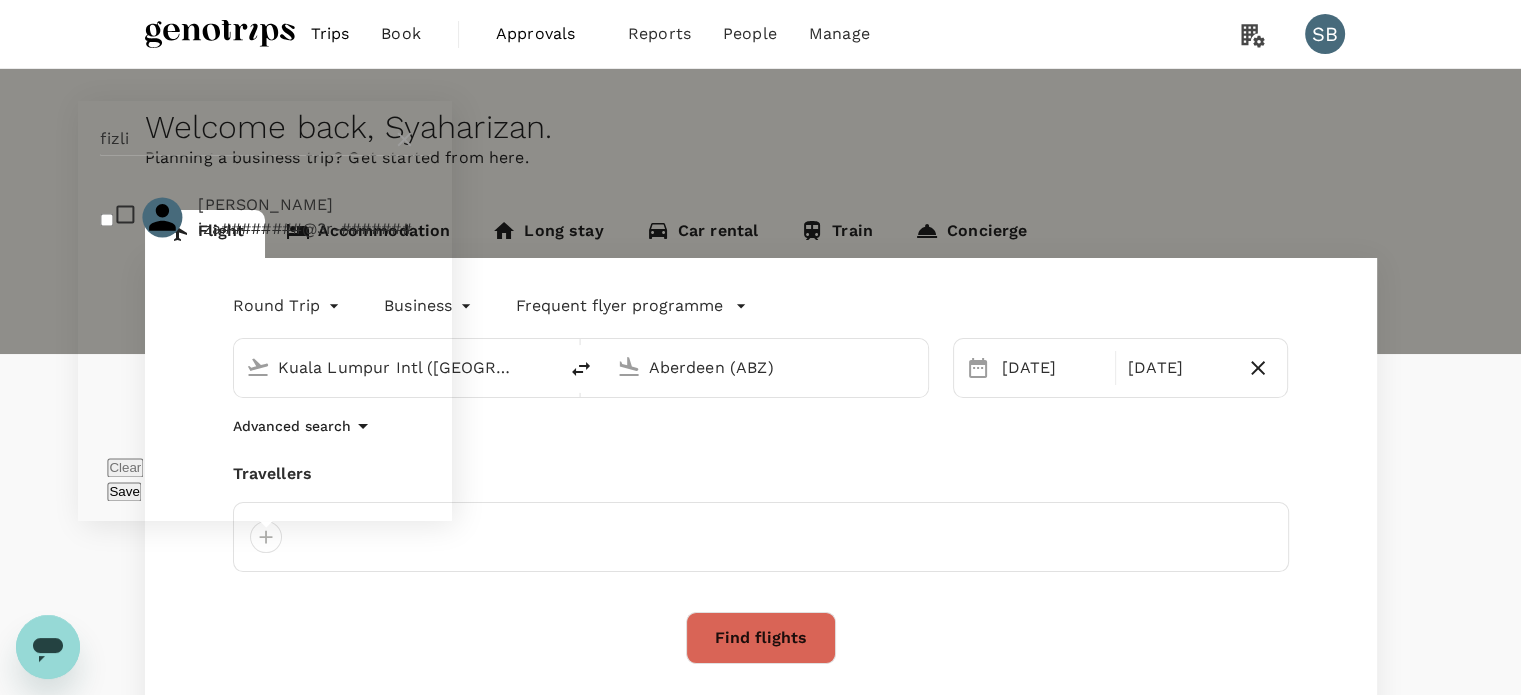 type on "fizli" 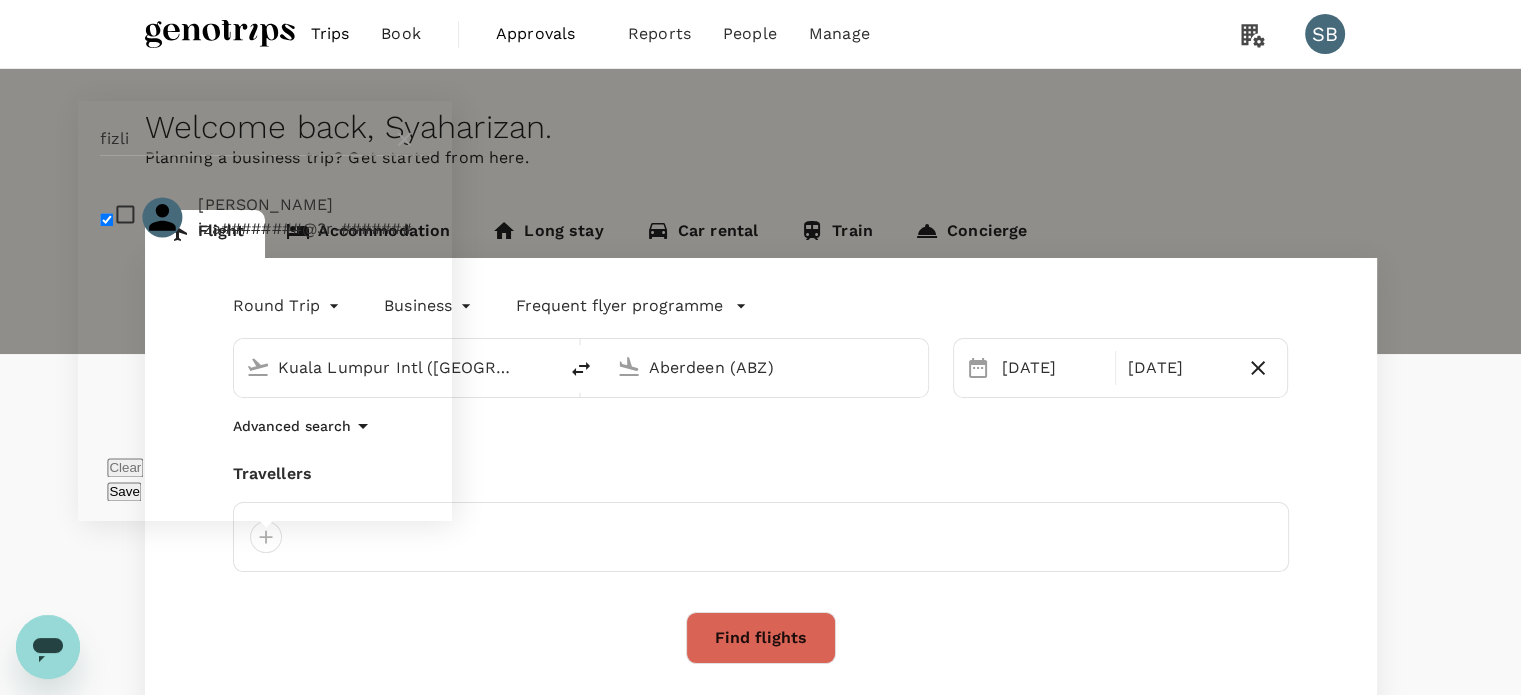 checkbox on "true" 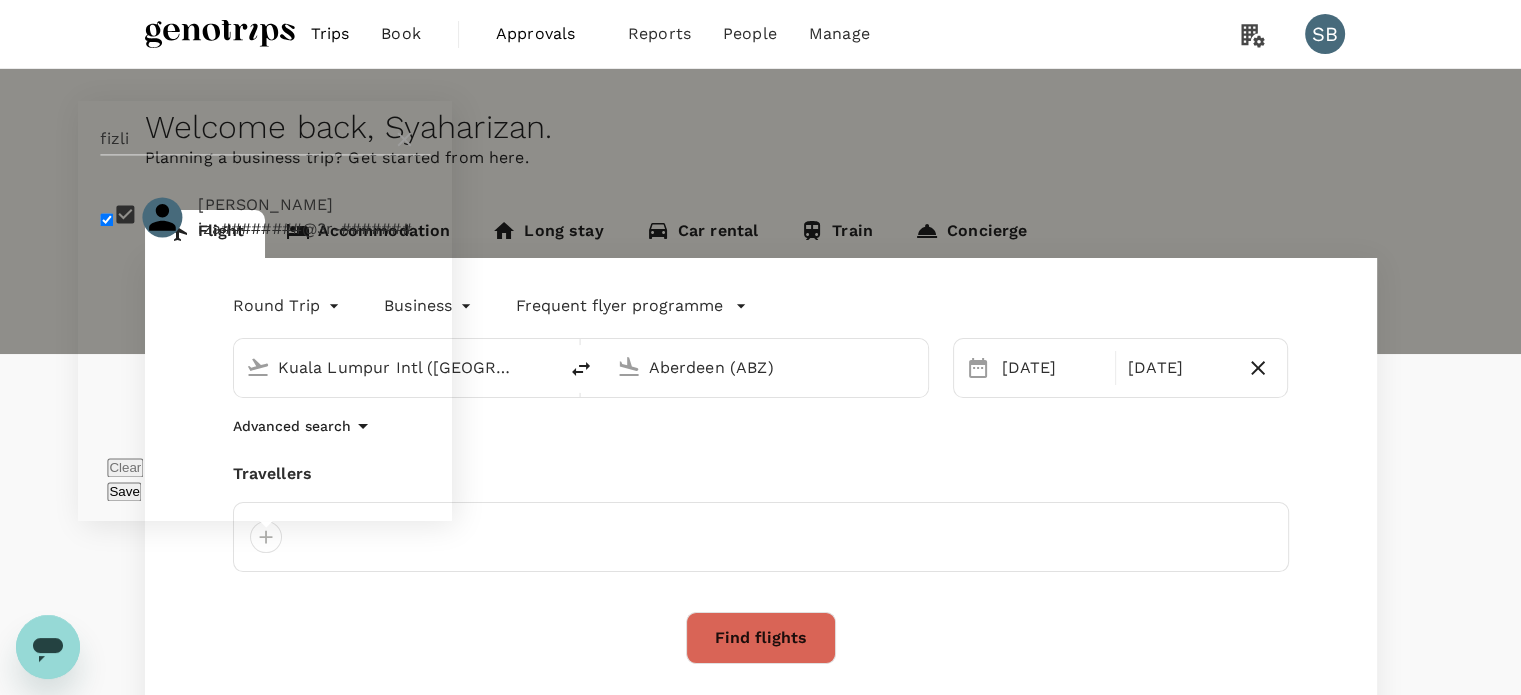 click on "Save" at bounding box center [124, 491] 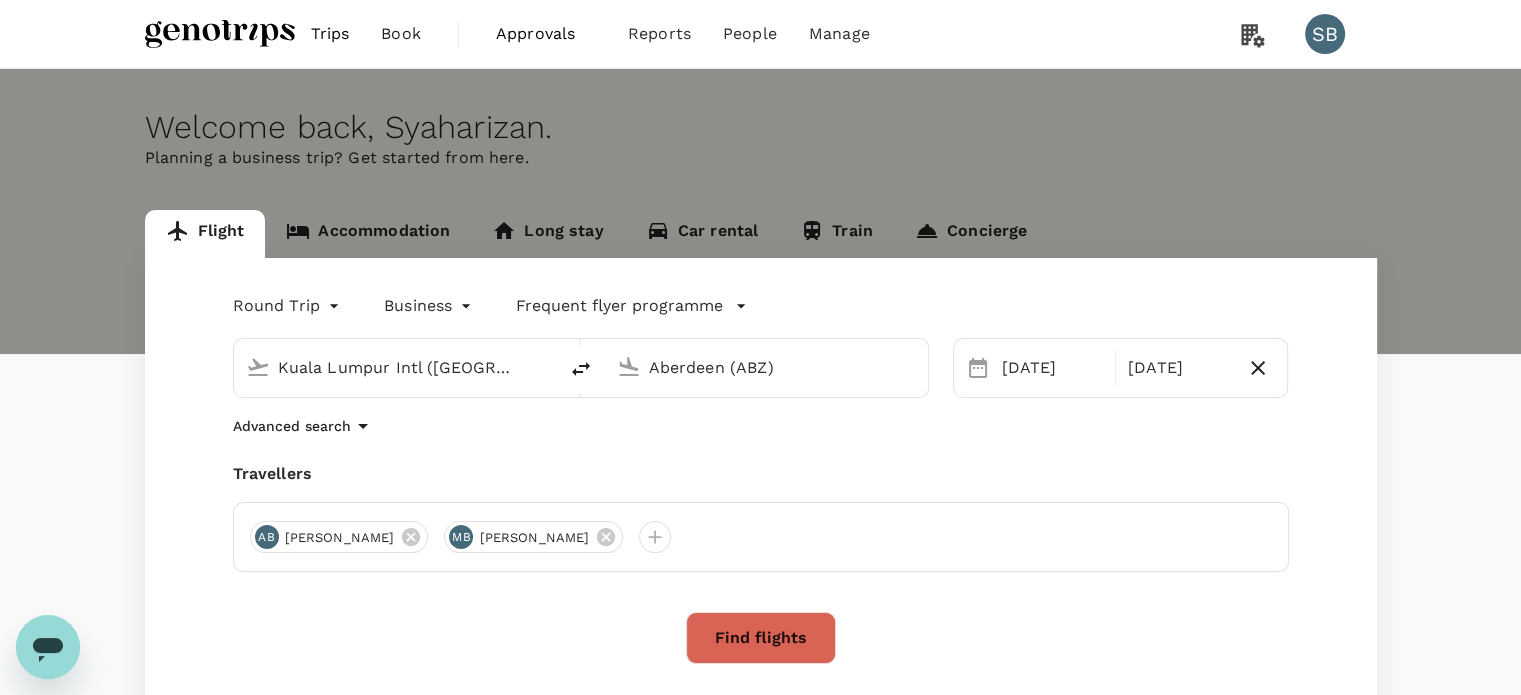 click on "Trips Book Approvals 0 Reports People Manage SB Welcome back , Syaharizan . Planning a business trip? Get started from here. Flight Accommodation Long stay Car rental Train Concierge Round Trip roundtrip Business business Frequent flyer programme Kuala Lumpur Intl (KUL) Aberdeen (ABZ) Selected date: Thursday, August 7th, 2025 07 Aug 07 Aug Advanced search Travellers   AB ABDUL AZIZ BIN AHMAD MB Mohd Fizlie Bin Mansor Find flights Your recent search Flight to Langkawi KUL - LGK 06 Aug - 07 Aug · 1 Traveller Flight to Kota Kinabalu KUL - BKI 06 Aug - 07 Aug · 1 Traveller Flight to Kota Kinabalu KUL - BKI 29 Jul - 30 Jul · 1 Traveller by TruTrip  ( 3.47.1   ) Frequent flyer programme Add new" at bounding box center (760, 483) 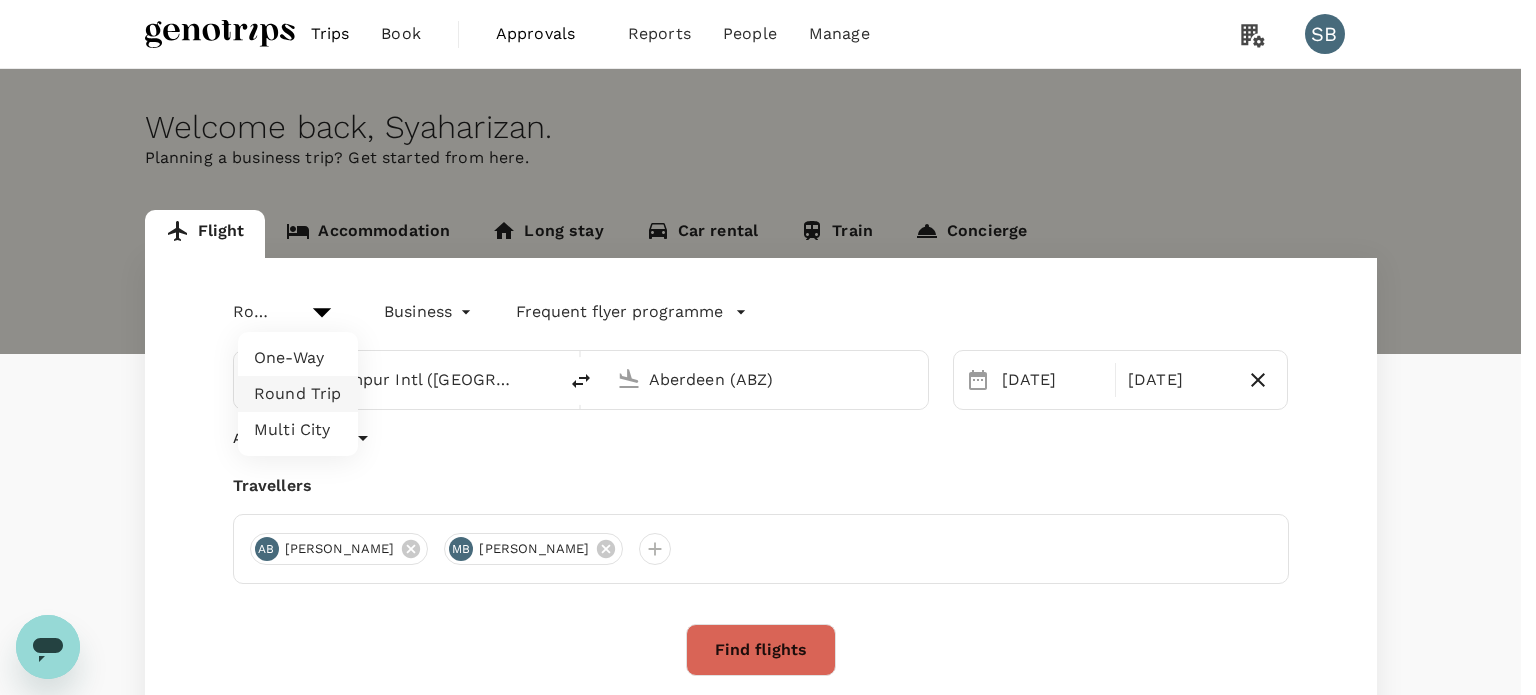 click on "One-Way" at bounding box center [298, 358] 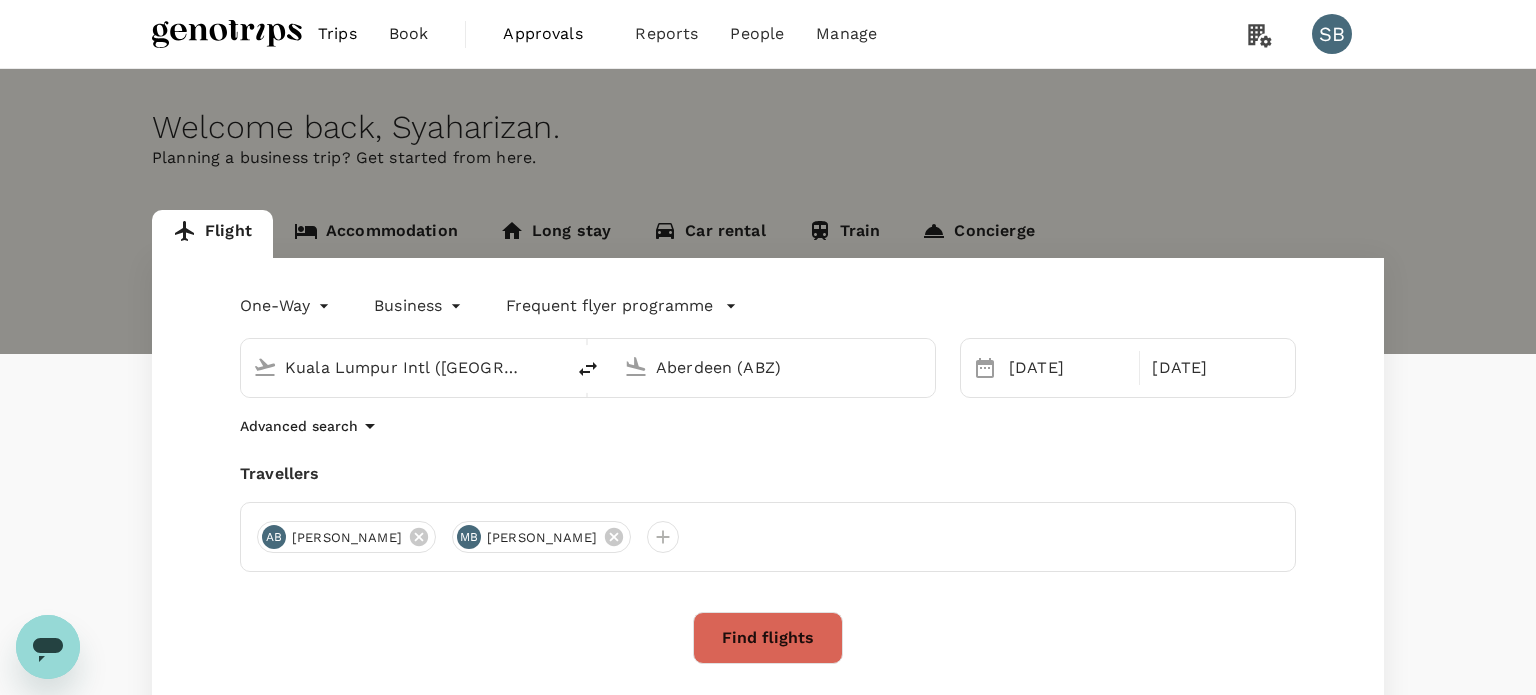 type on "oneway" 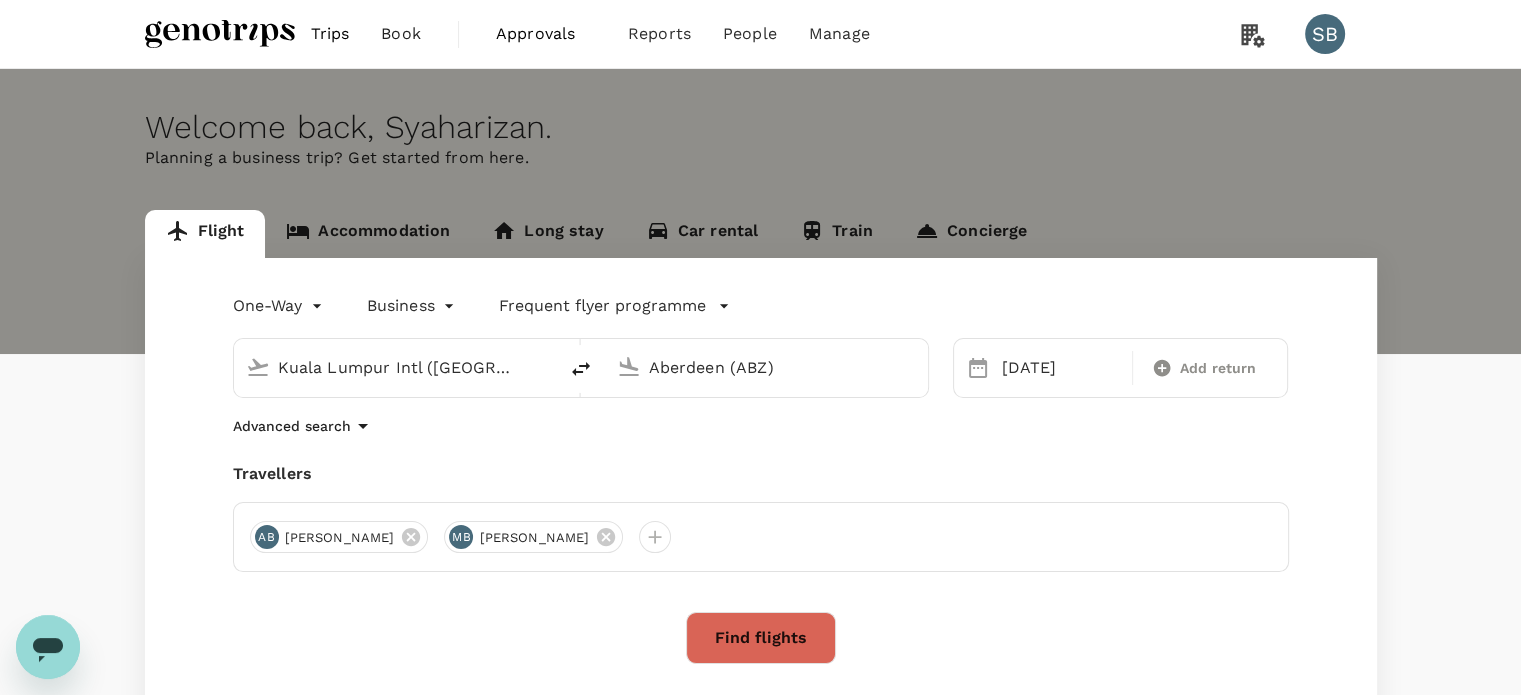 click on "Trips Book Approvals 0 Reports People Manage SB Welcome back , Syaharizan . Planning a business trip? Get started from here. Flight Accommodation Long stay Car rental Train Concierge One-Way oneway Business business Frequent flyer programme Kuala Lumpur Intl (KUL) Aberdeen (ABZ) Selected date: Thursday, August 7th, 2025 07 Aug Add return Advanced search Travellers   AB ABDUL AZIZ BIN AHMAD MB Mohd Fizlie Bin Mansor Find flights Your recent search Flight to Langkawi KUL - LGK 06 Aug - 07 Aug · 1 Traveller Flight to Kota Kinabalu KUL - BKI 06 Aug - 07 Aug · 1 Traveller Flight to Kota Kinabalu KUL - BKI 29 Jul - 30 Jul · 1 Traveller by TruTrip  ( 3.47.1   ) Frequent flyer programme Add new" at bounding box center (760, 483) 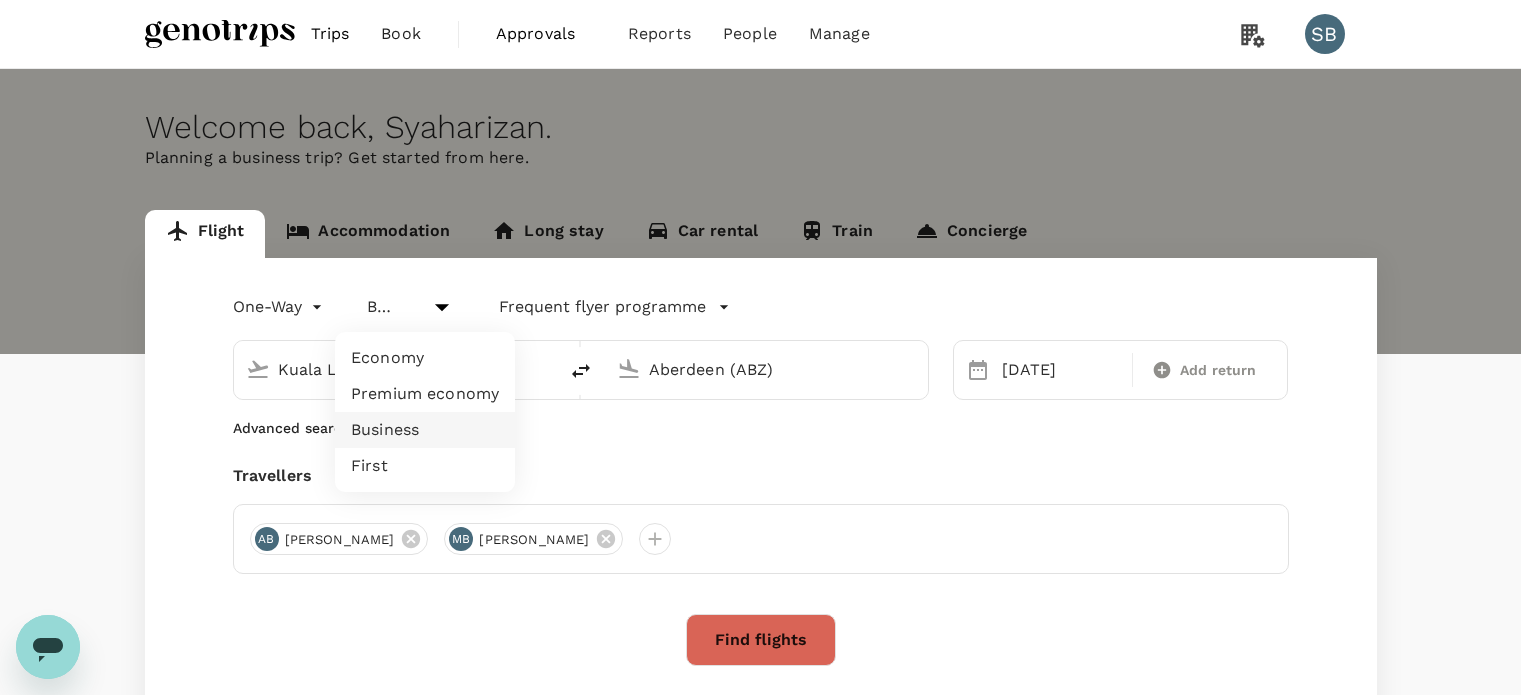 click on "Economy" at bounding box center (425, 358) 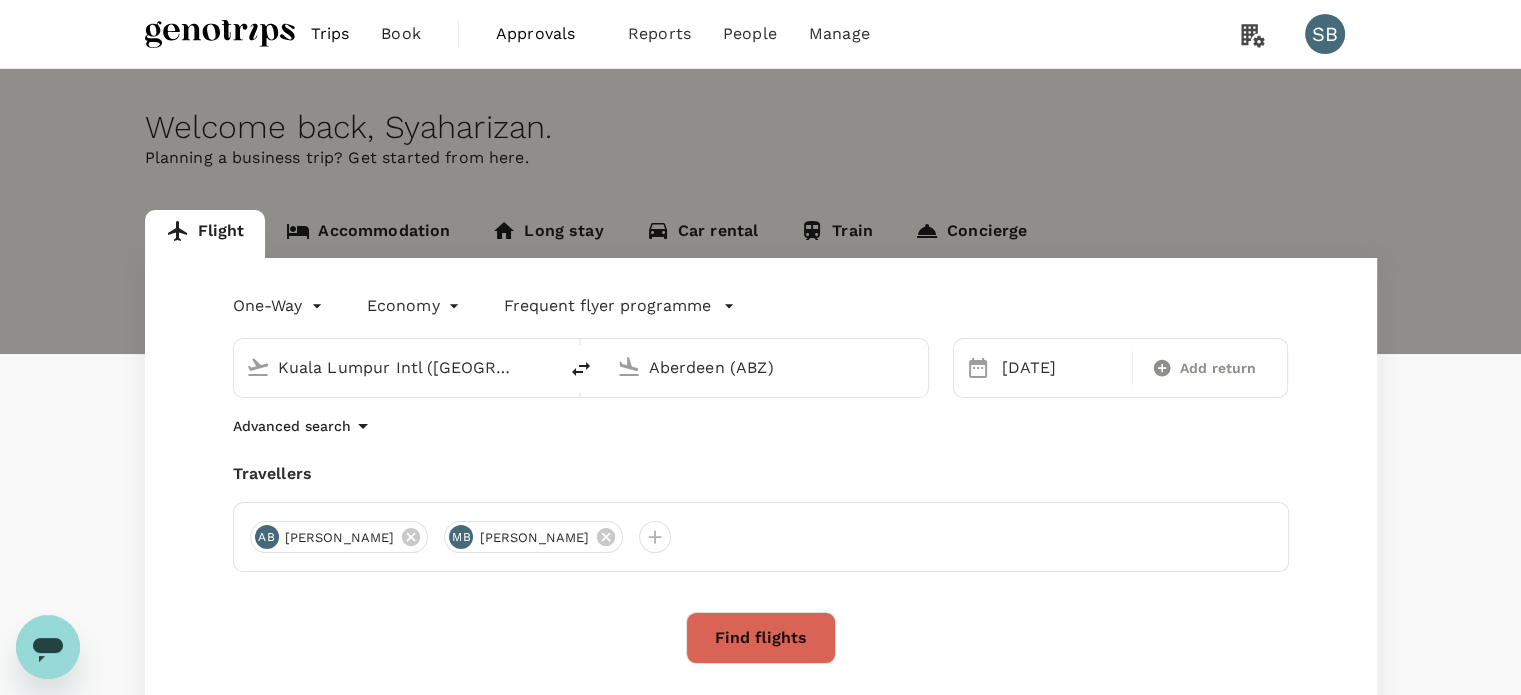 click on "Find flights" at bounding box center (761, 638) 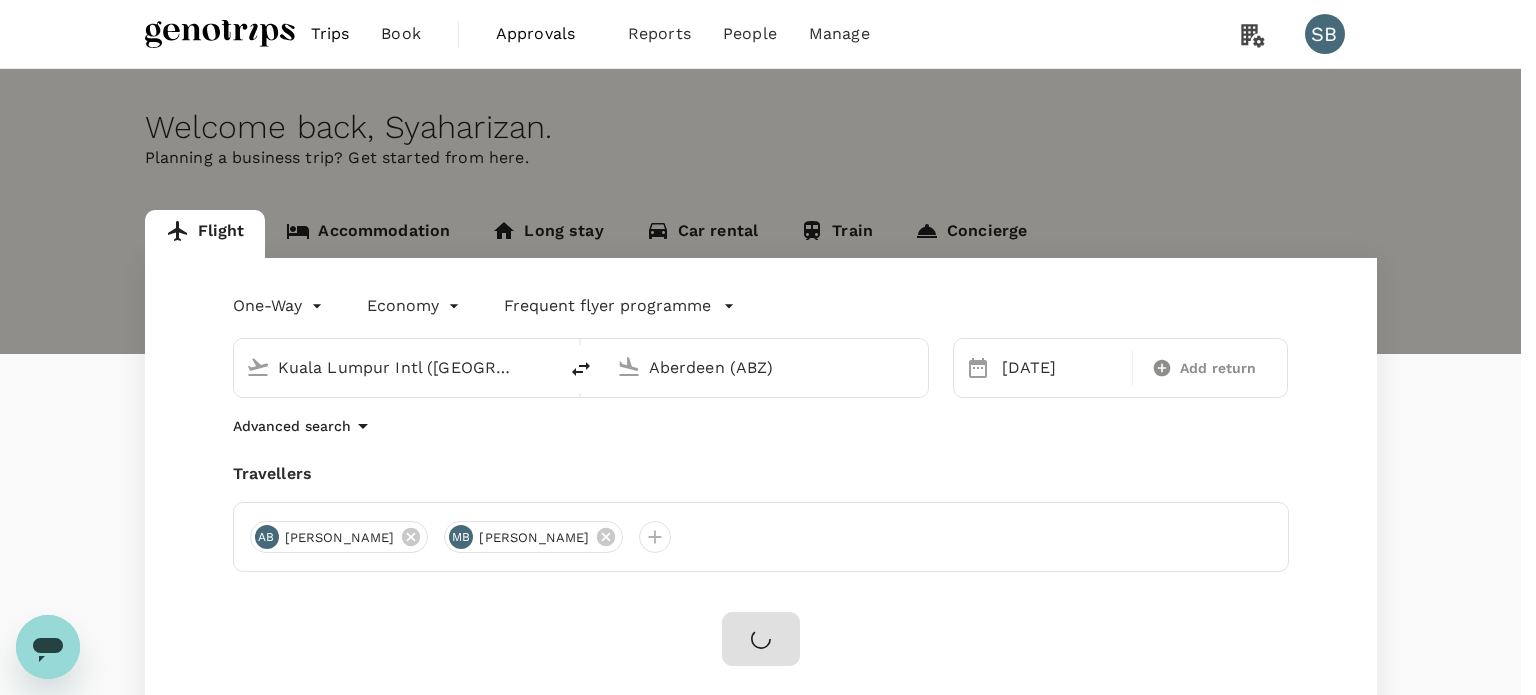 click on "Confirm" at bounding box center (73, 16236) 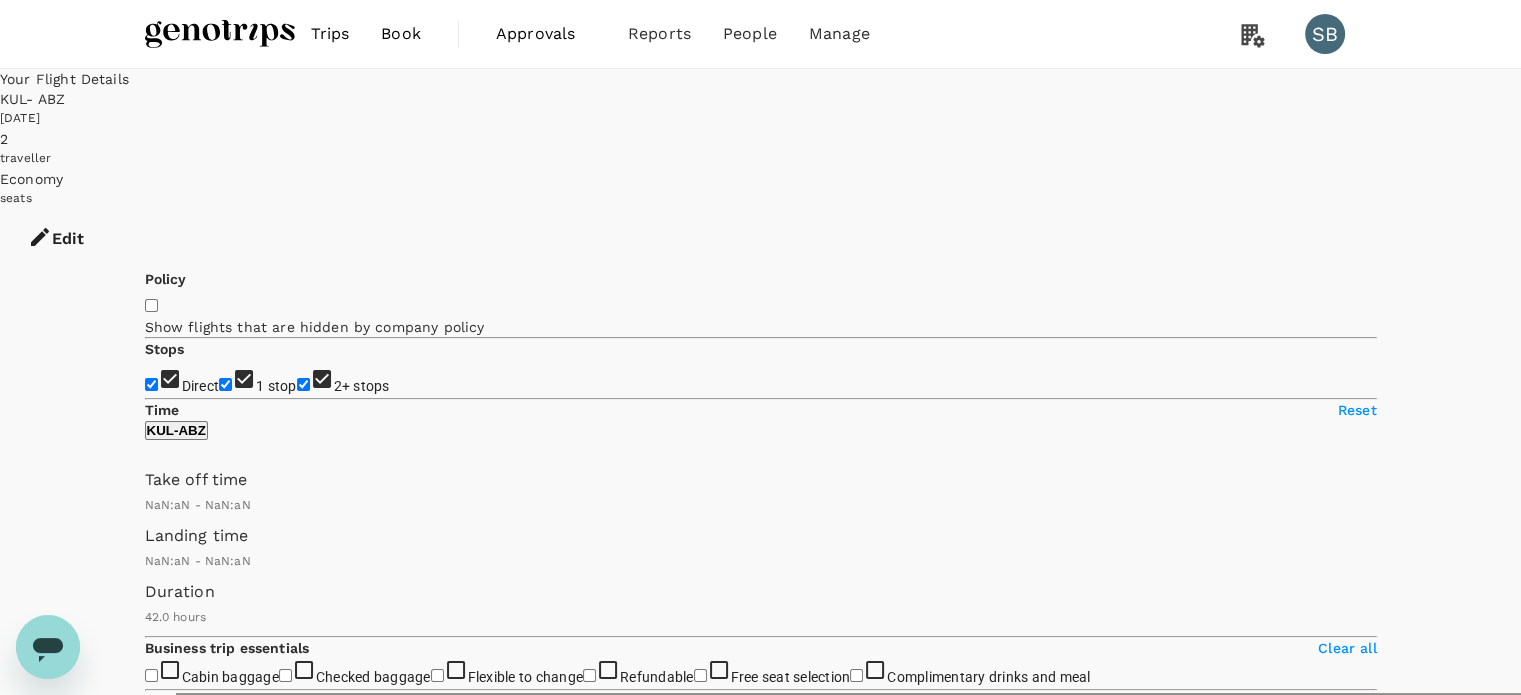 type on "MYR" 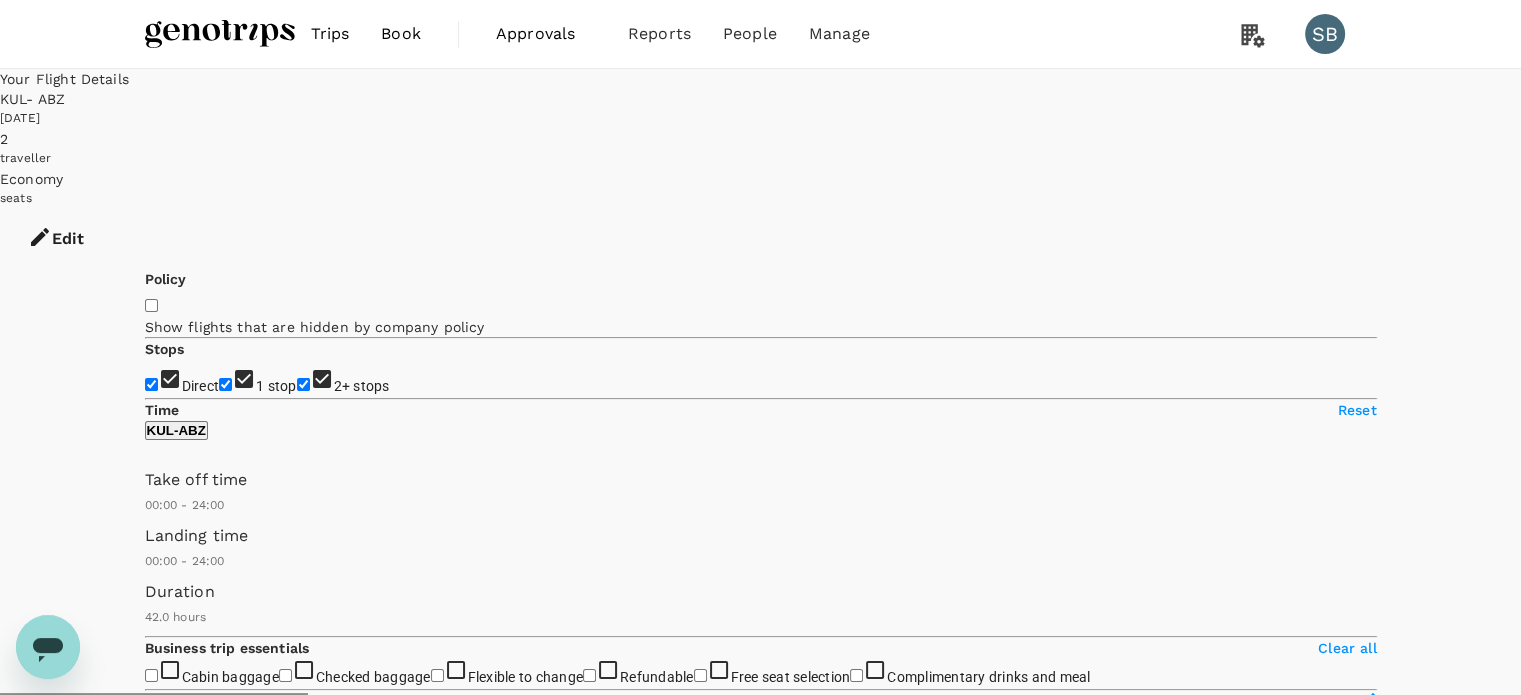 click on "2+ stops" at bounding box center [303, 384] 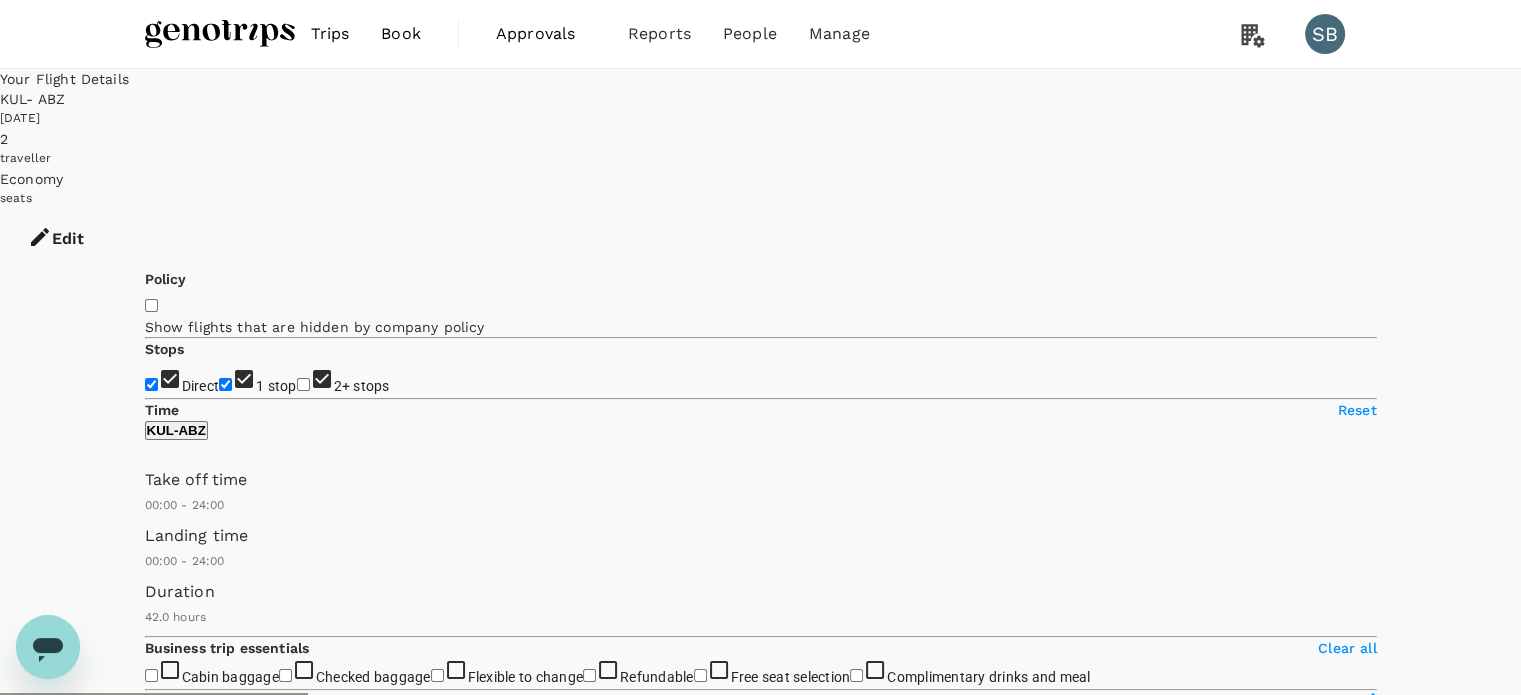 checkbox on "false" 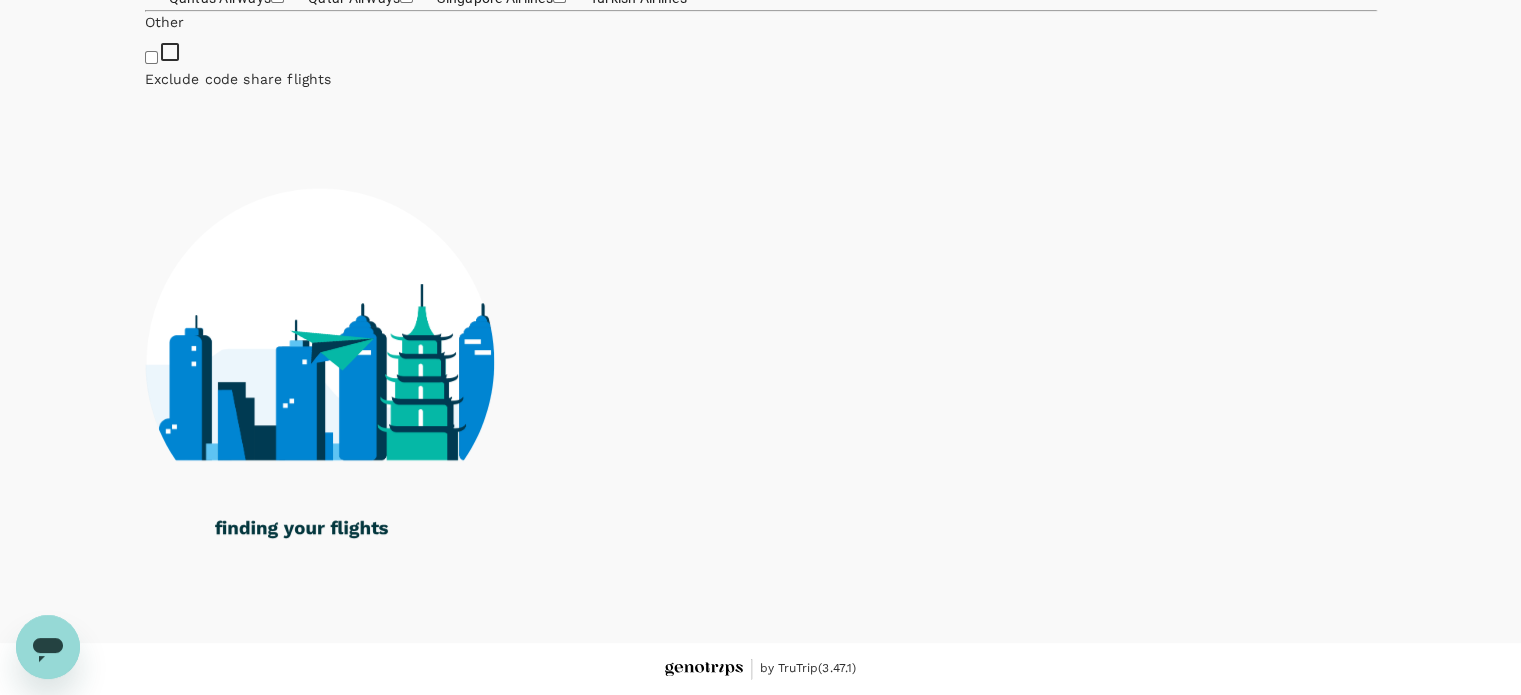 scroll, scrollTop: 900, scrollLeft: 0, axis: vertical 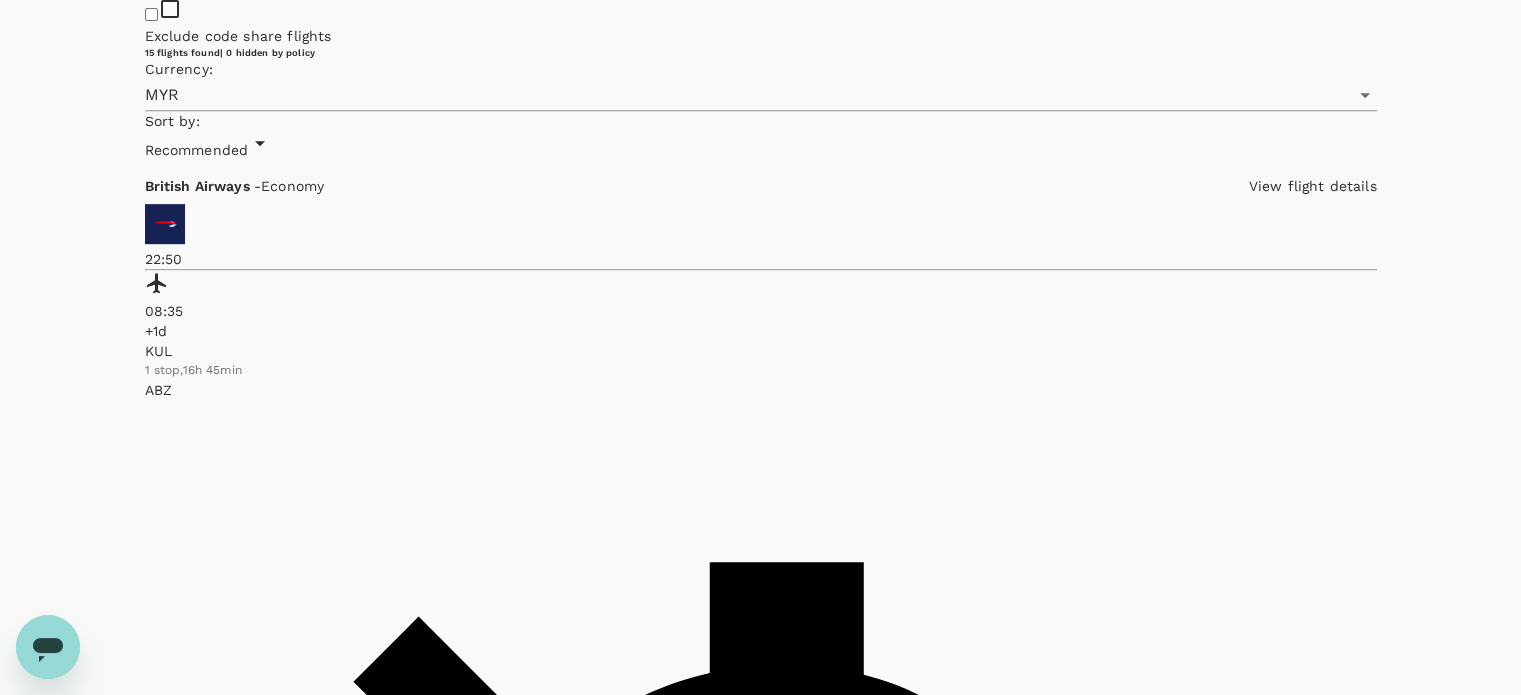click on "British Airways" at bounding box center (256, -78) 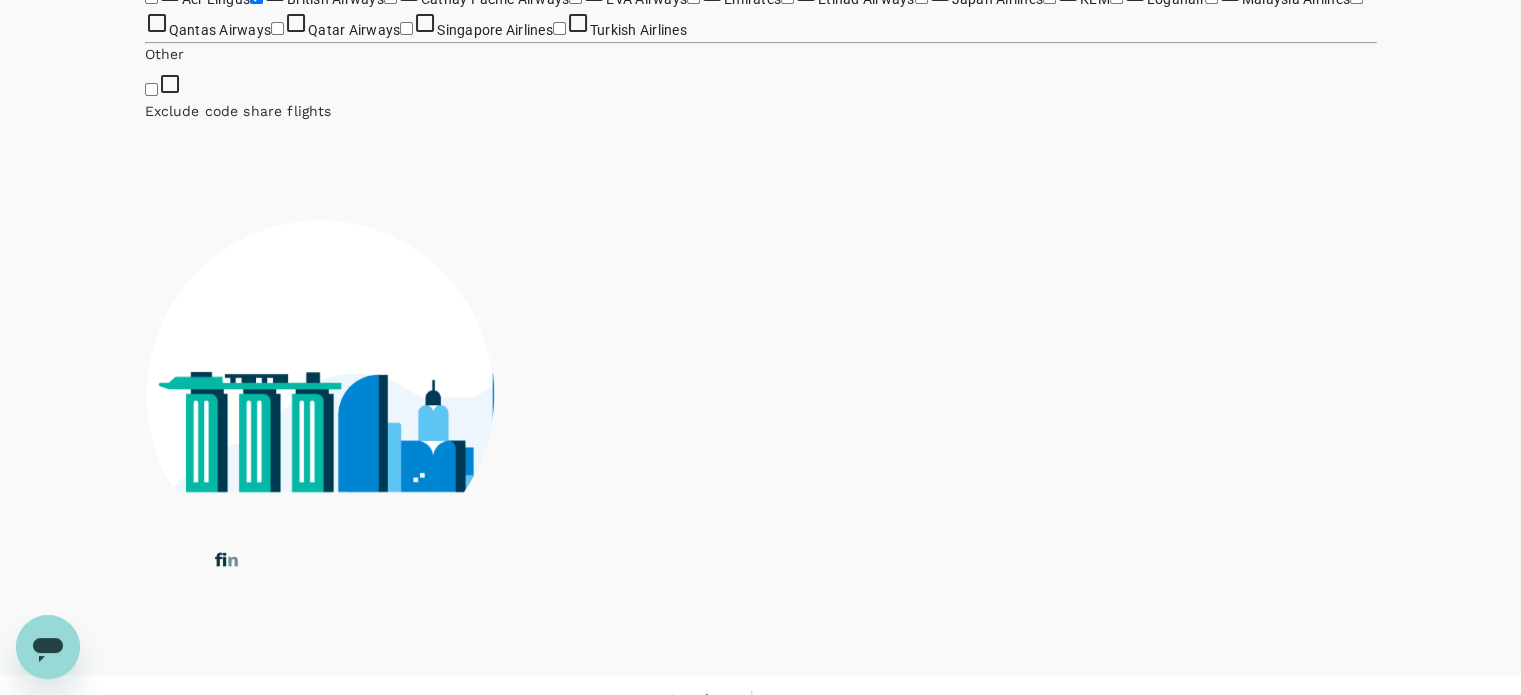 scroll, scrollTop: 700, scrollLeft: 0, axis: vertical 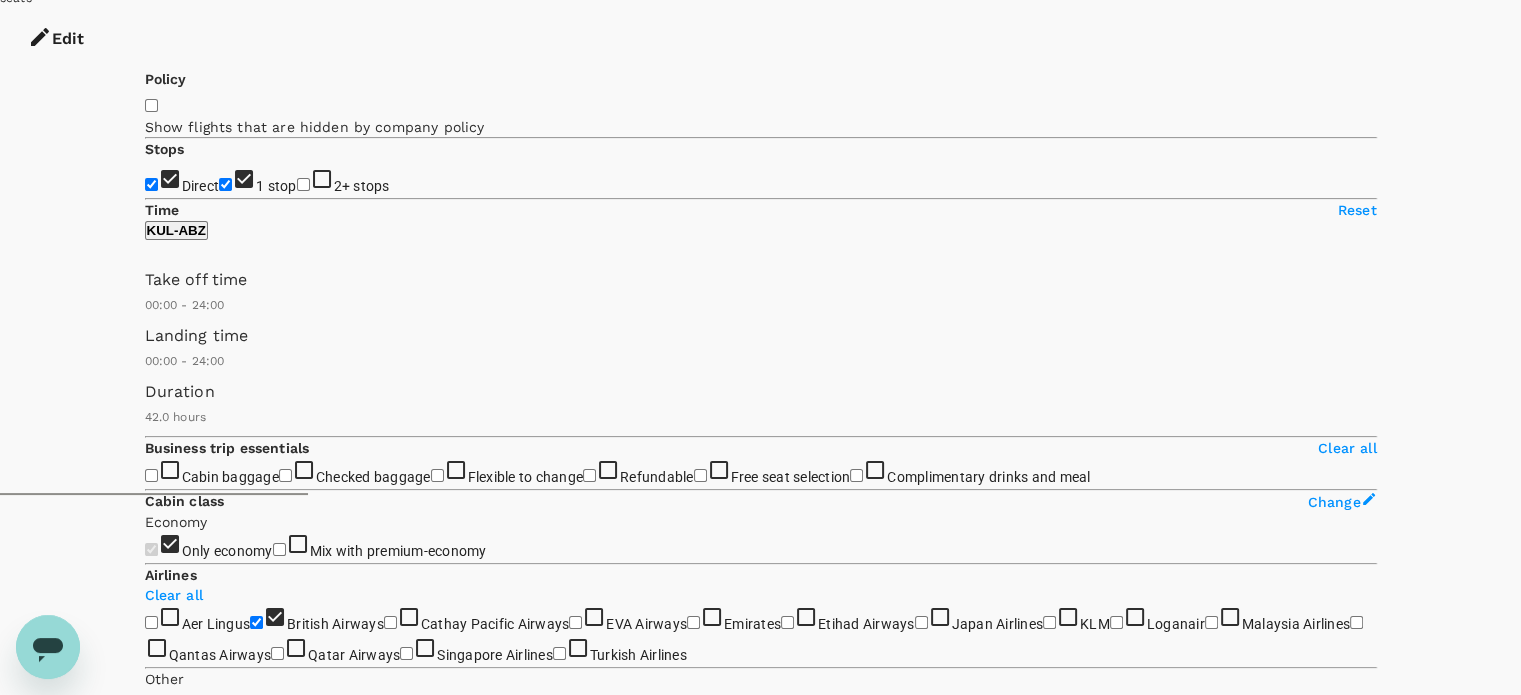 click on "View options" at bounding box center [184, 6509] 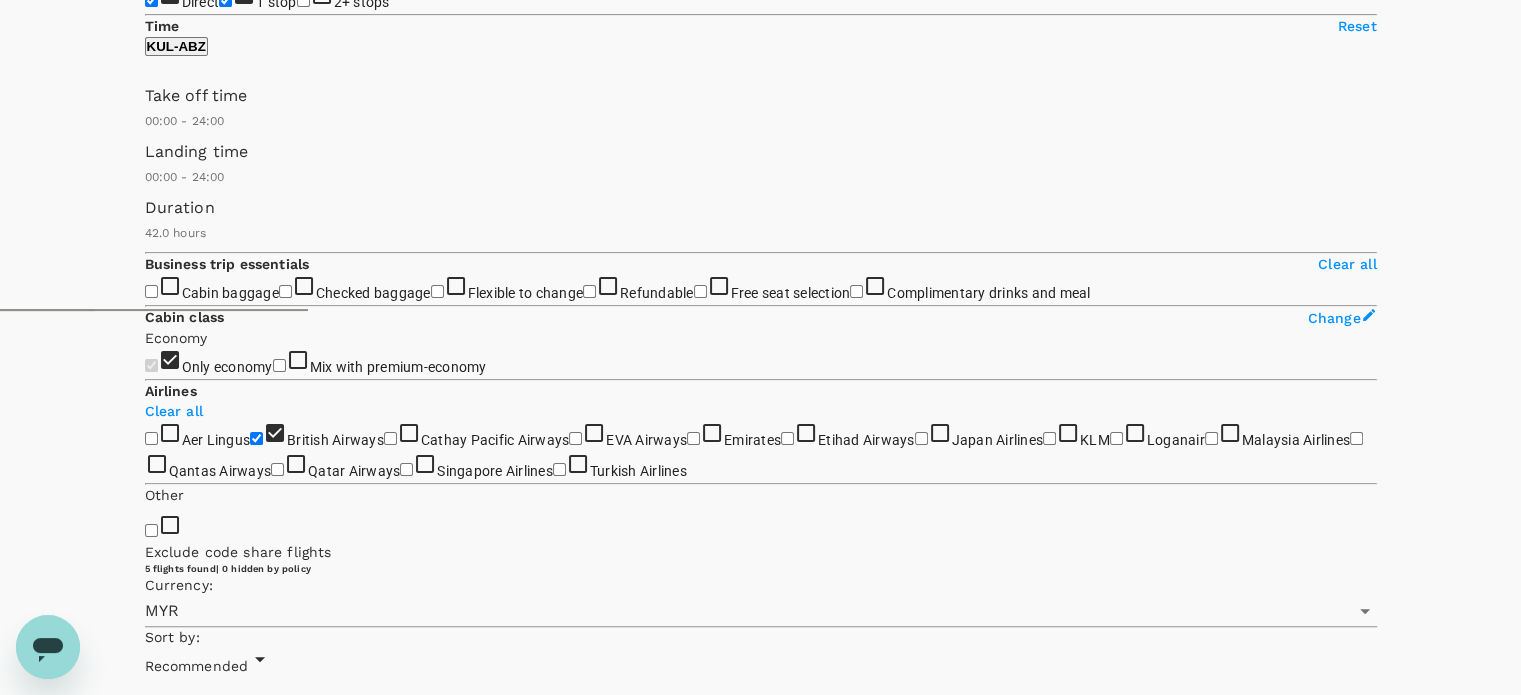 scroll, scrollTop: 395, scrollLeft: 0, axis: vertical 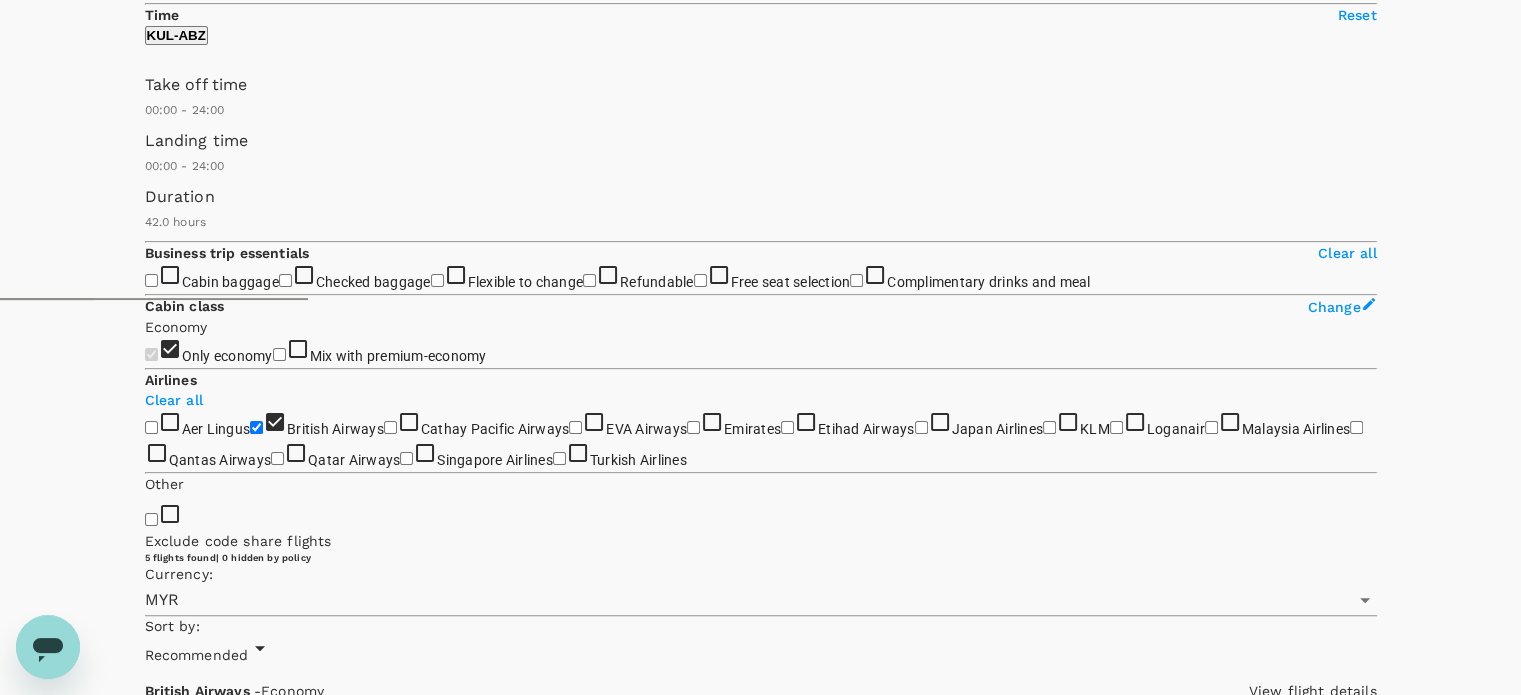 click 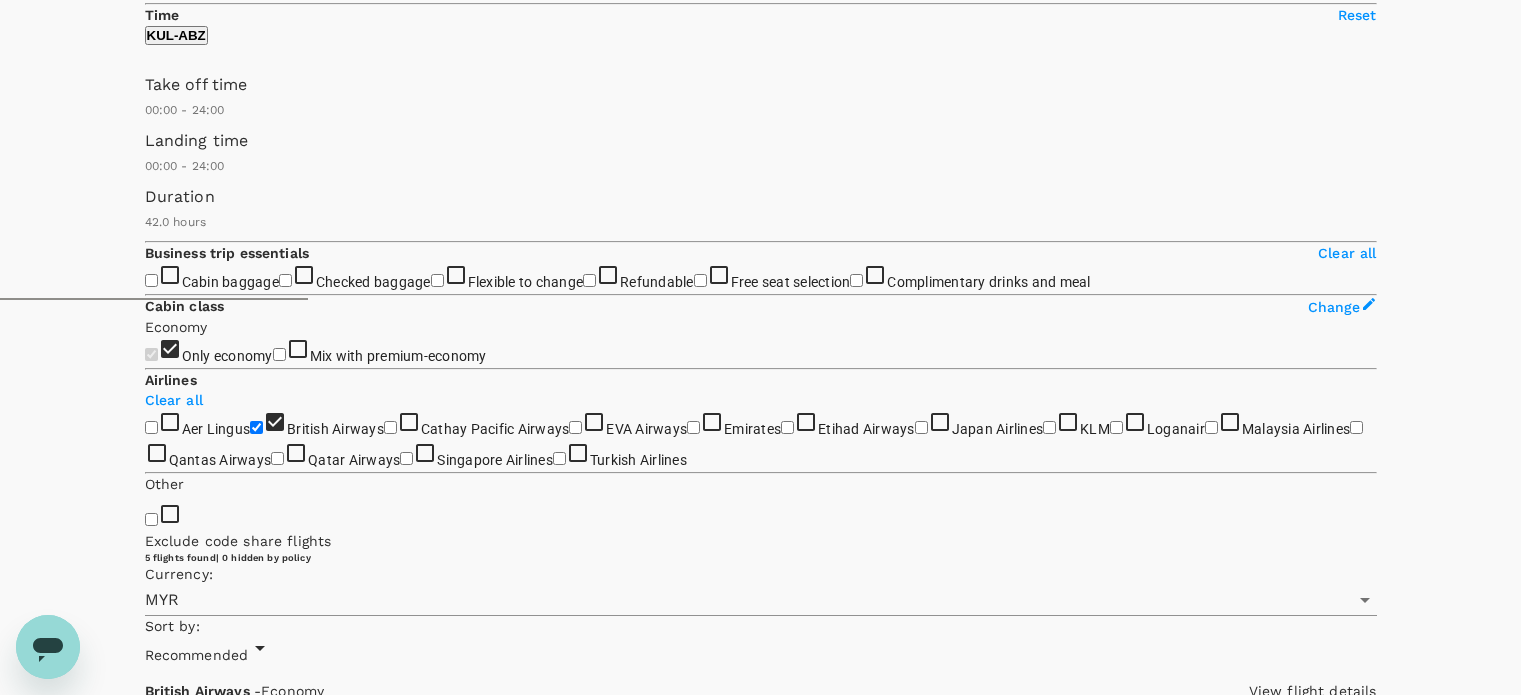 drag, startPoint x: 1028, startPoint y: 104, endPoint x: 1008, endPoint y: 101, distance: 20.22375 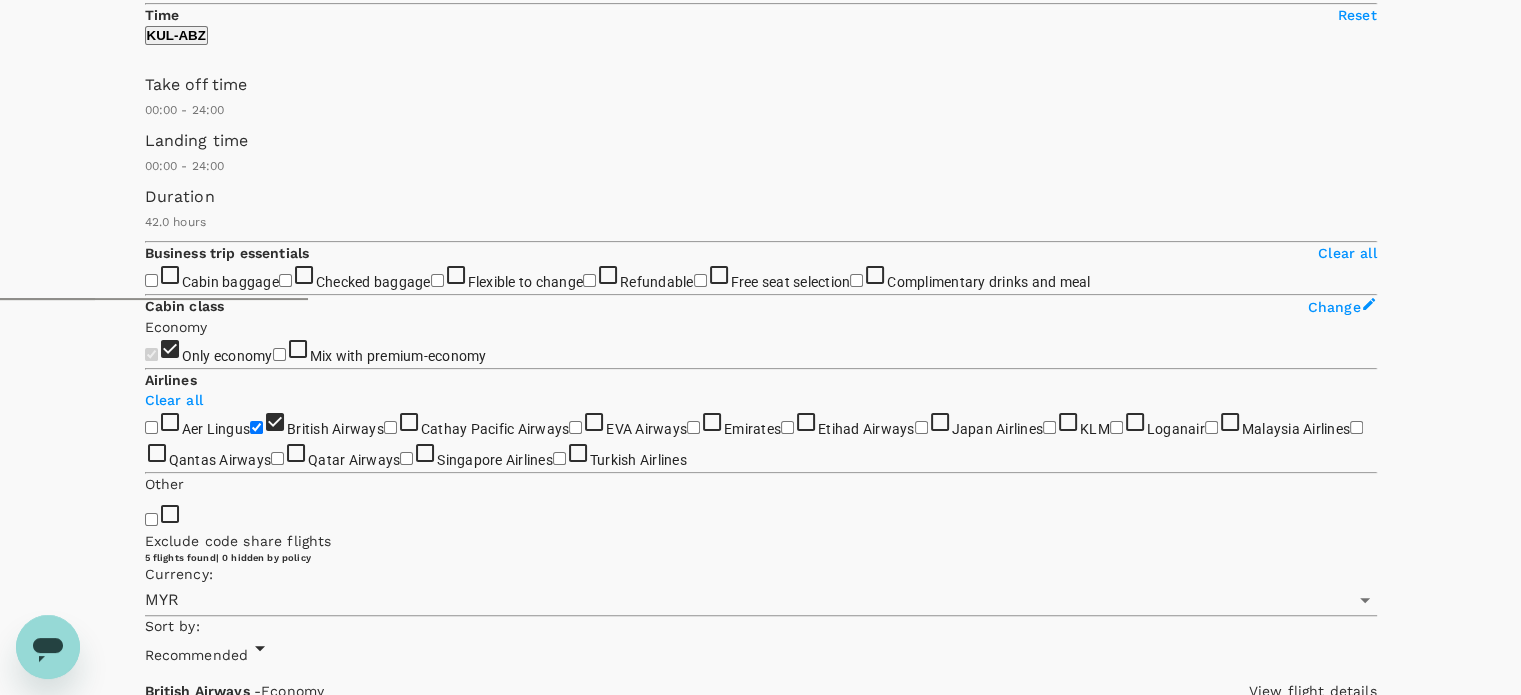 click on "Show more" at bounding box center [996, 7937] 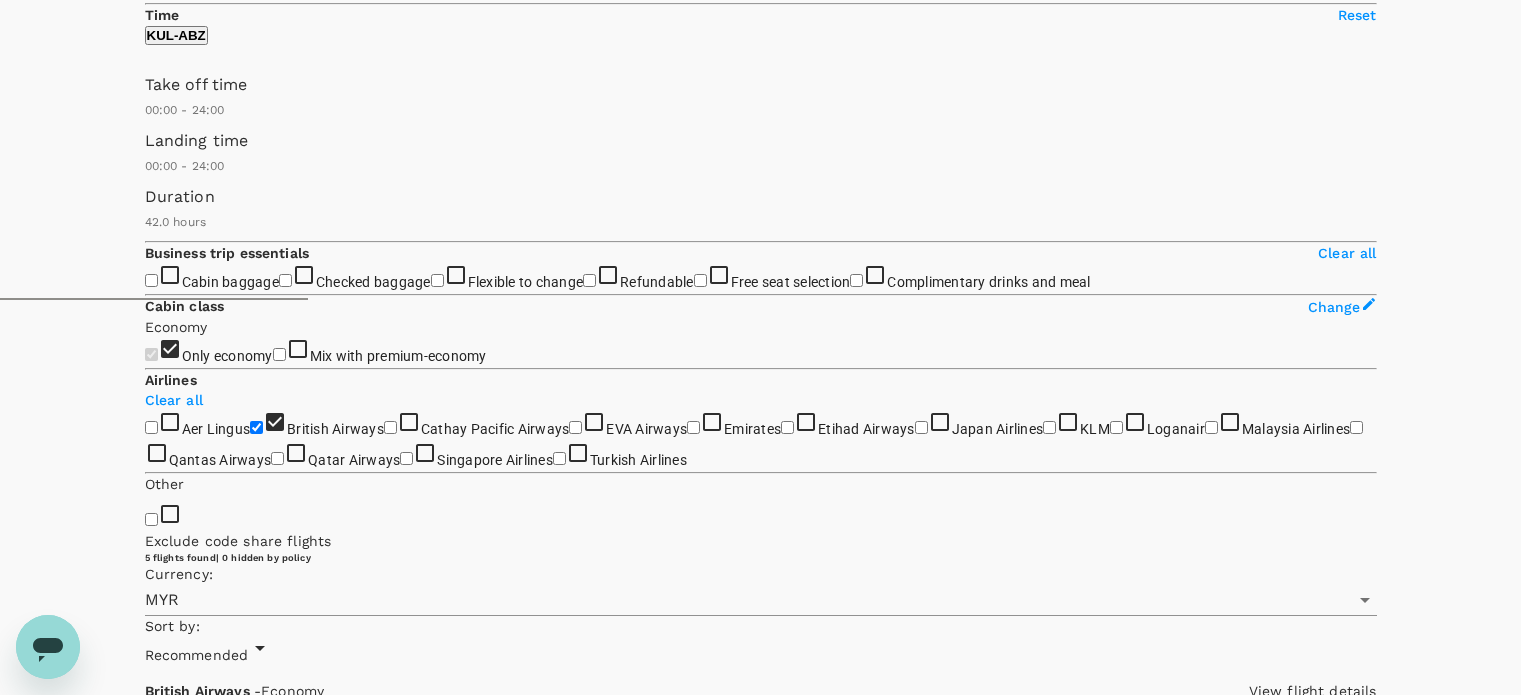 click 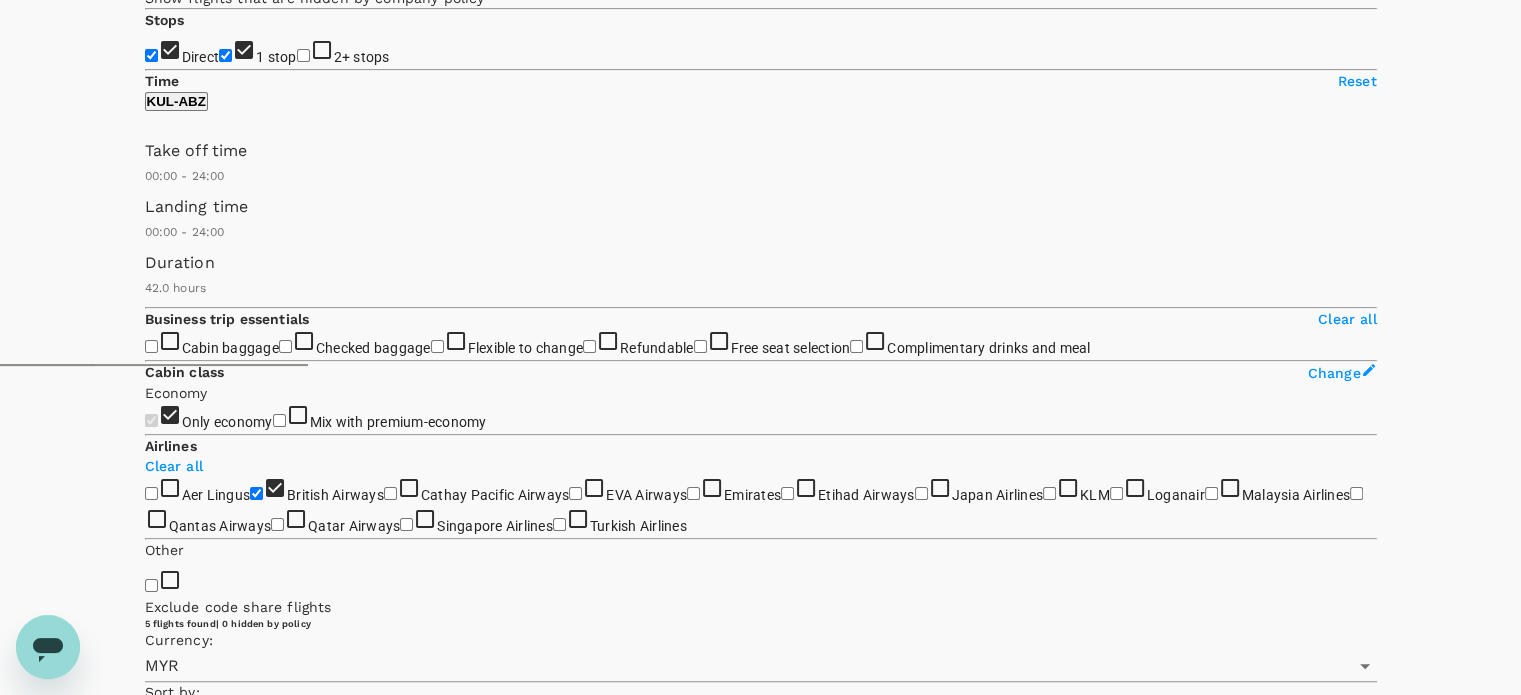 scroll, scrollTop: 295, scrollLeft: 0, axis: vertical 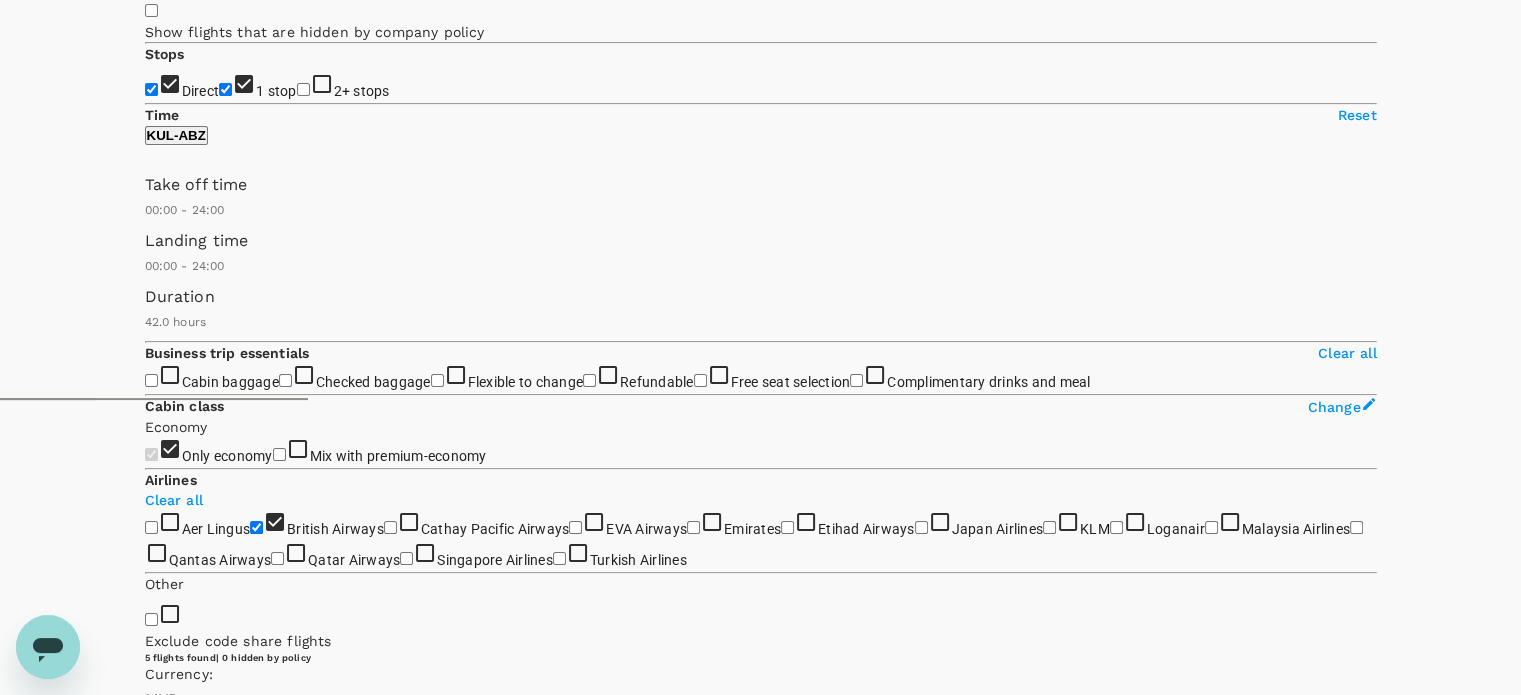 click on "View flight details" at bounding box center [1313, 3613] 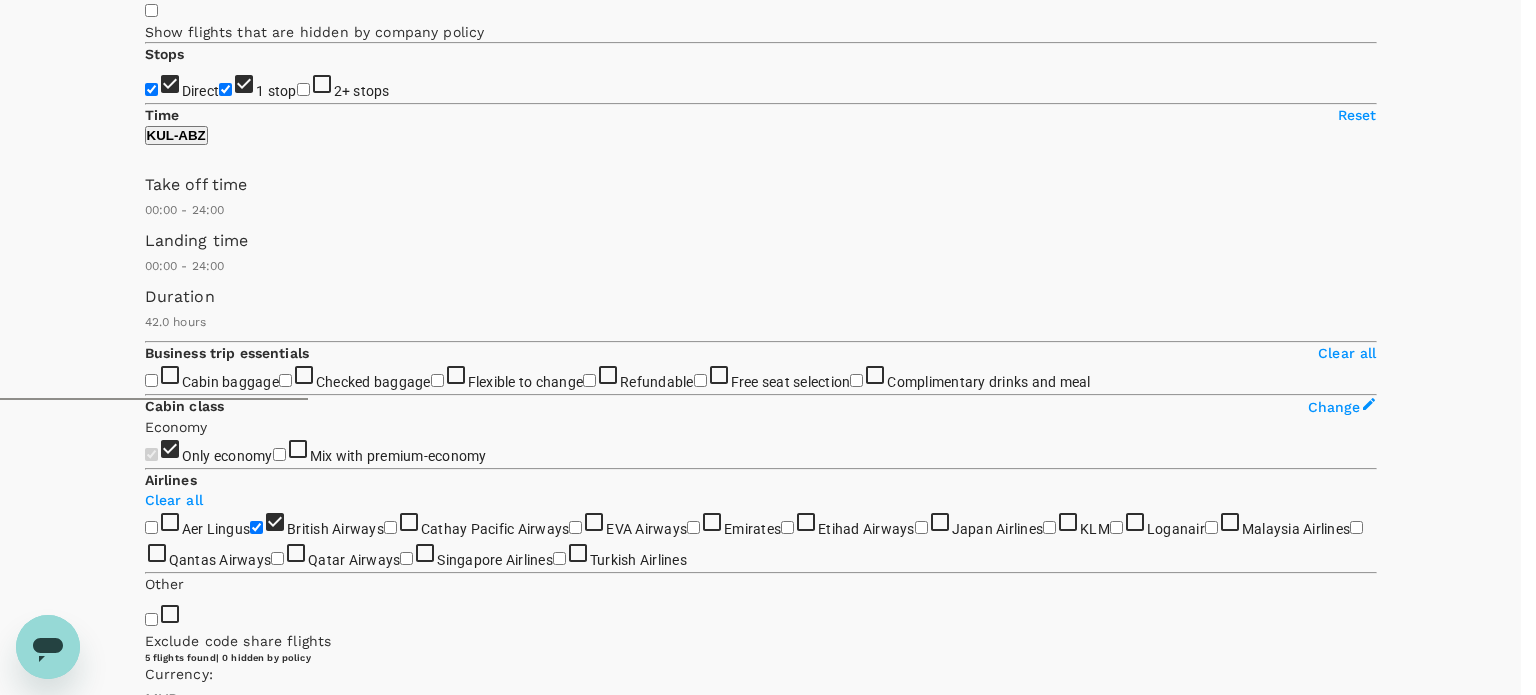 click 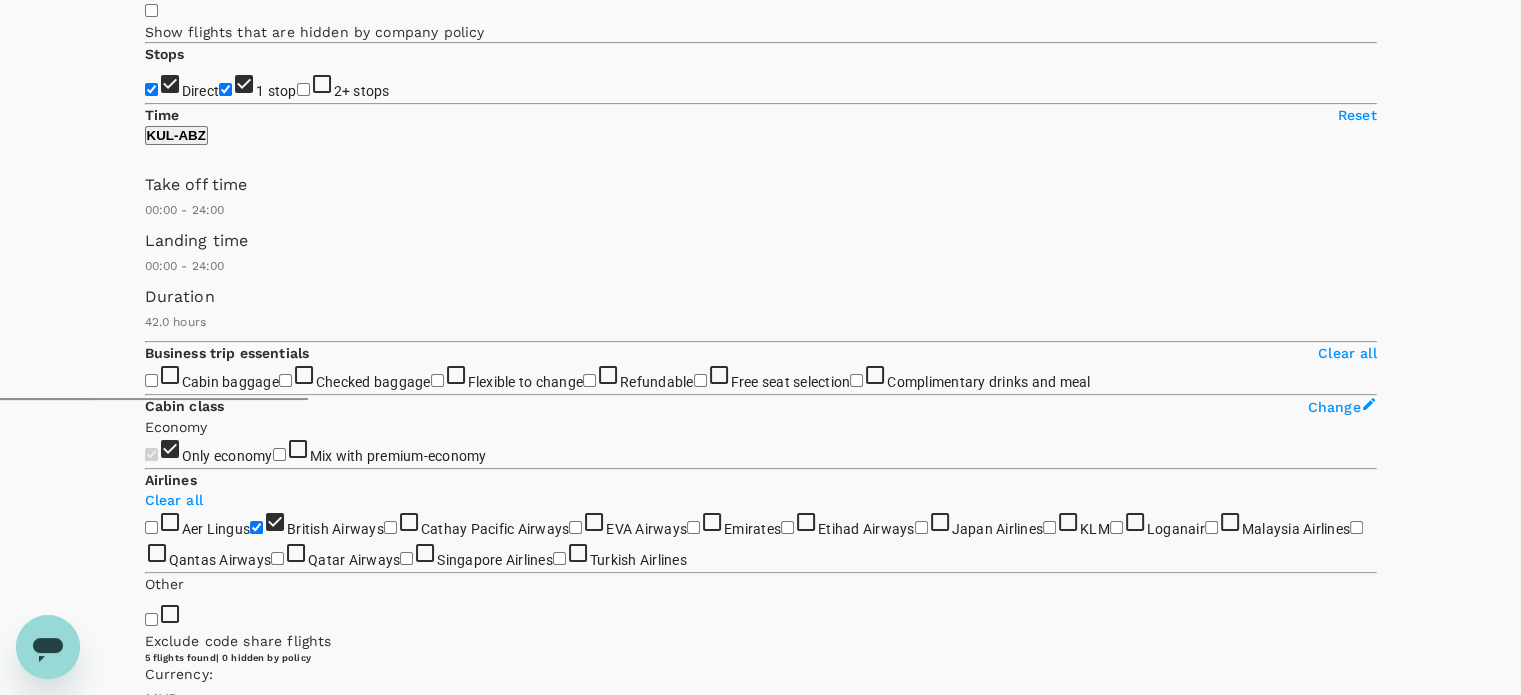click 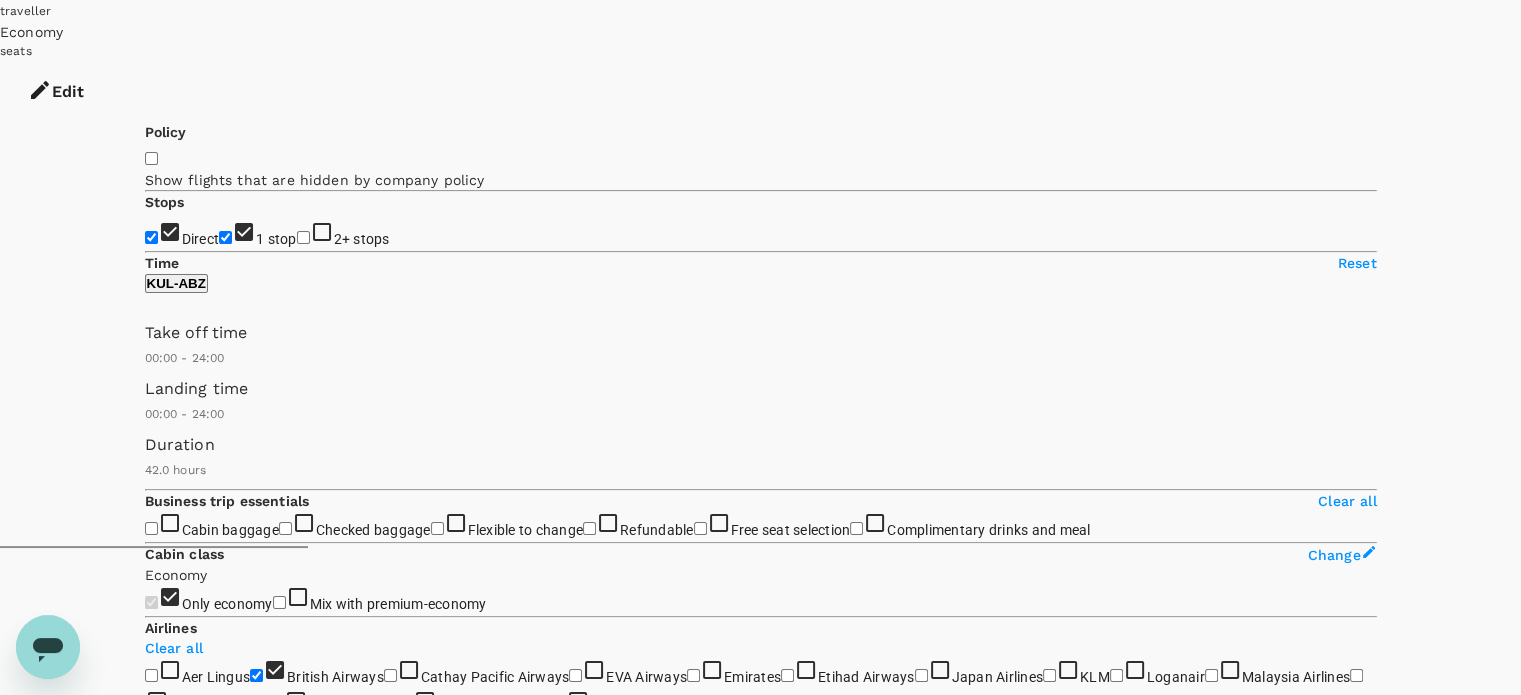 scroll, scrollTop: 95, scrollLeft: 0, axis: vertical 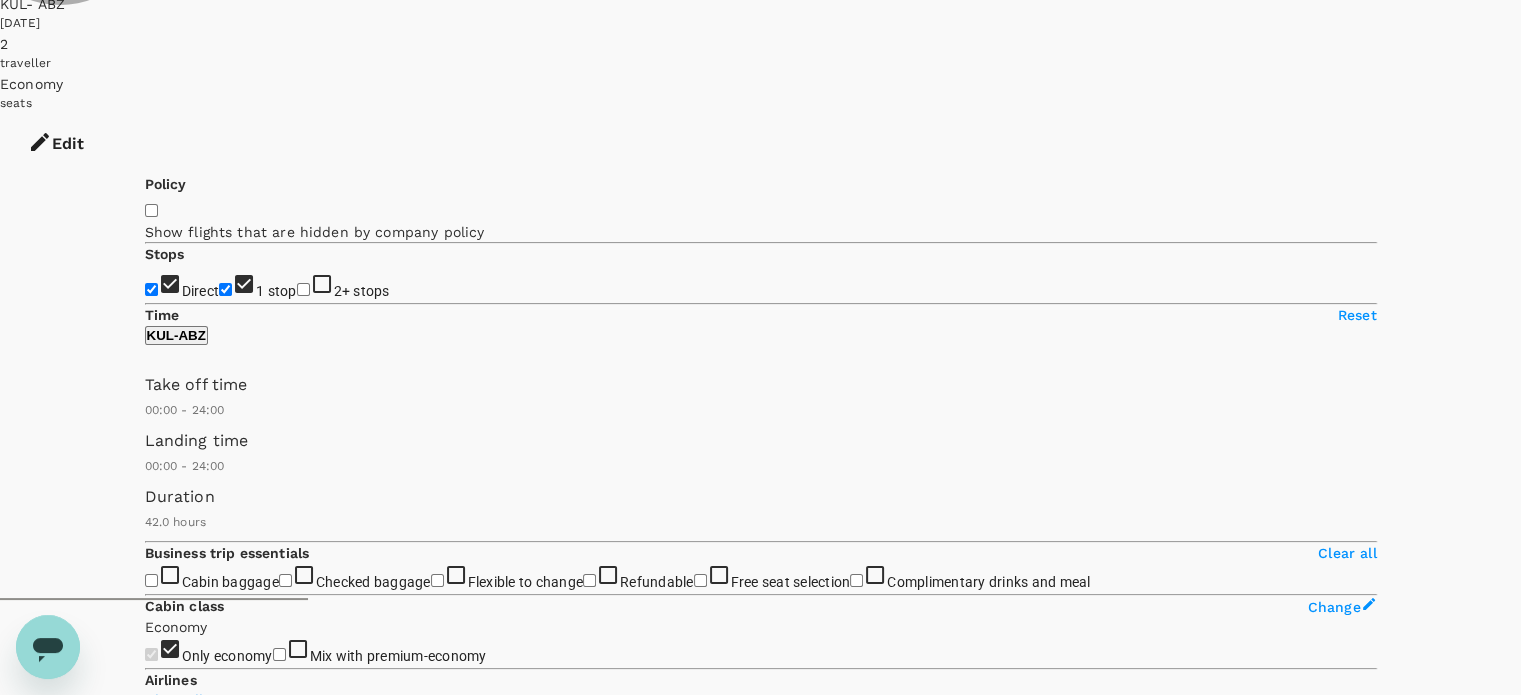click on "View options" at bounding box center (184, 3793) 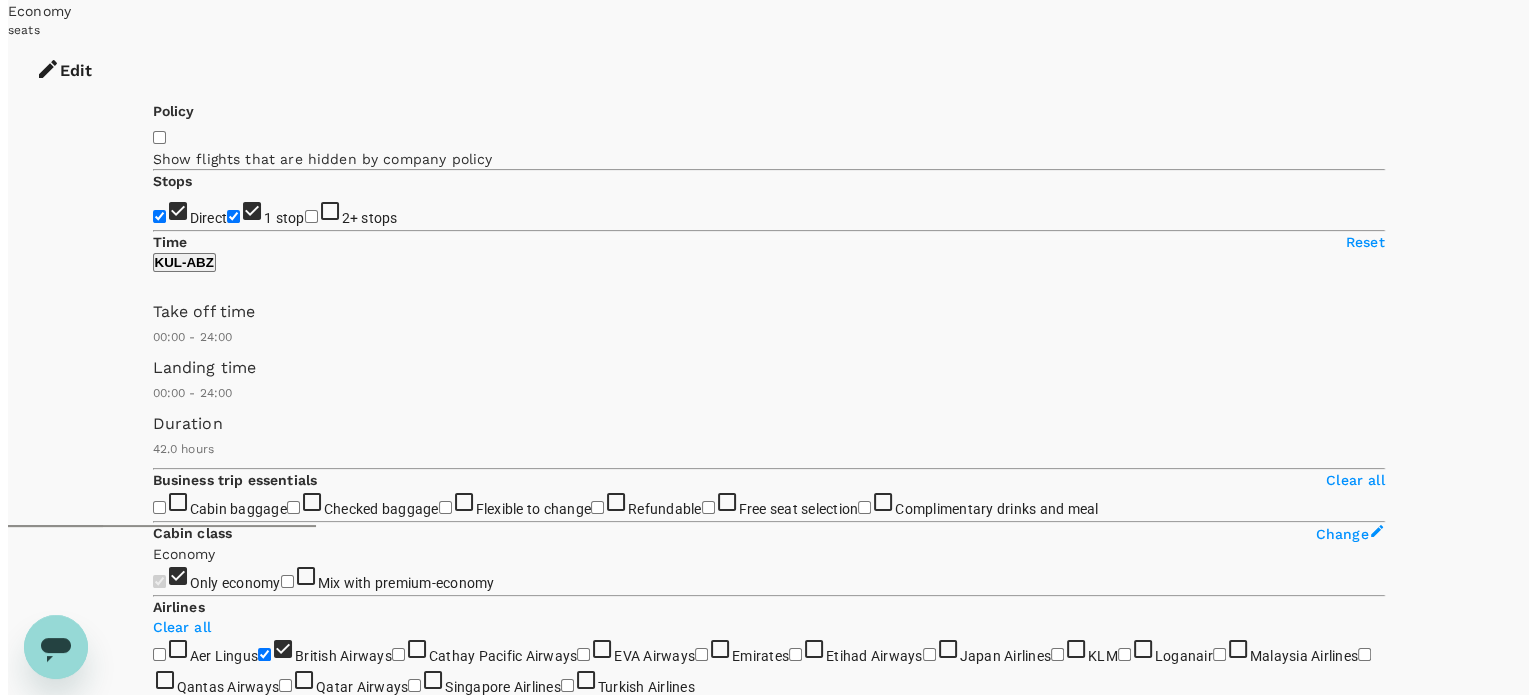 scroll, scrollTop: 211, scrollLeft: 0, axis: vertical 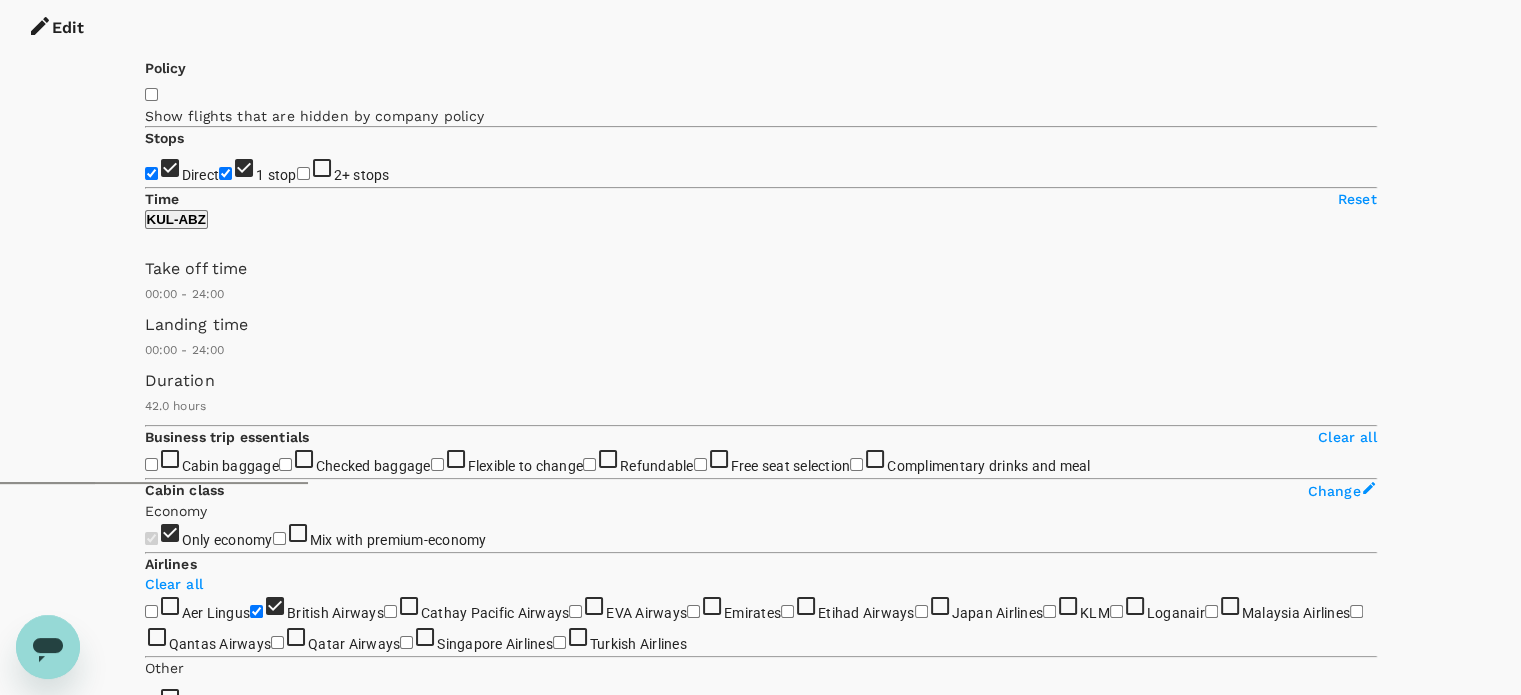 click on "Sabre Basic Economy Flight services Non-refundable Can be changed with a MYR 884.89  fee Change allowed for a fee Change allowed for a fee Show more MYR 3,407.13 Sabre Standard Economy Flight services Non-refundable Can be changed with a MYR 884.89  fee 2 carry on bags & 1 personal item 1 x 23kg Checked Baggage Show more MYR 3,561.32 Sabre Economy Select Flight services Refundable with a MYR 211.12  fee Changeable with no additional  airline fee Ticket refundable for a fee 1 x 23kg Checked Baggage Show more MYR 3,987.00 Sabre Economy Select Pro Flight services Refundable with no additional  airline fee Changeable with no additional  airline fee Fully refundable ticket 1 x 23kg Checked Baggage Show more MYR 4,412.69 Sabre Economy Fully Flex Flight services Refundable with no additional  airline fee Changeable with no additional  airline fee Fully refundable ticket 1 x 23kg Checked Baggage Show more MYR 9,185.72" at bounding box center (761, 3965) 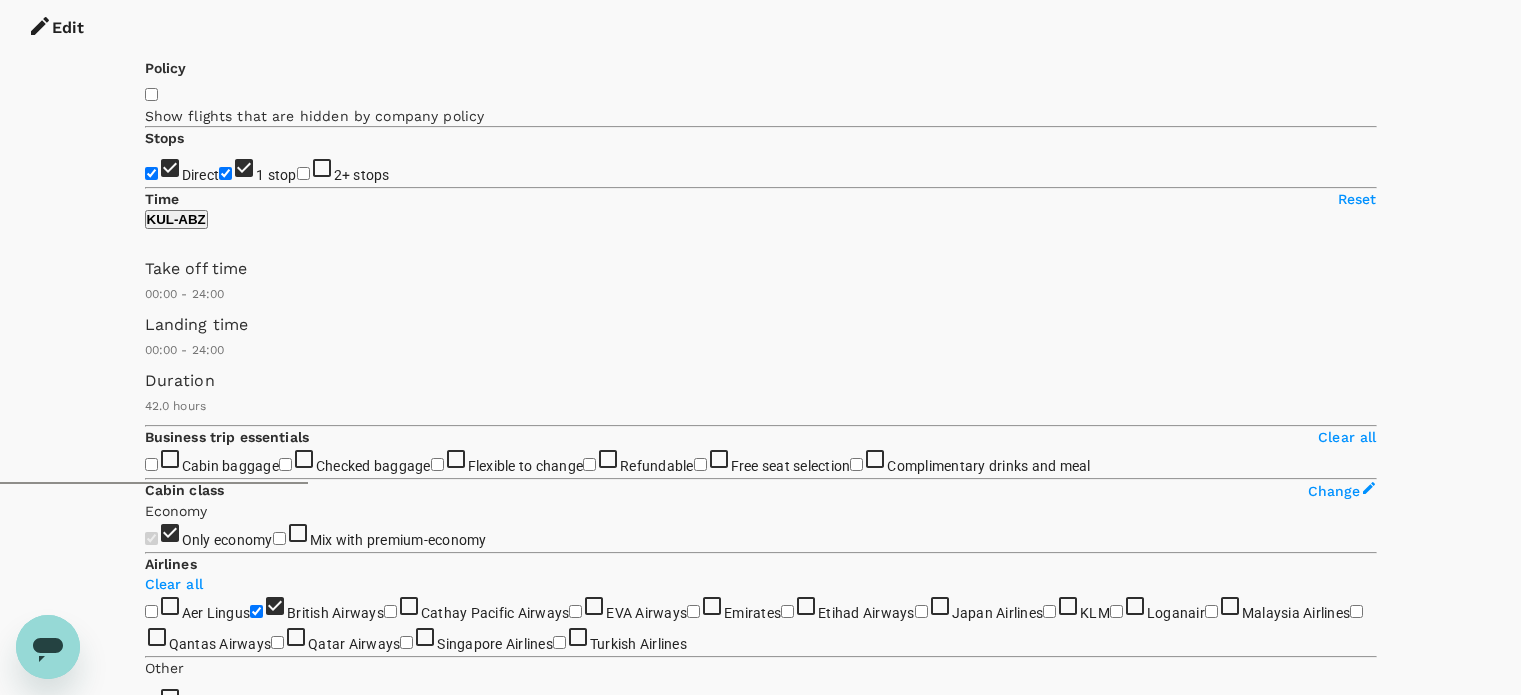 click 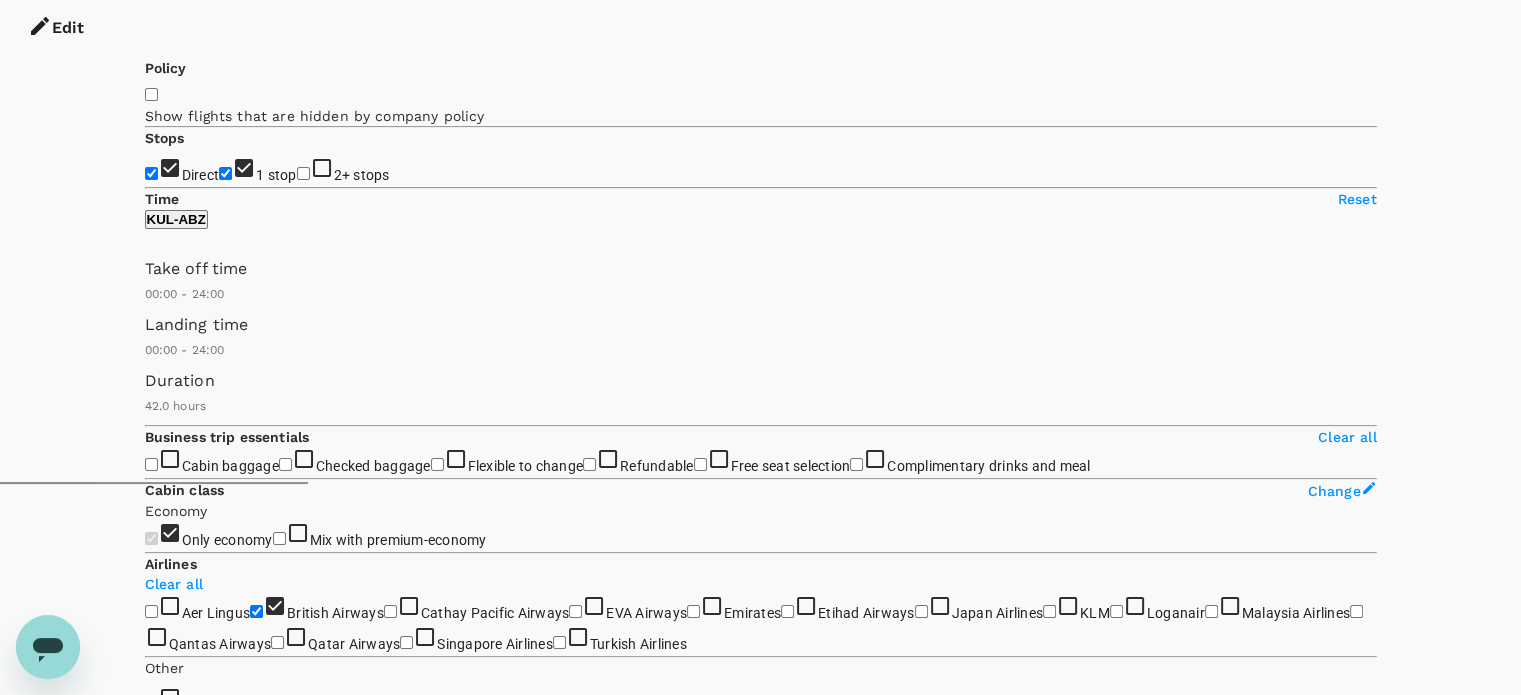click 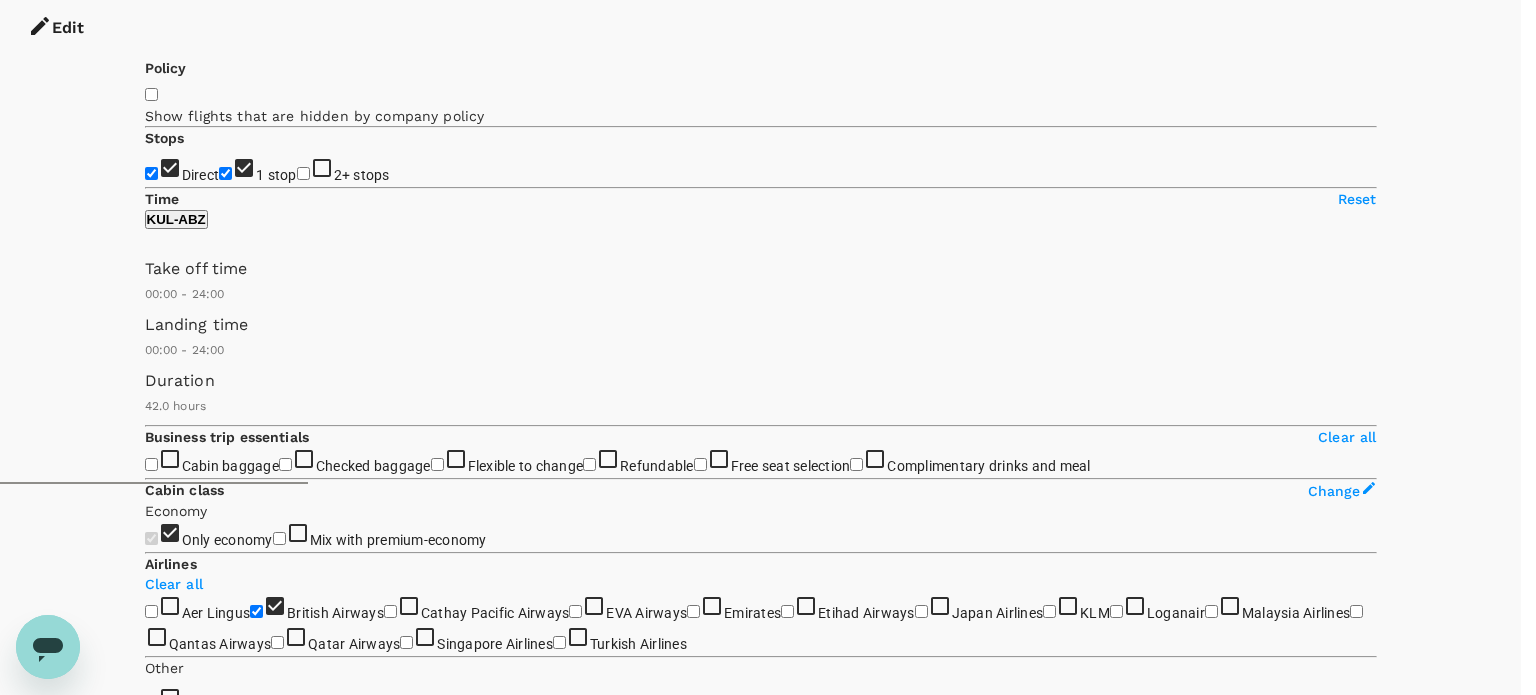 click 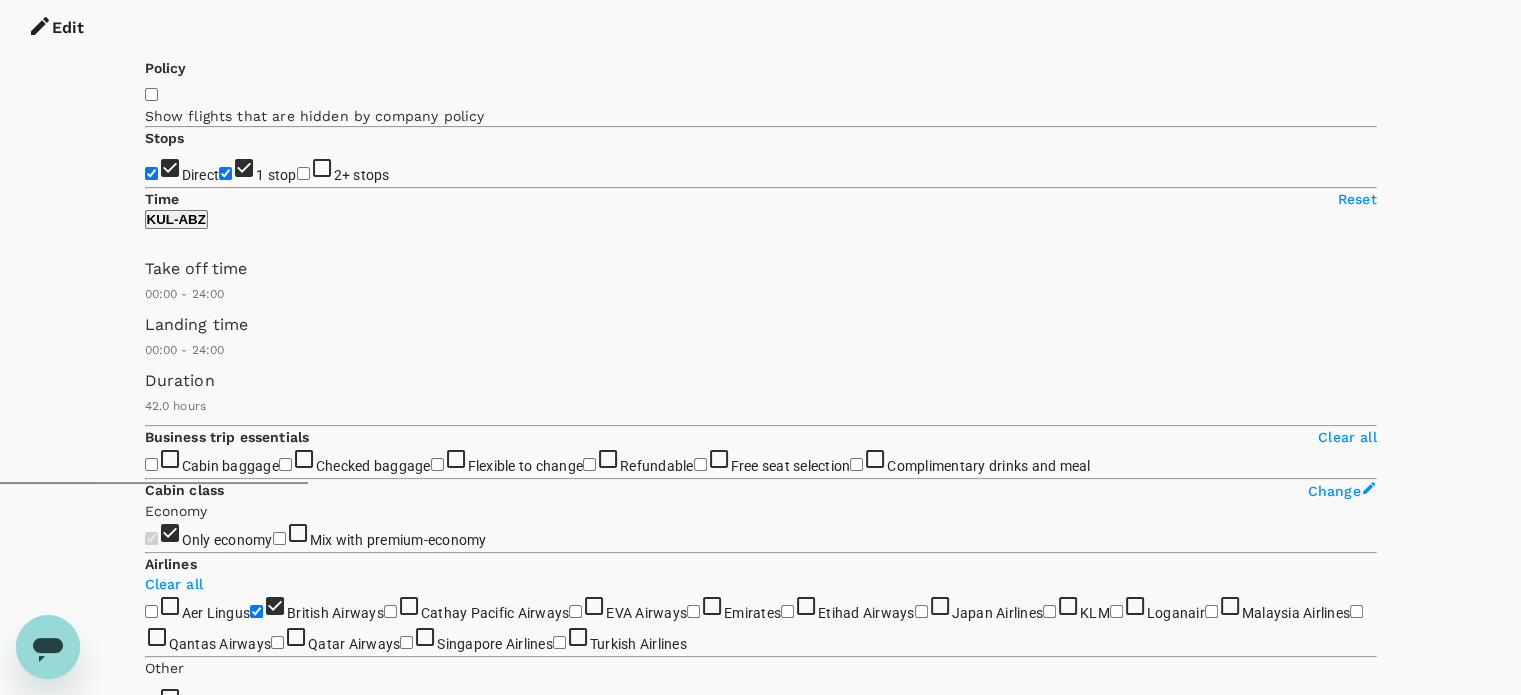 click 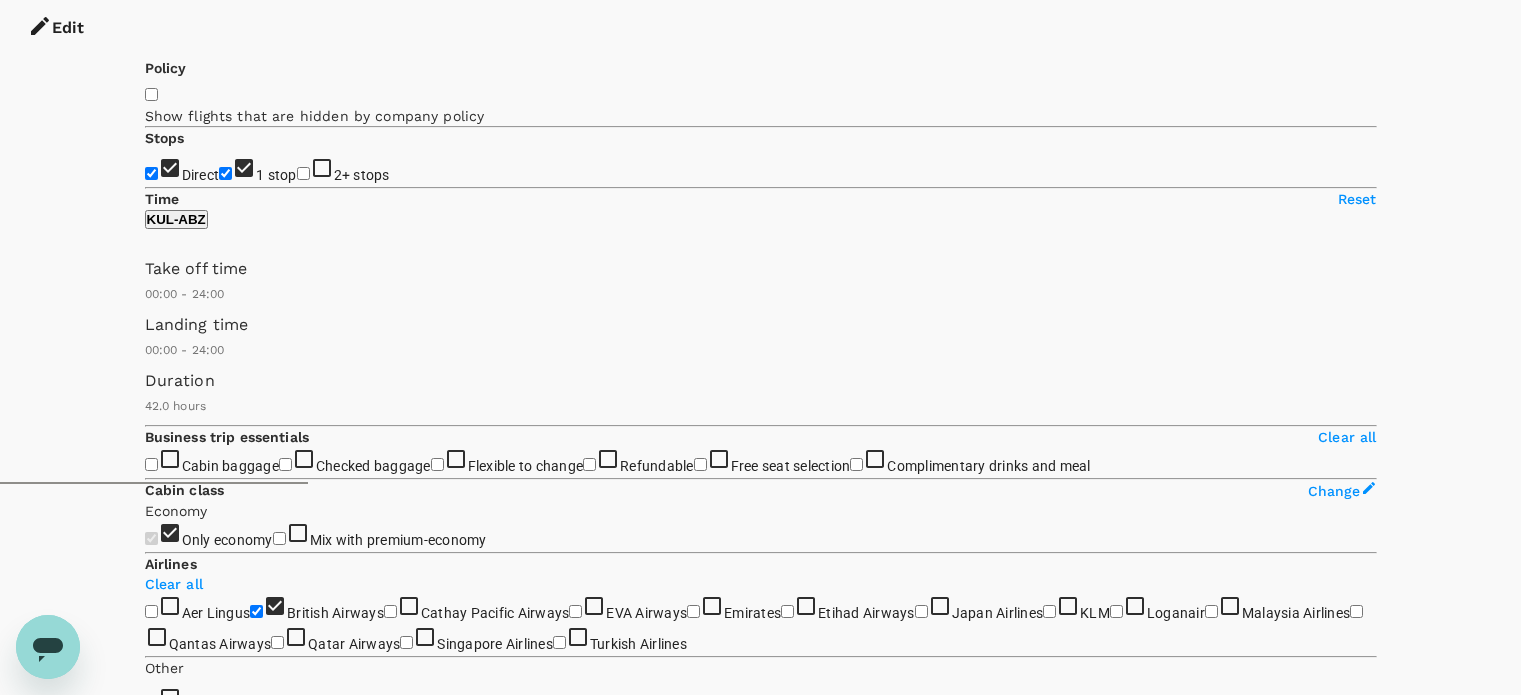 click on "Refresh Search" at bounding box center (48, 17872) 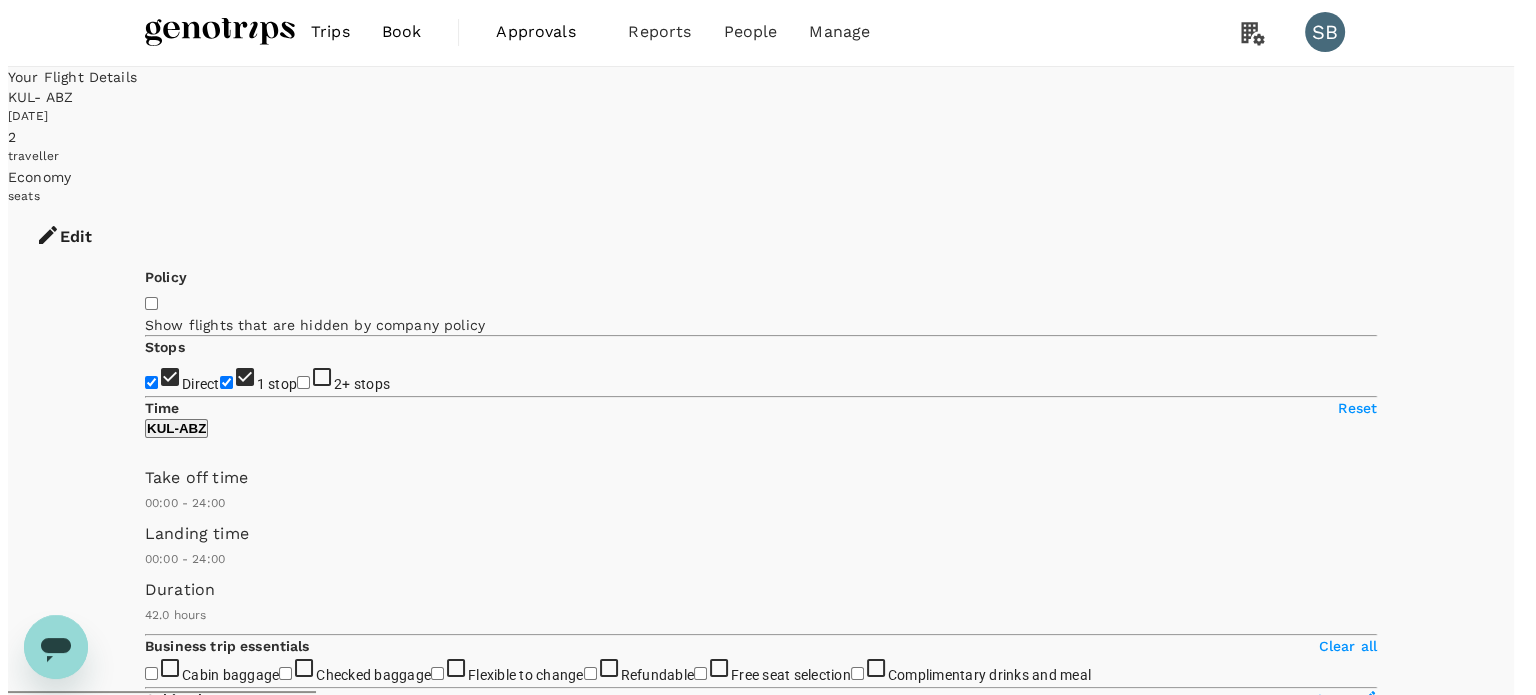 scroll, scrollTop: 0, scrollLeft: 0, axis: both 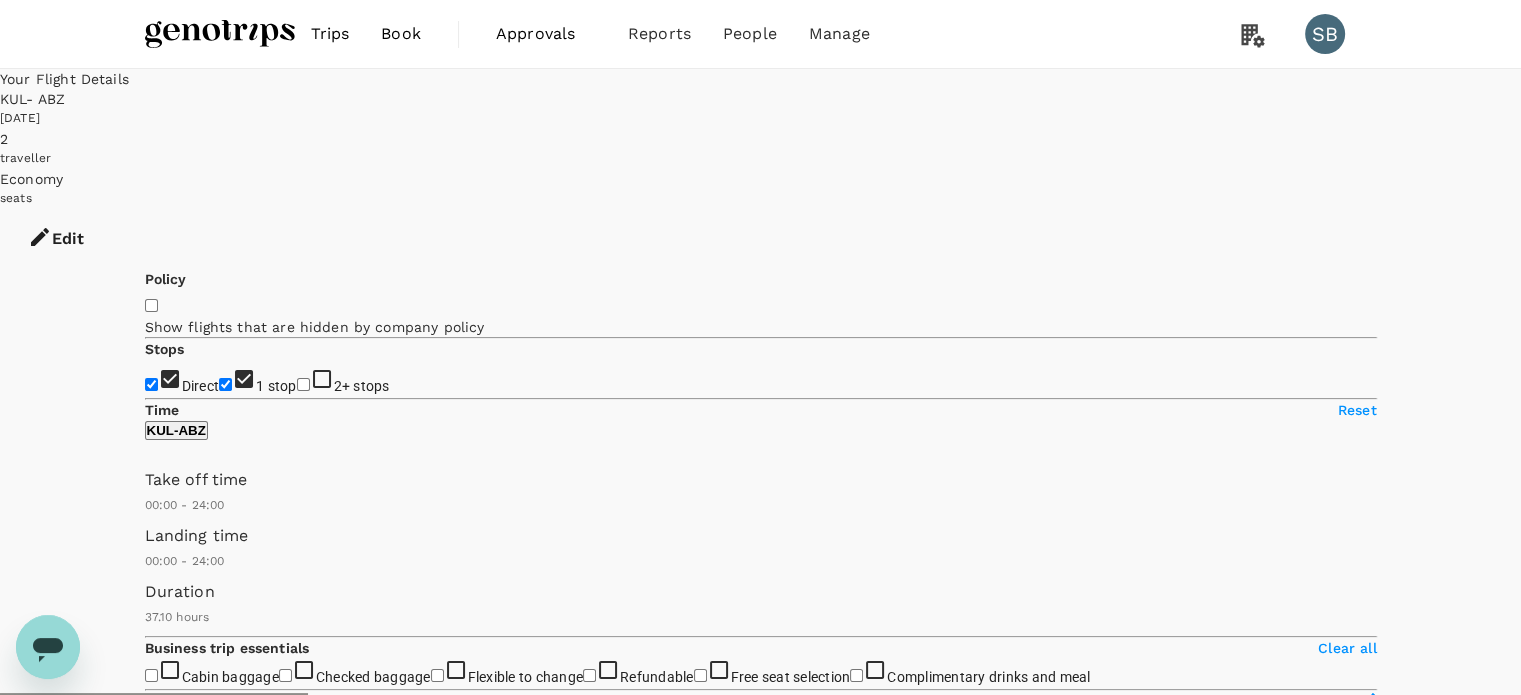 type on "2520" 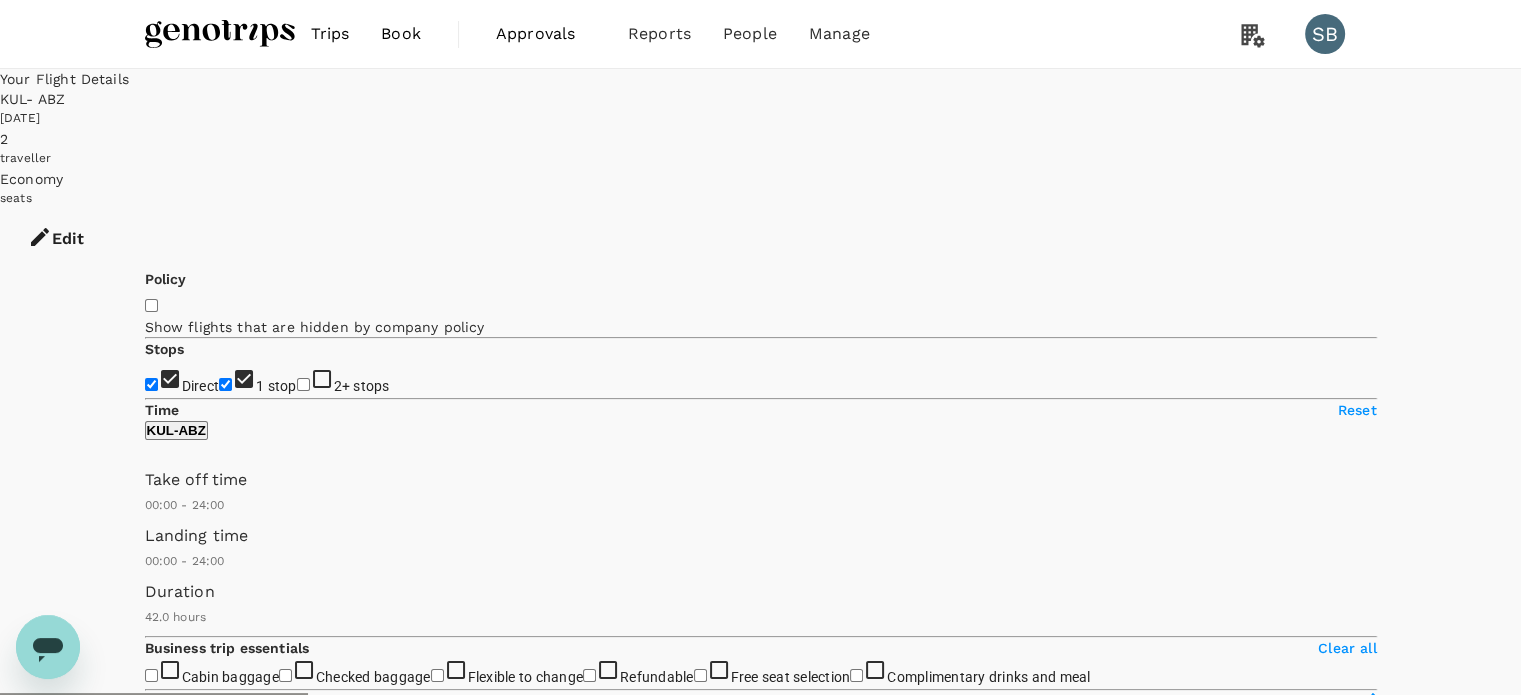 checkbox on "true" 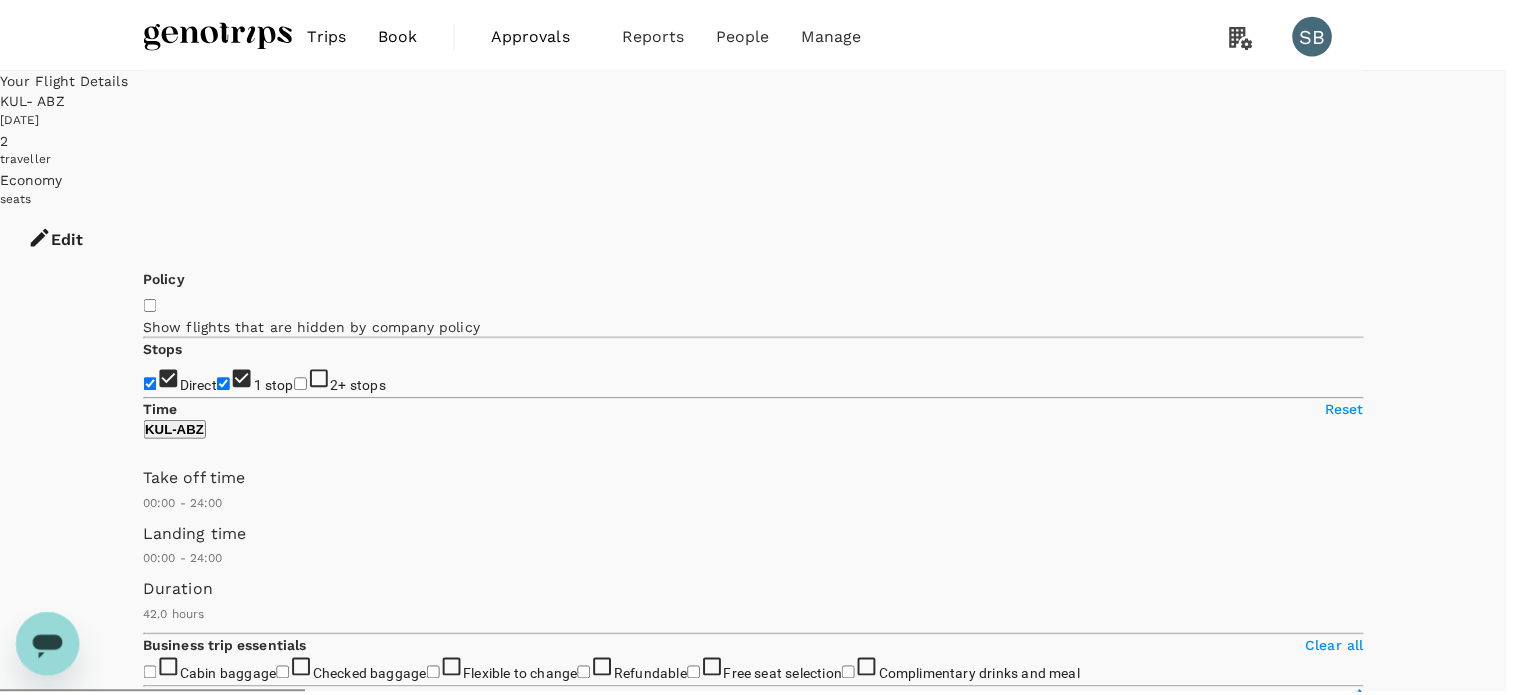 scroll, scrollTop: 0, scrollLeft: 0, axis: both 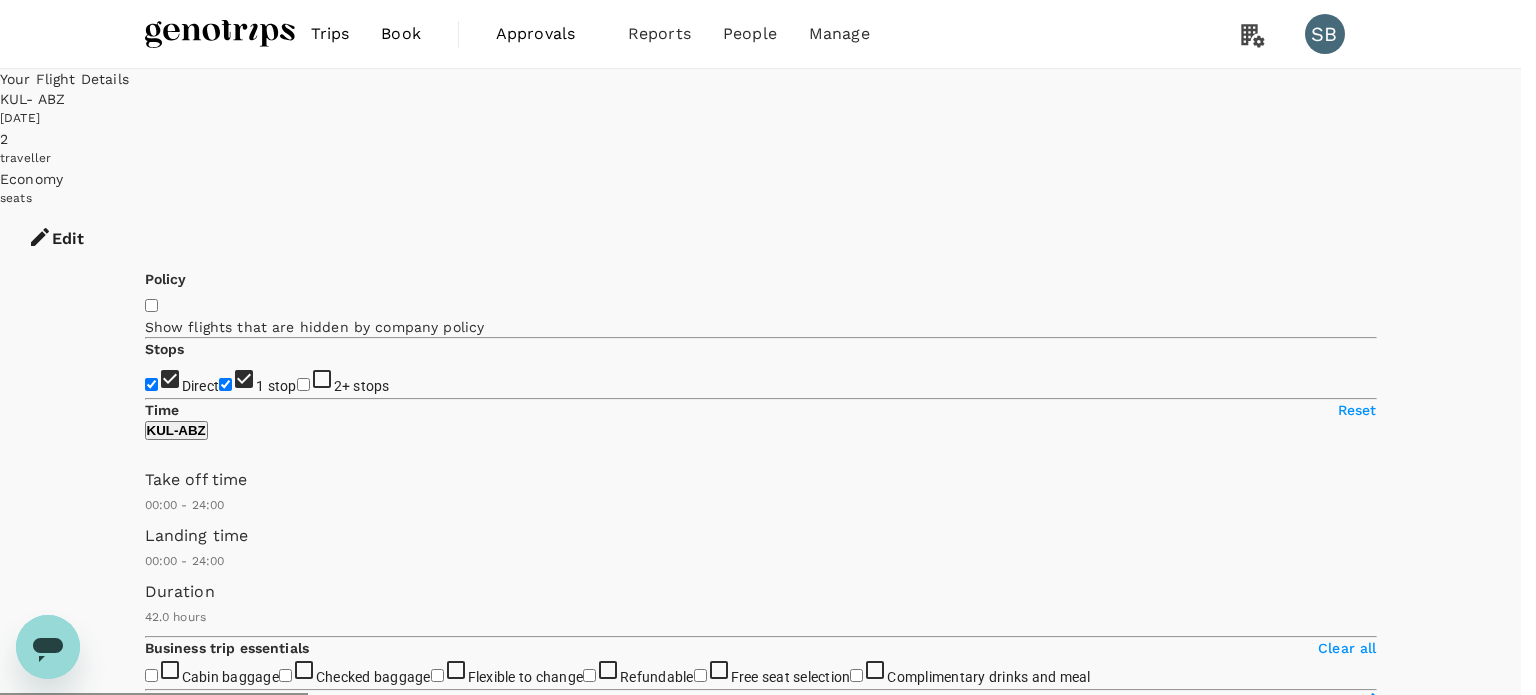 drag, startPoint x: 380, startPoint y: 158, endPoint x: 780, endPoint y: 588, distance: 587.28186 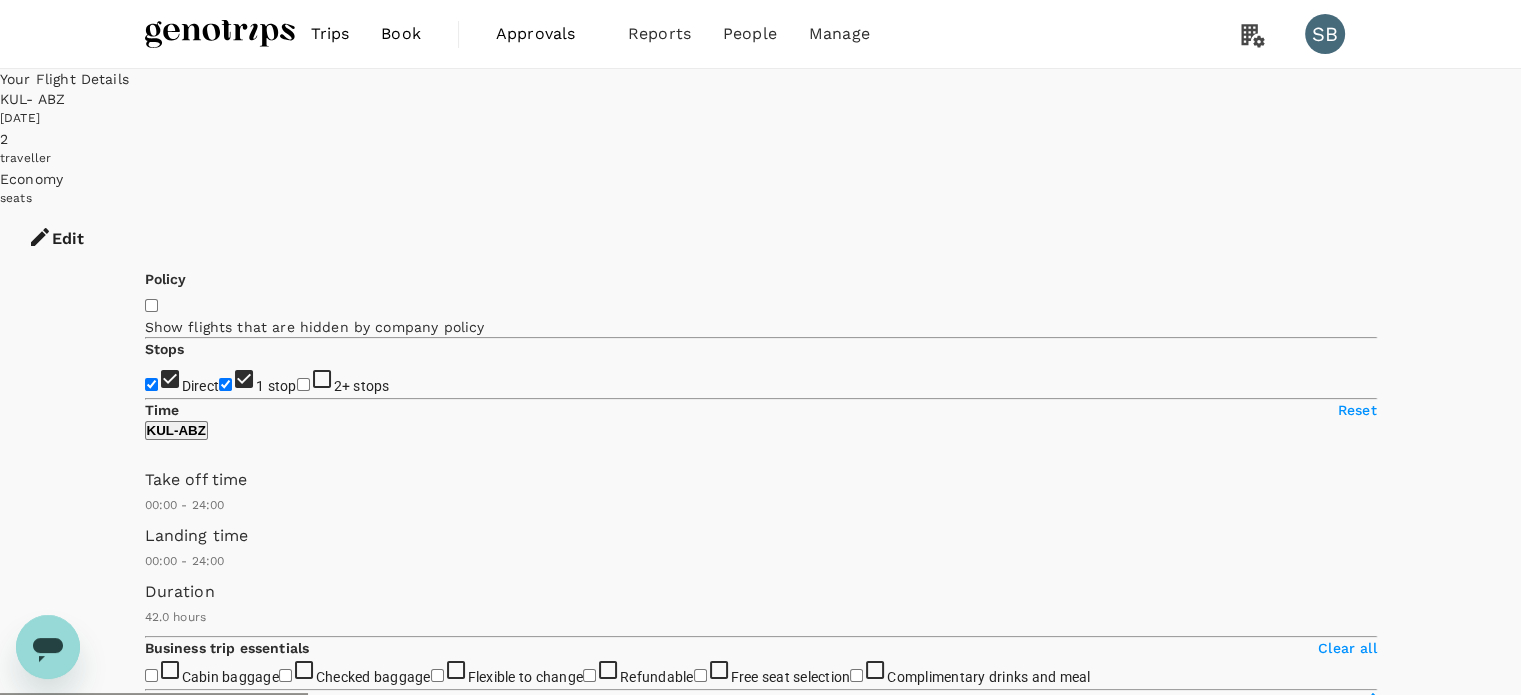 click at bounding box center (220, 34) 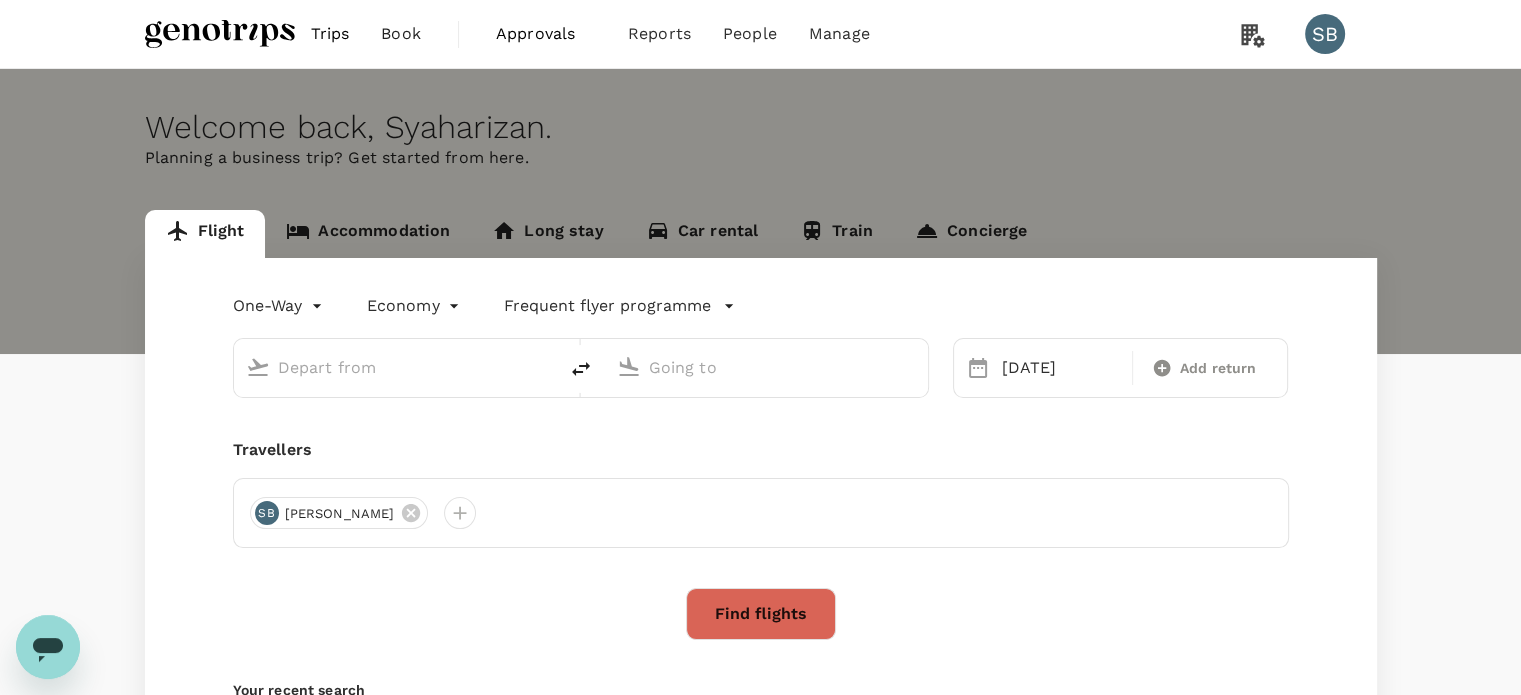 type on "Kuala Lumpur Intl ([GEOGRAPHIC_DATA])" 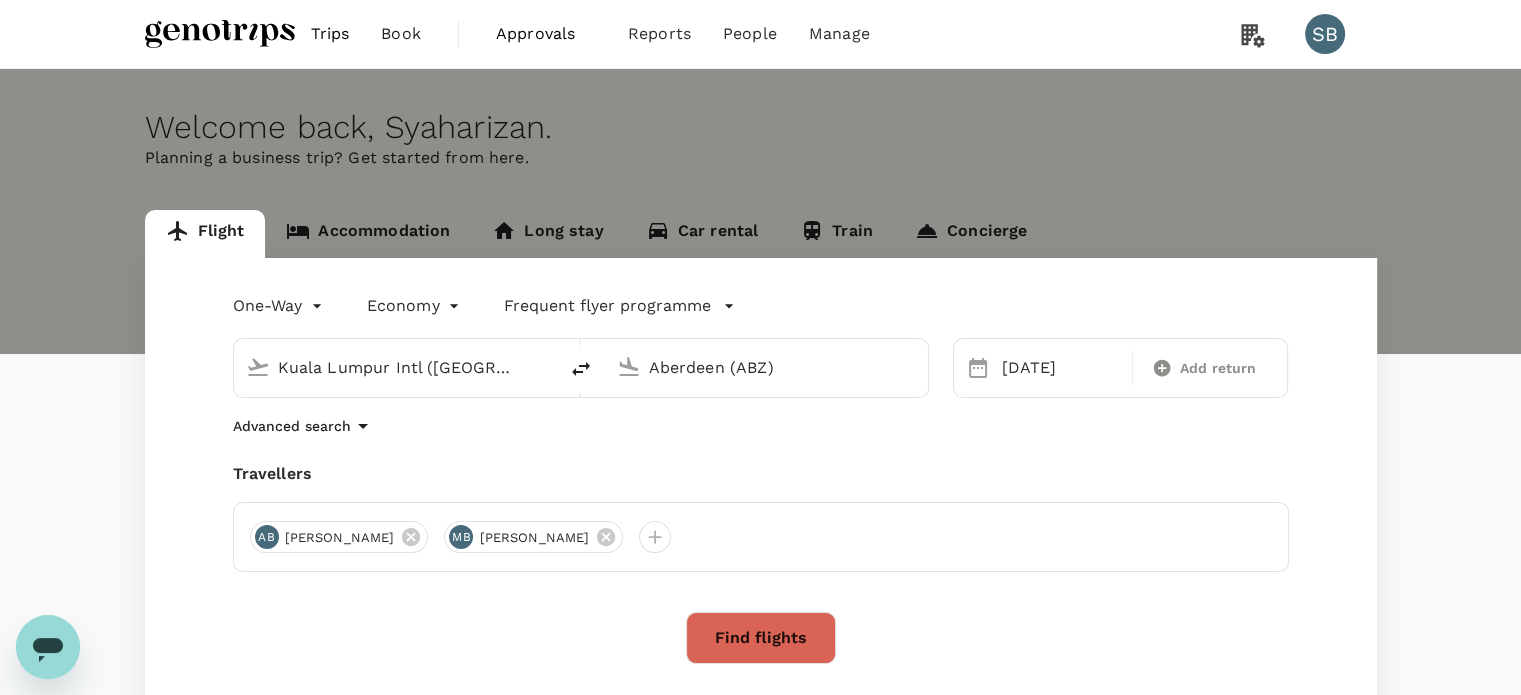 type 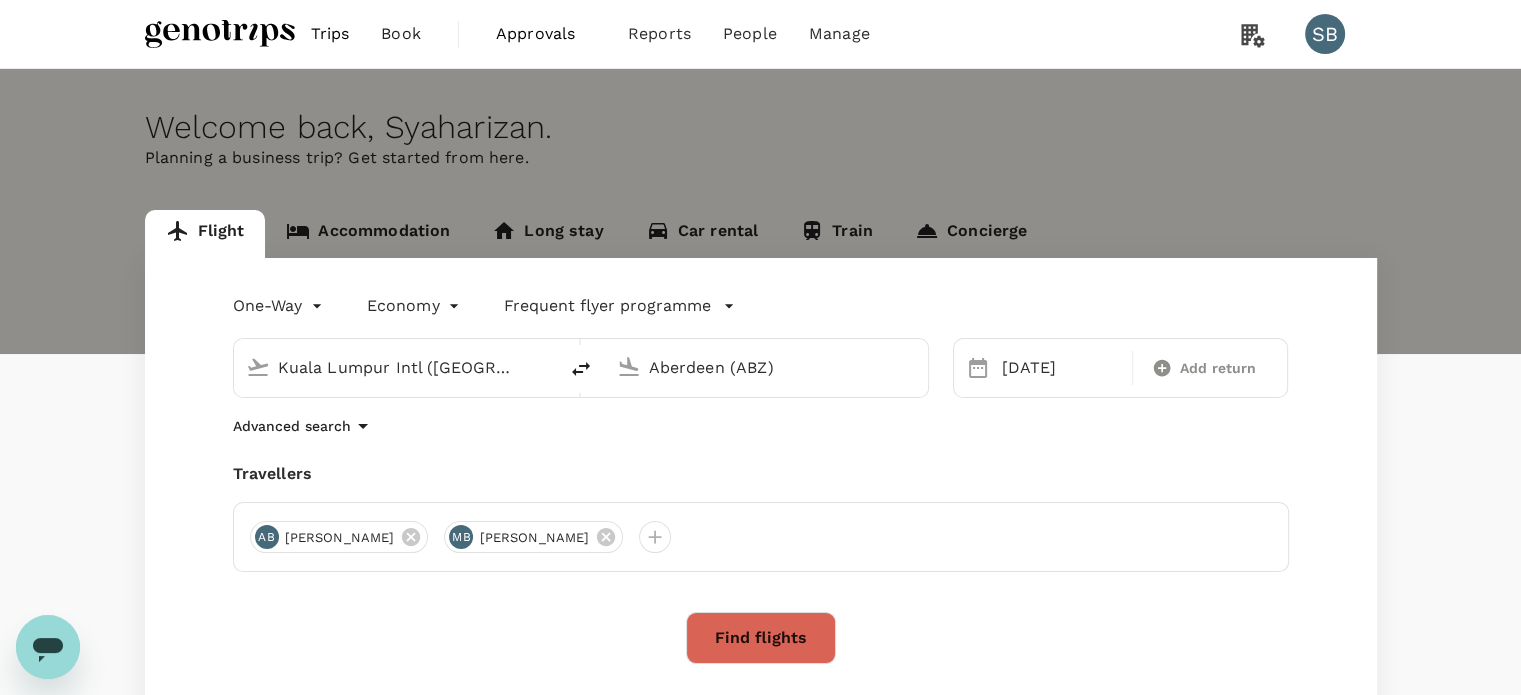 type 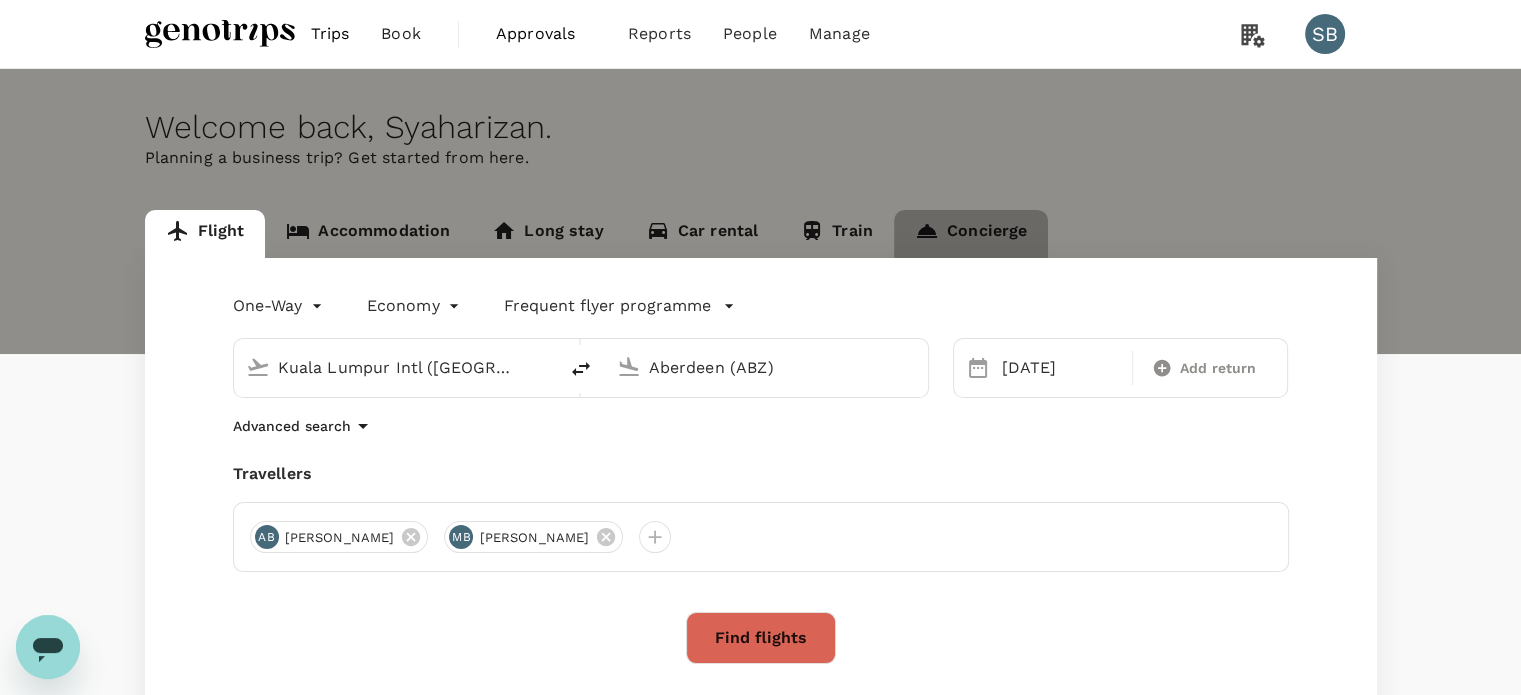 click on "Concierge" at bounding box center (971, 234) 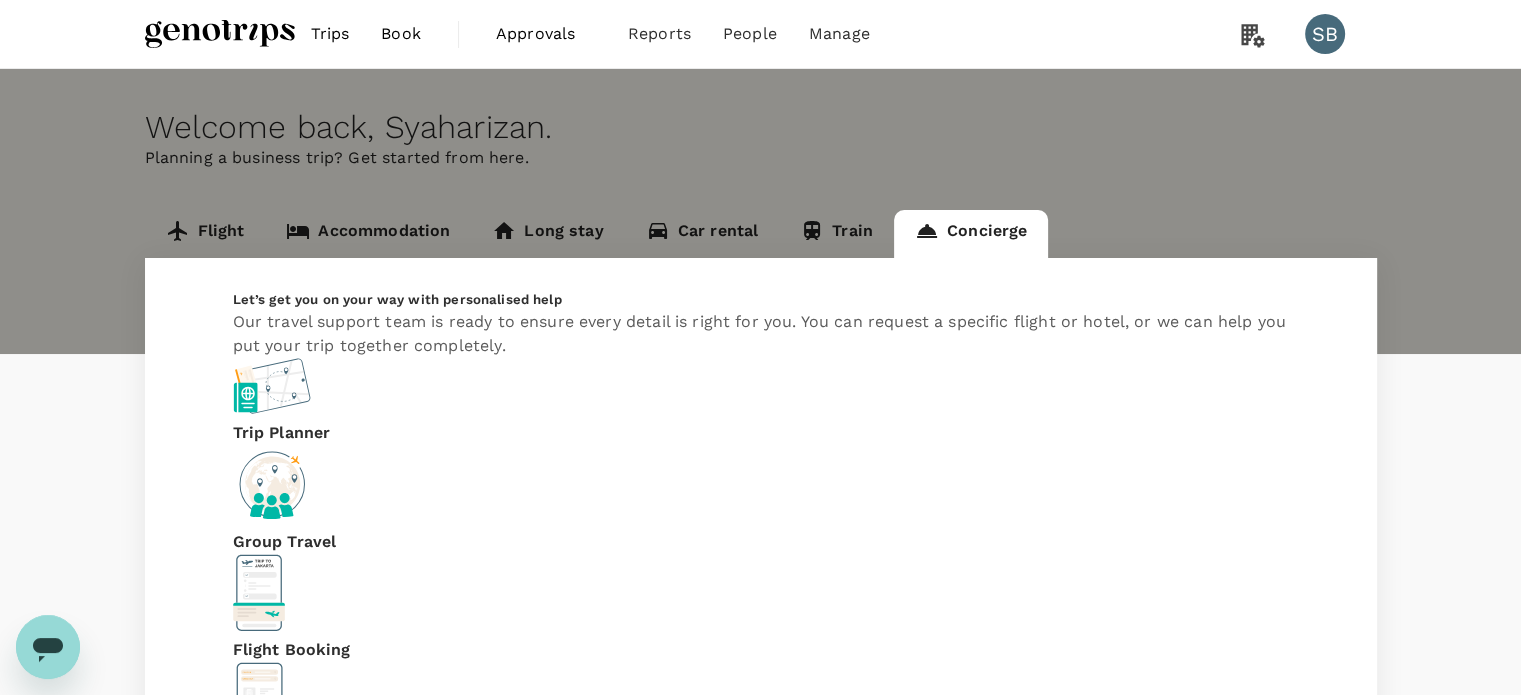 click at bounding box center [220, 34] 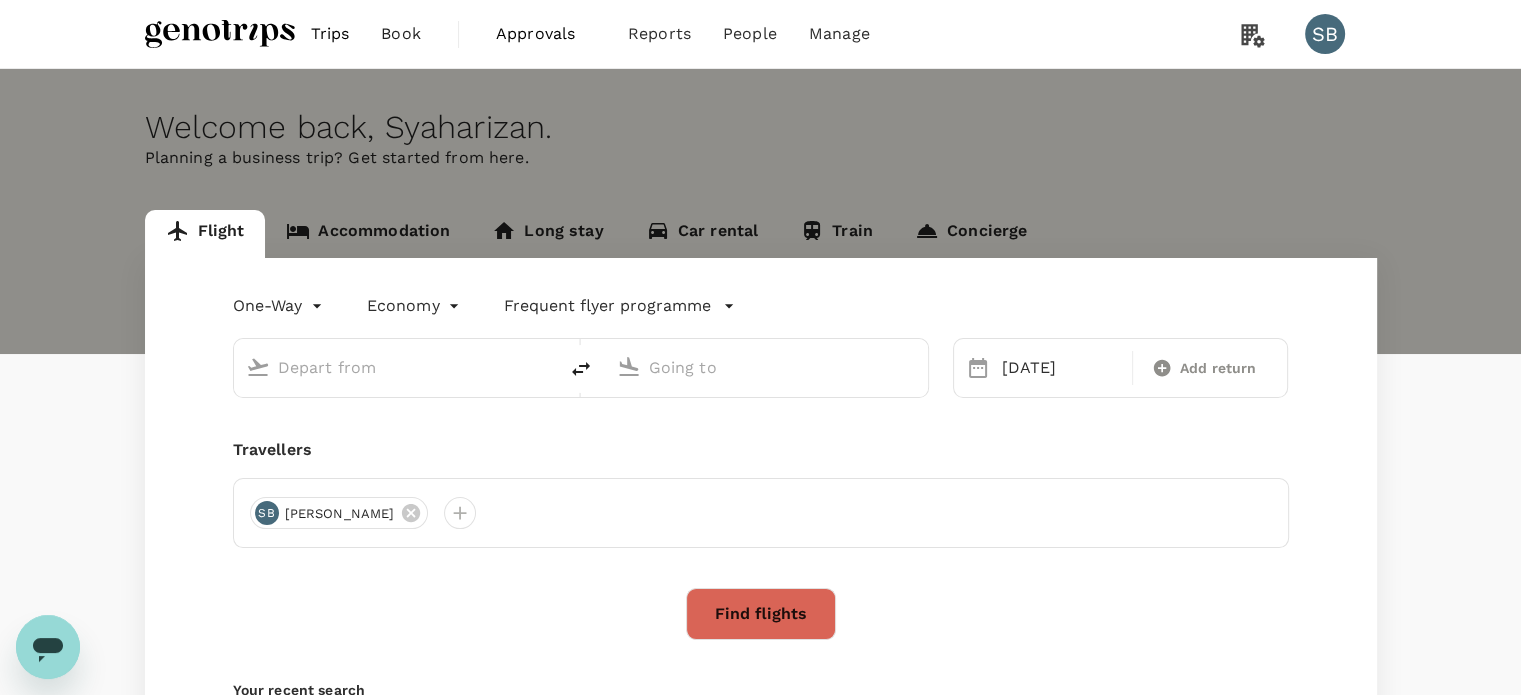 type on "Kuala Lumpur Intl ([GEOGRAPHIC_DATA])" 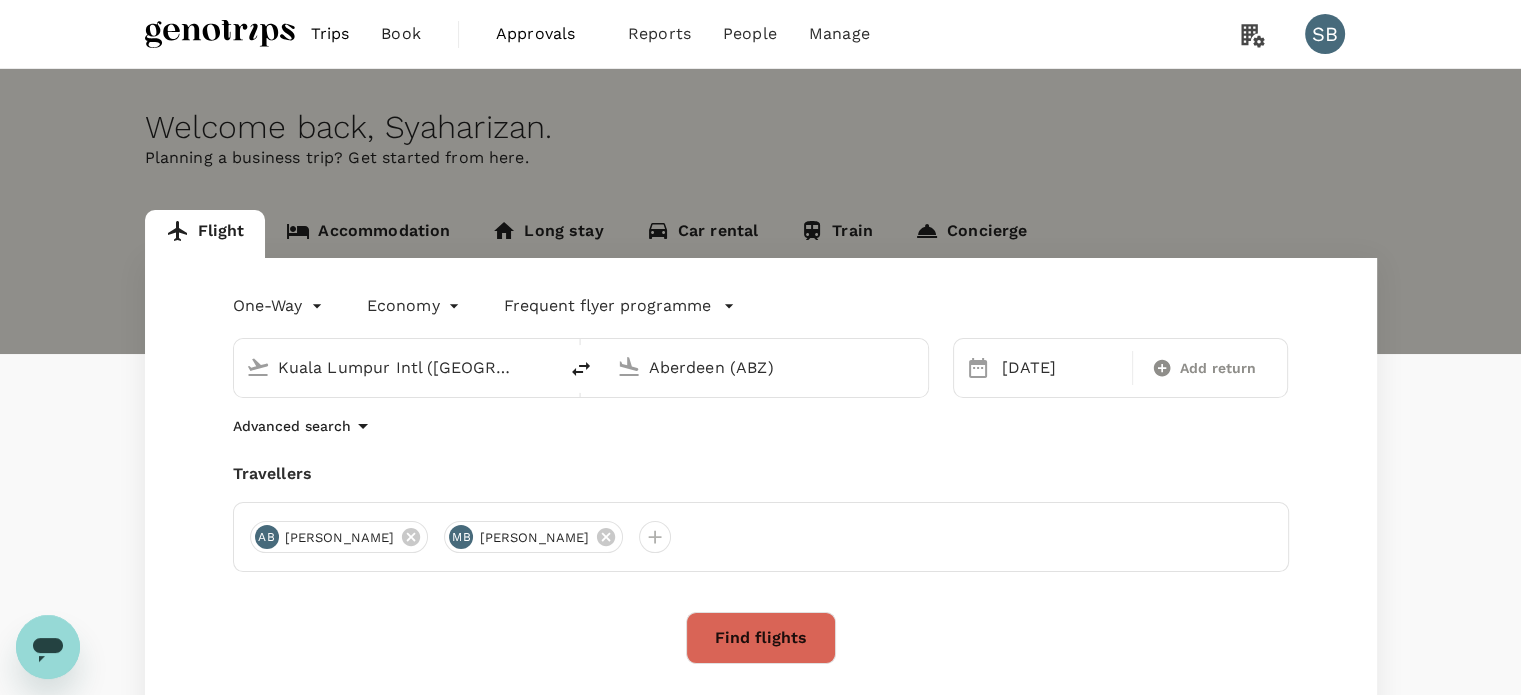 type 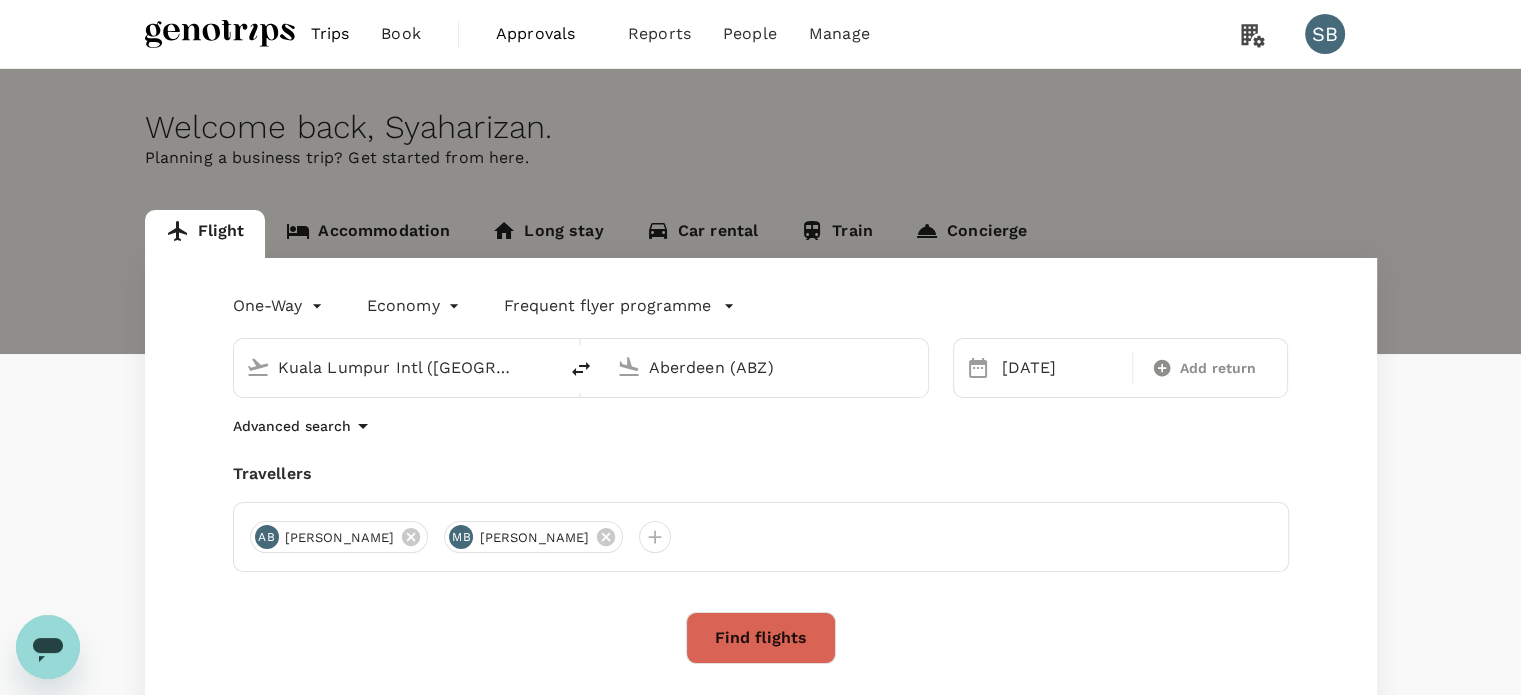 type 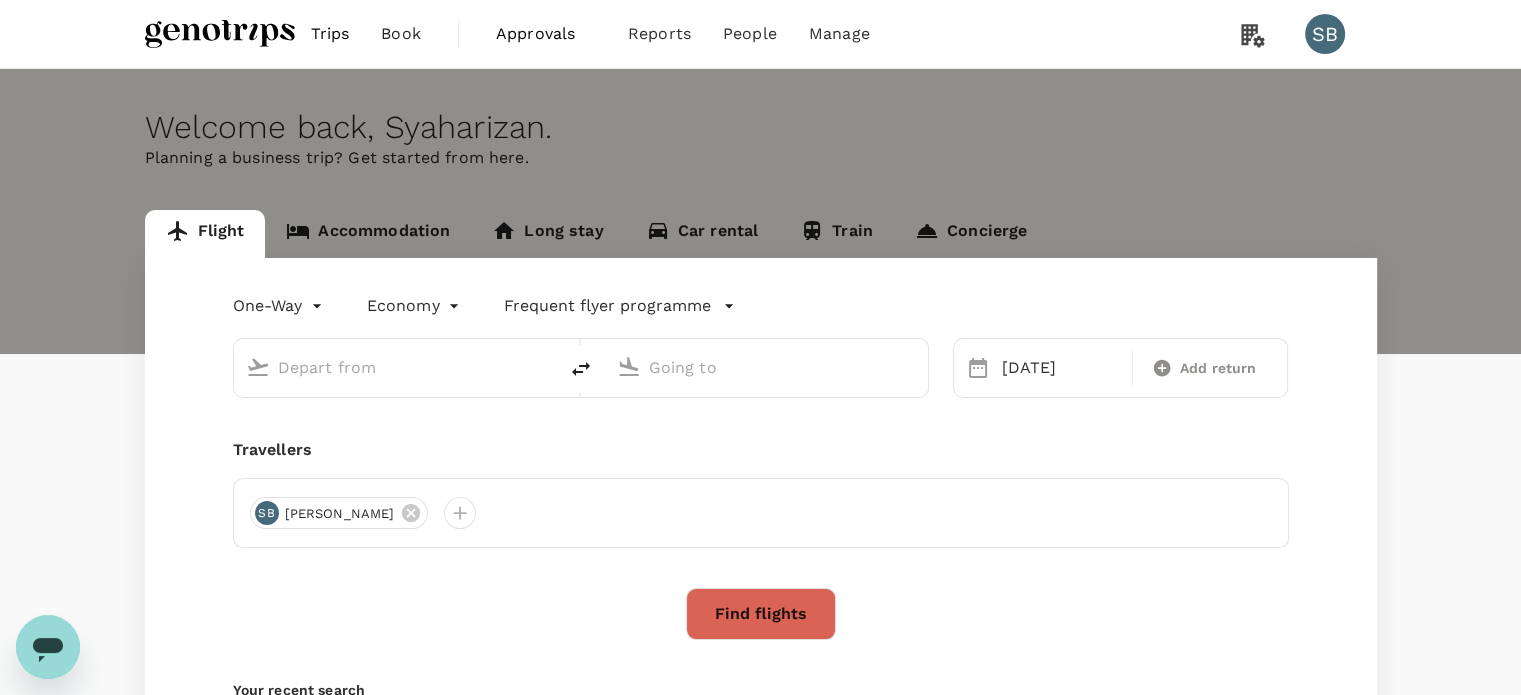 type on "Kuala Lumpur Intl ([GEOGRAPHIC_DATA])" 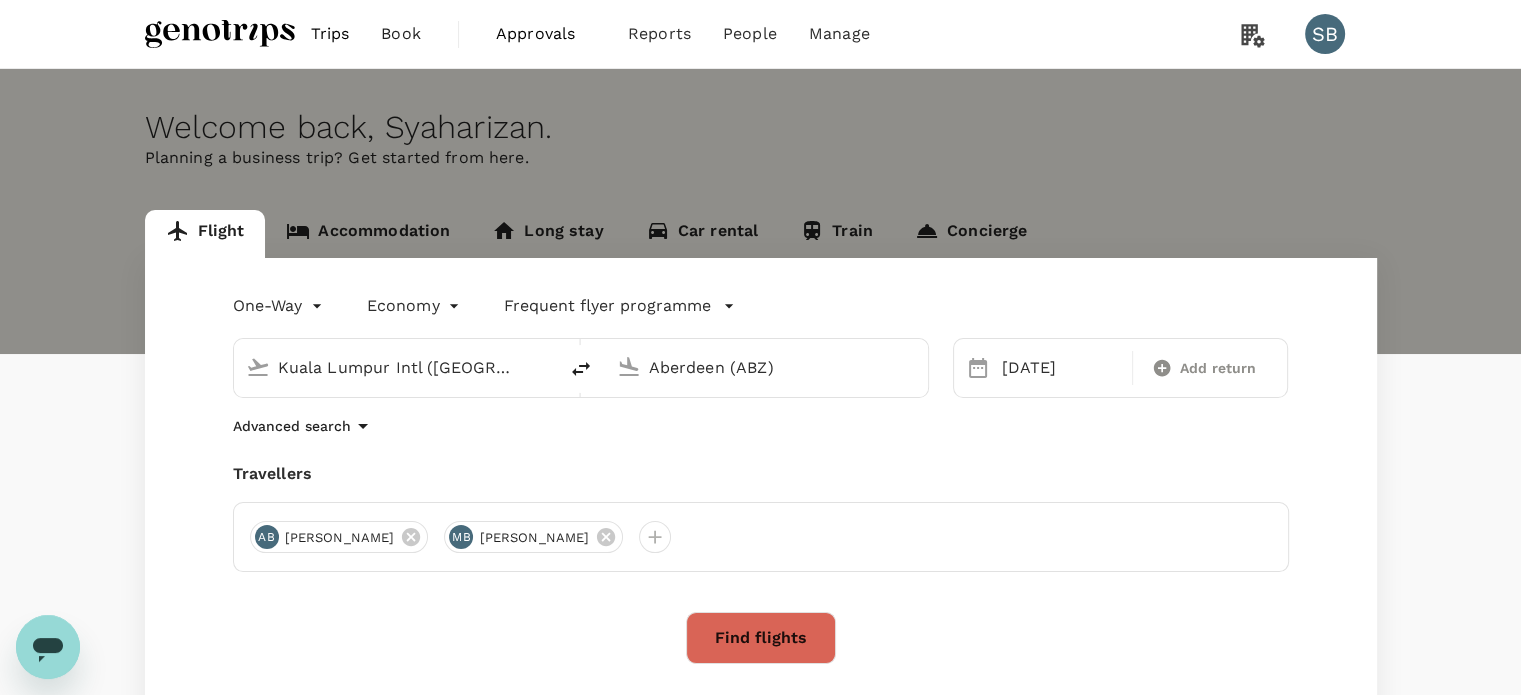 drag, startPoint x: 698, startPoint y: 538, endPoint x: 672, endPoint y: 537, distance: 26.019224 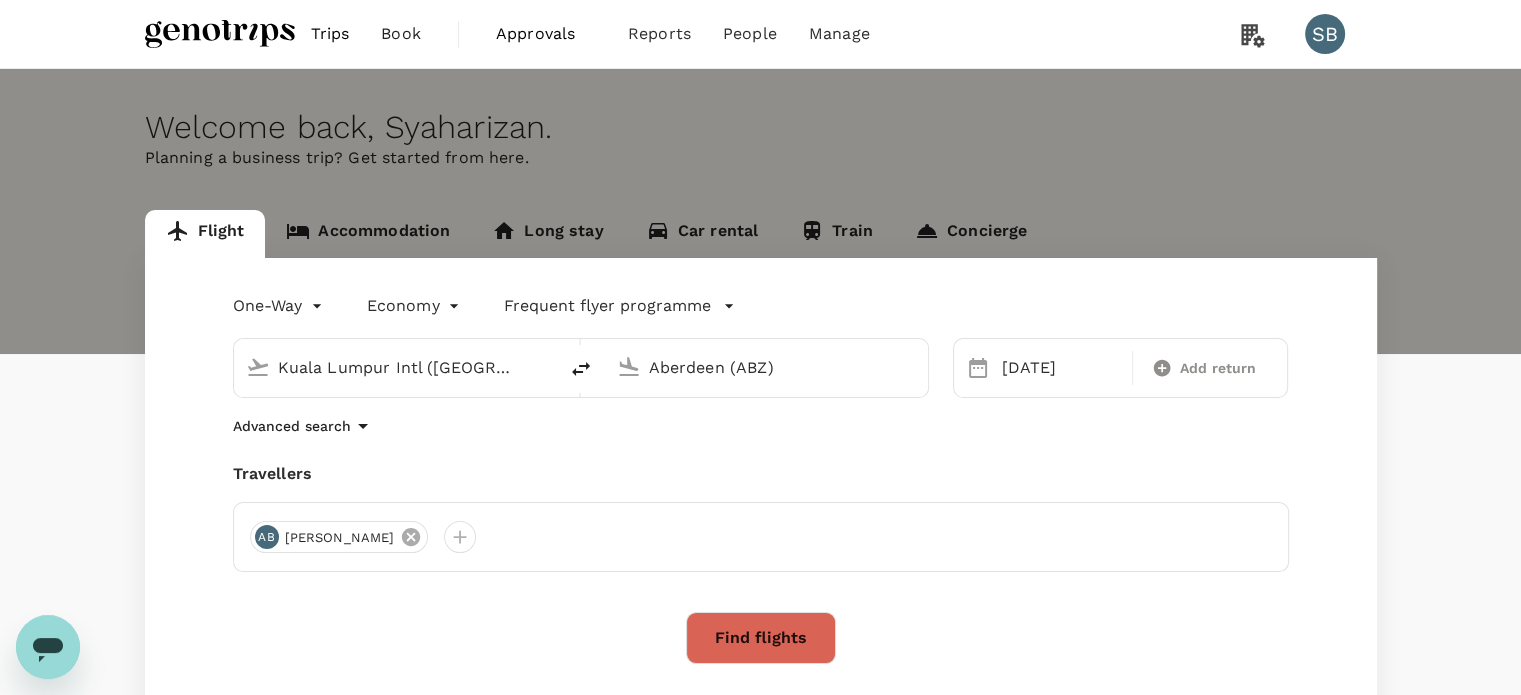 click 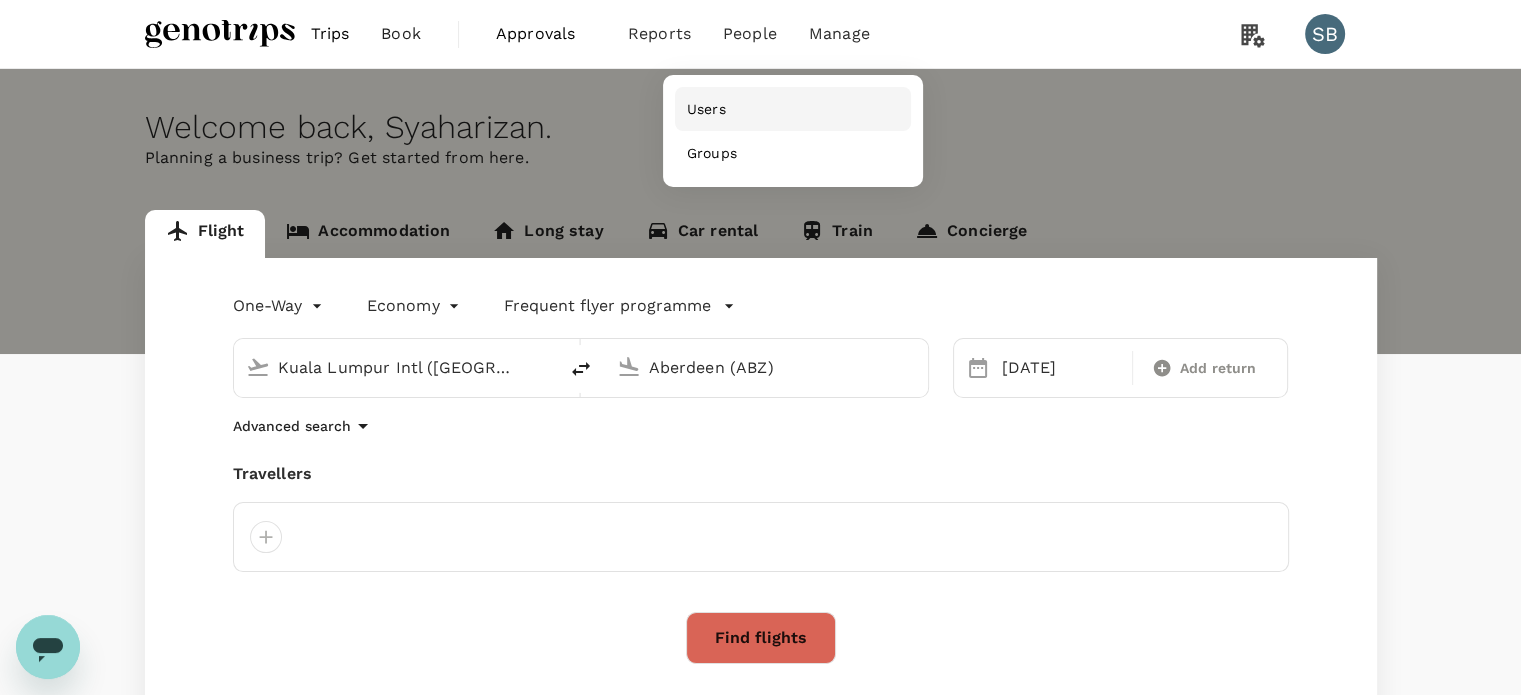 click on "Users" at bounding box center (793, 109) 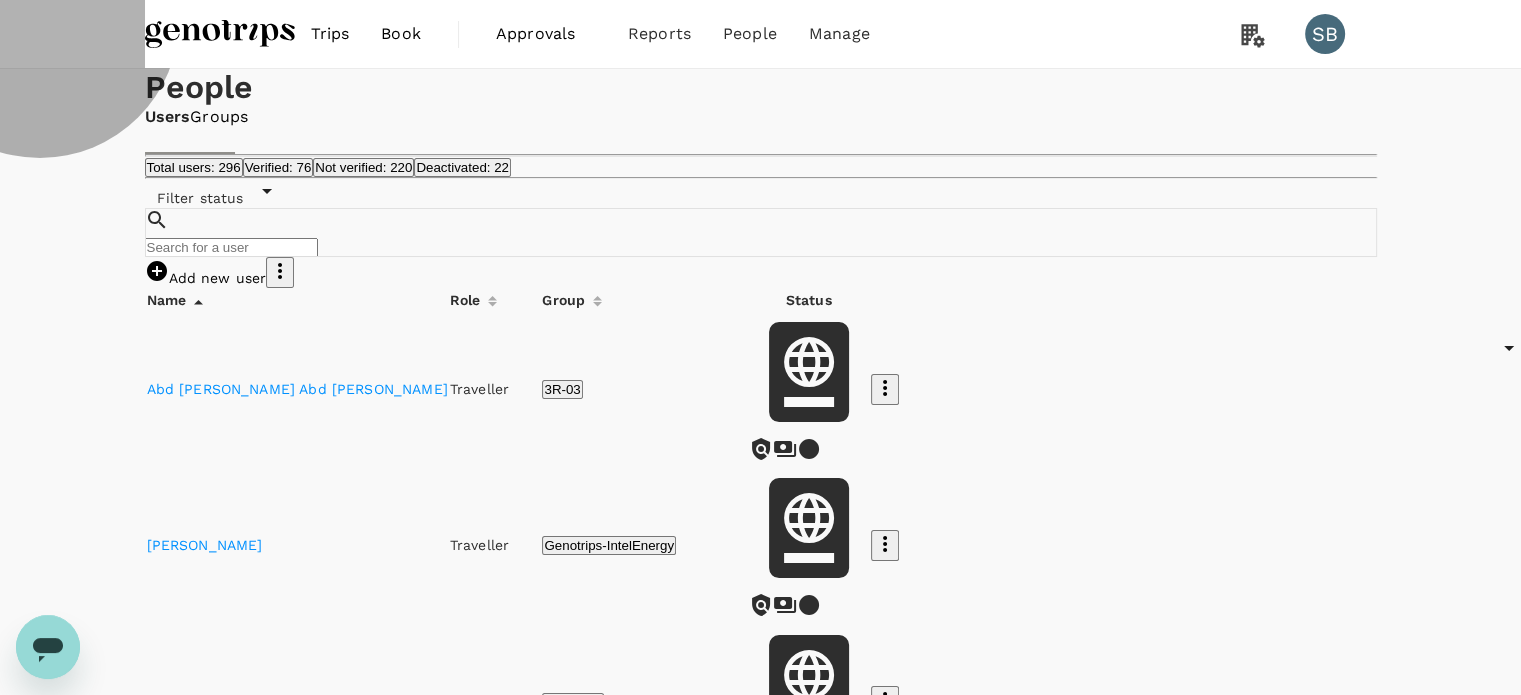 click 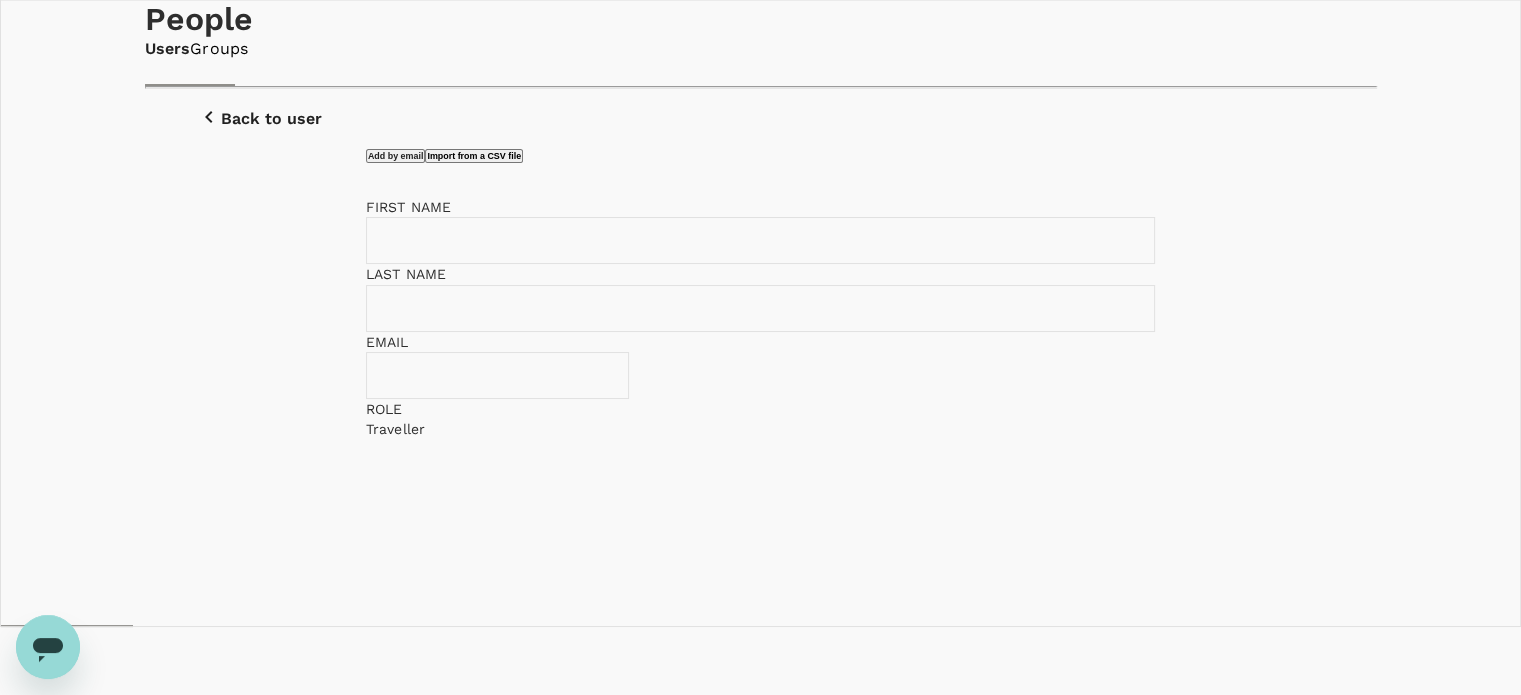 scroll, scrollTop: 100, scrollLeft: 0, axis: vertical 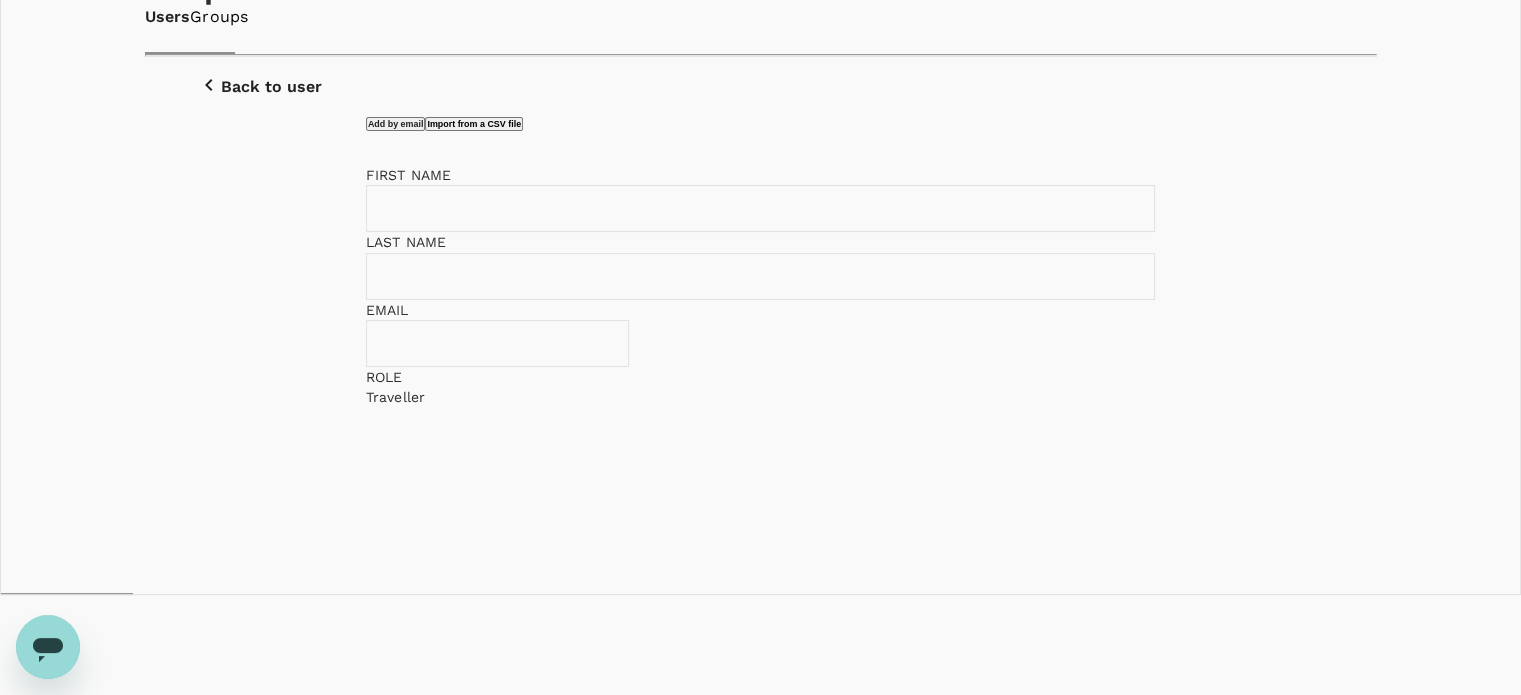click at bounding box center [774, 208] 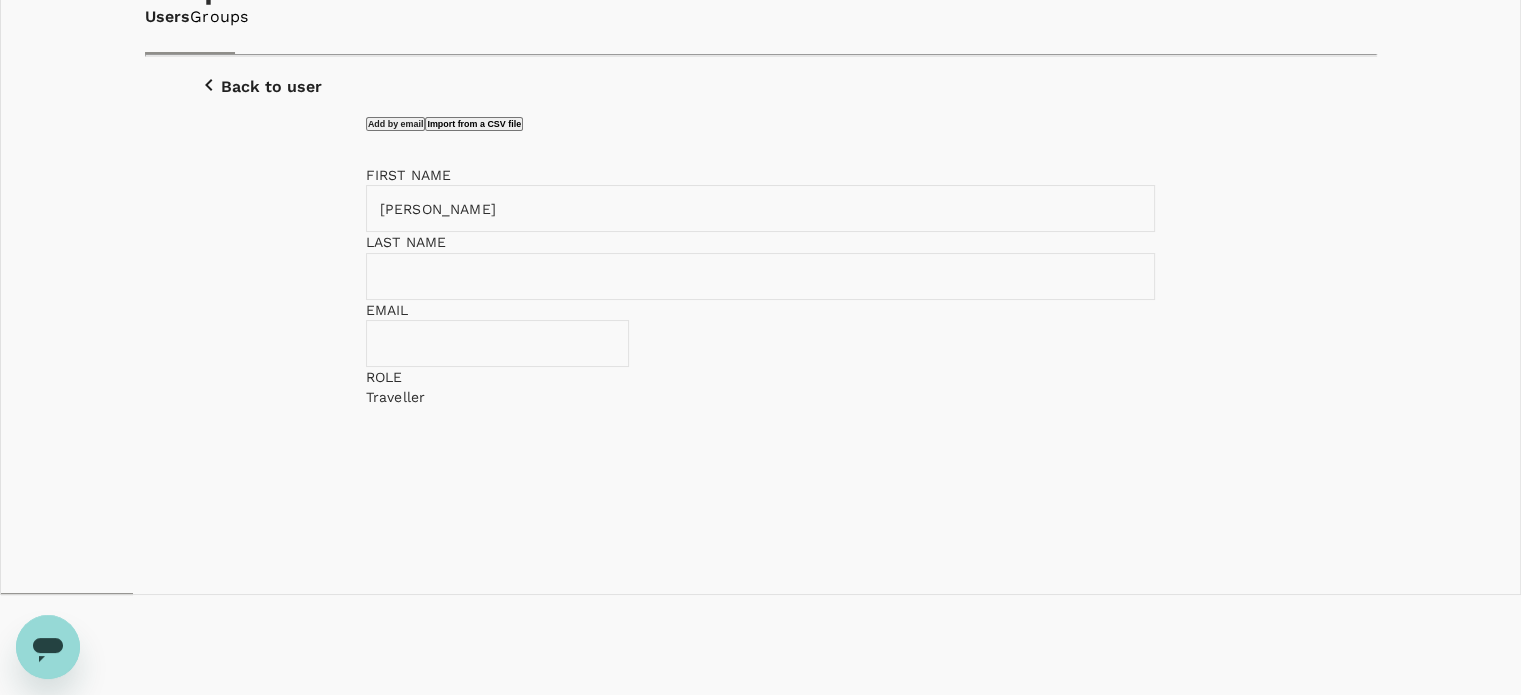 type on "JAMES ALLEN" 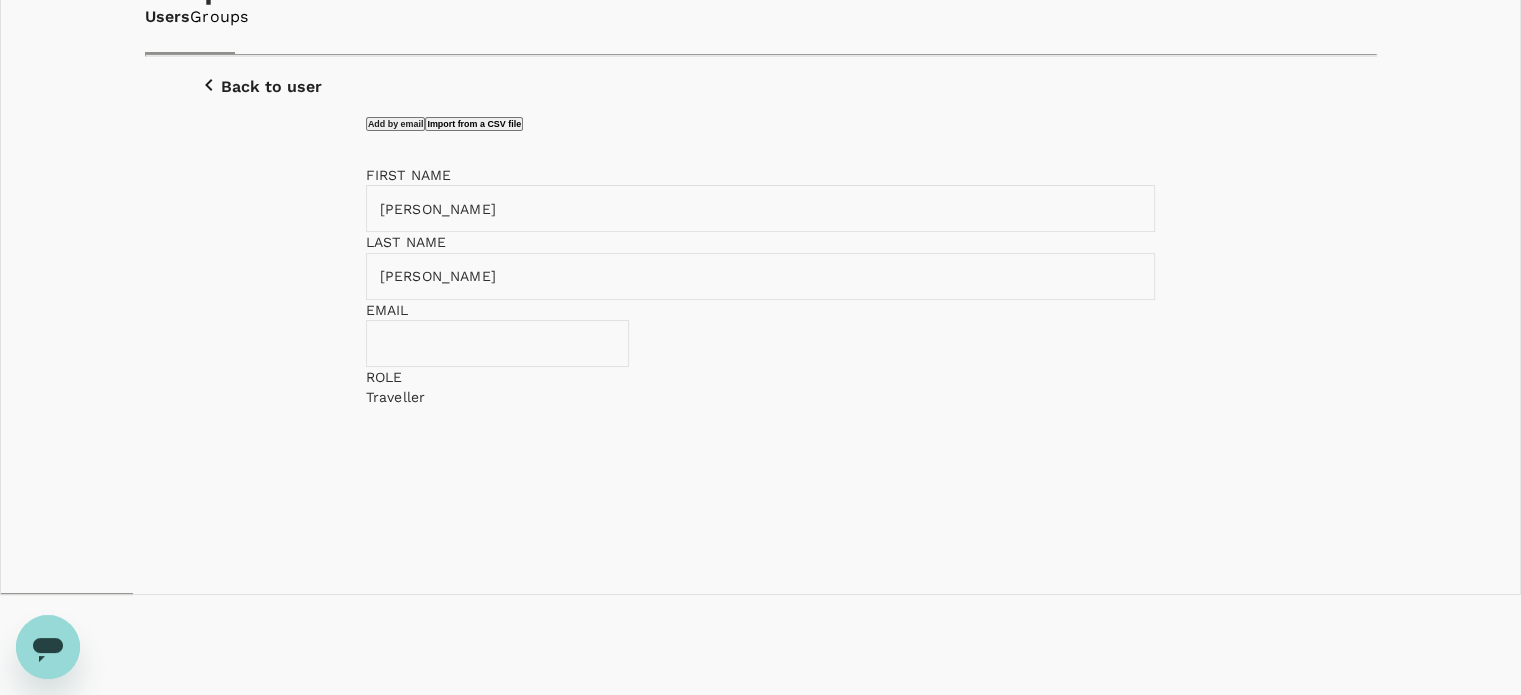 type on "REID" 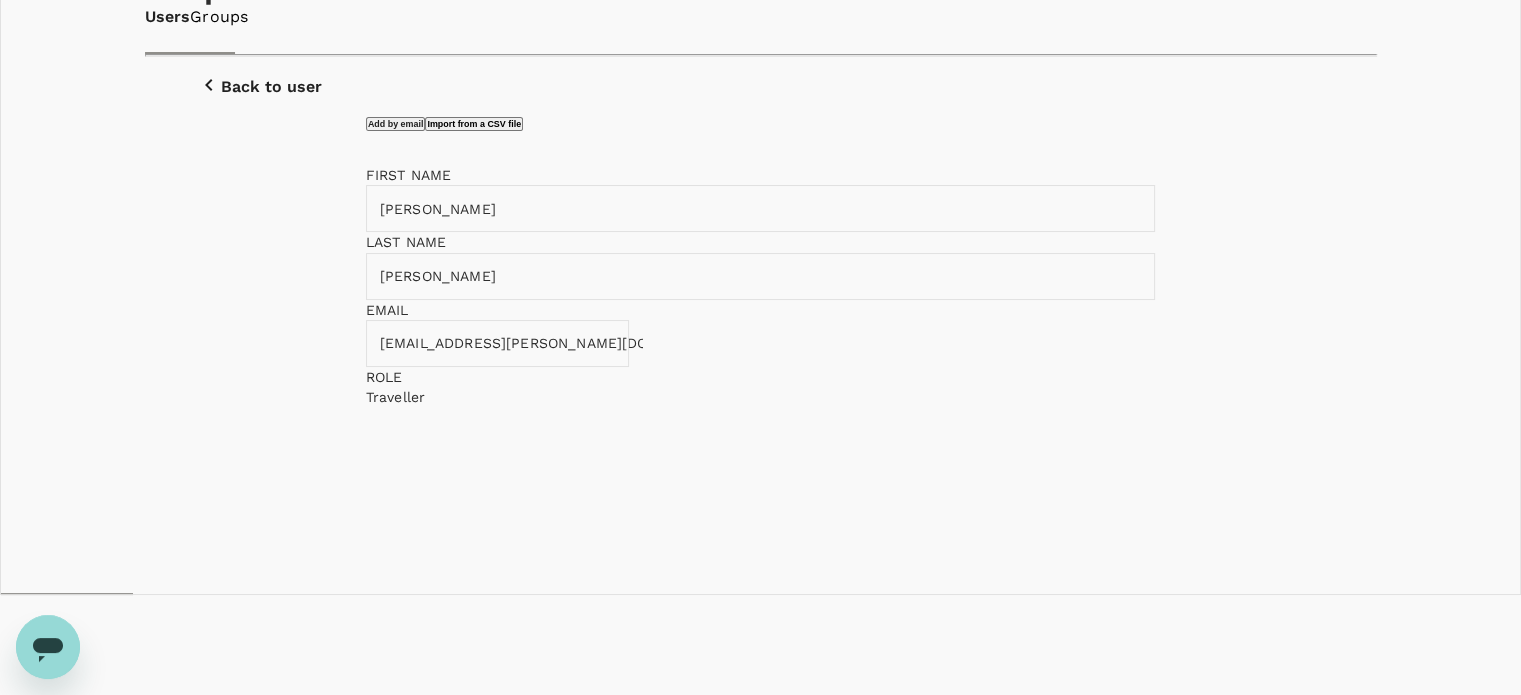 click on "izan+julin@genotrips.com.my" at bounding box center [511, 343] 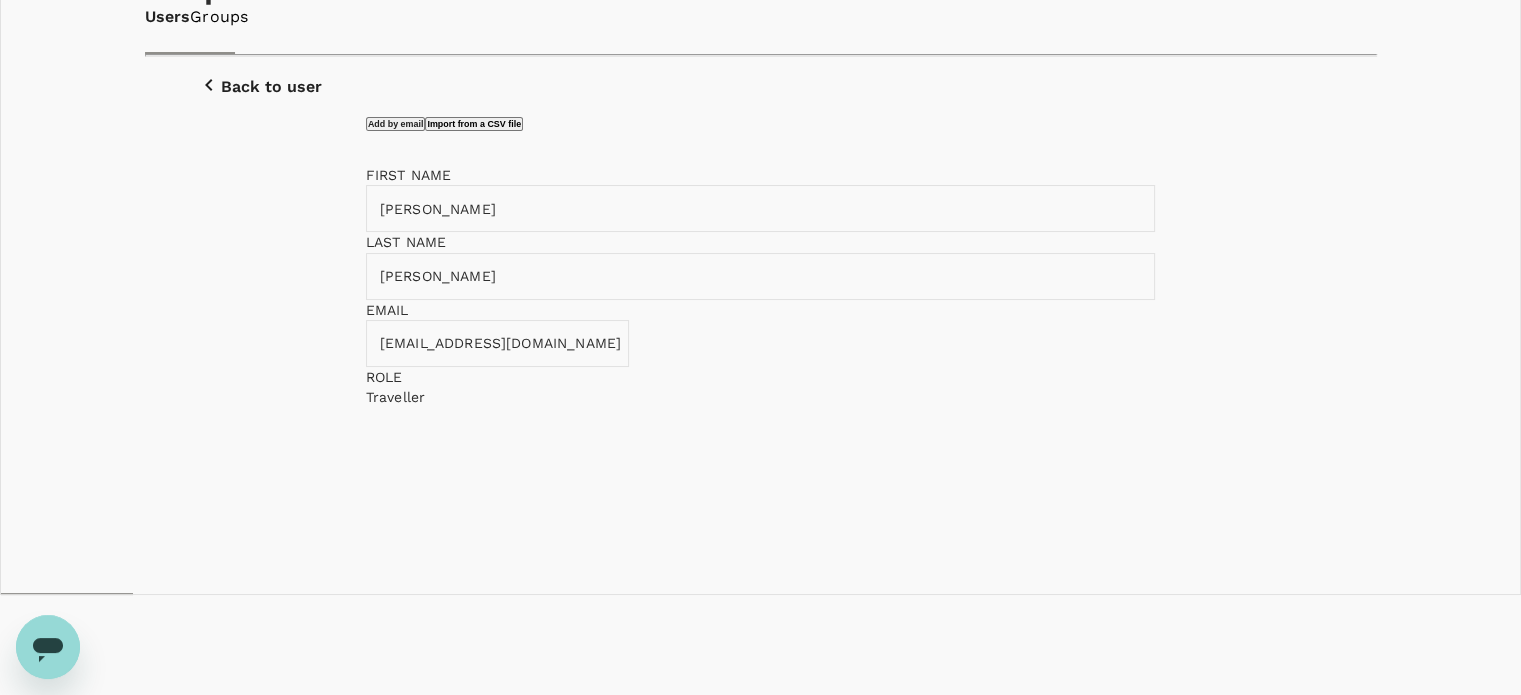 type on "izan+@genotrips.com.my" 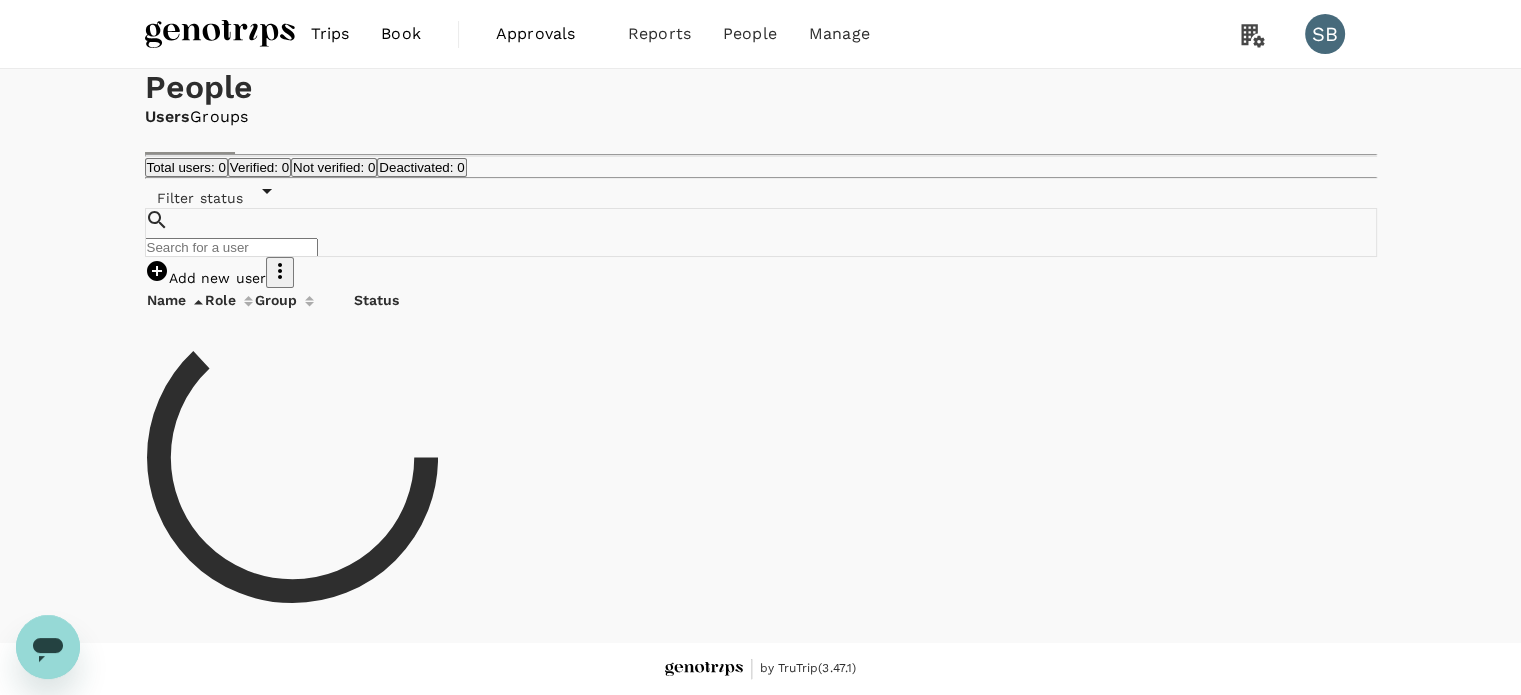 scroll, scrollTop: 0, scrollLeft: 0, axis: both 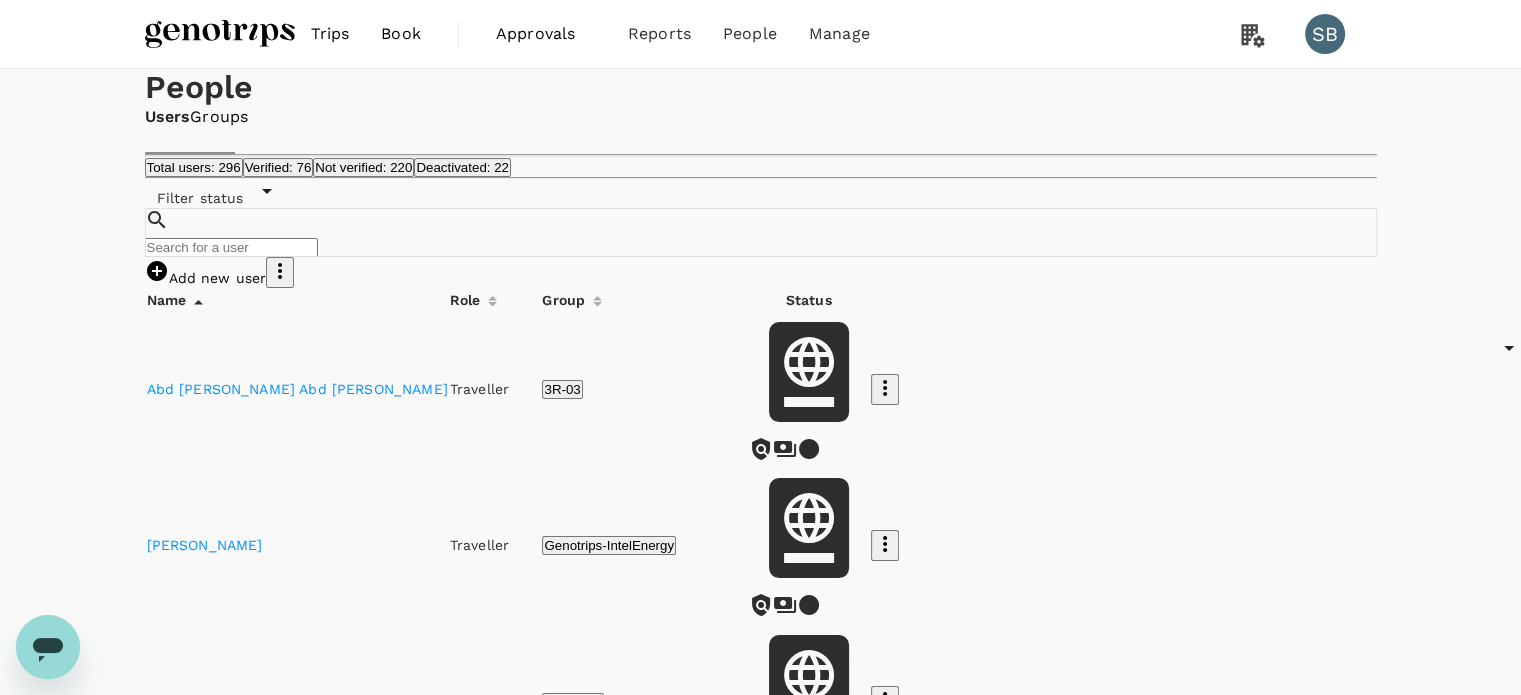 click at bounding box center (231, 247) 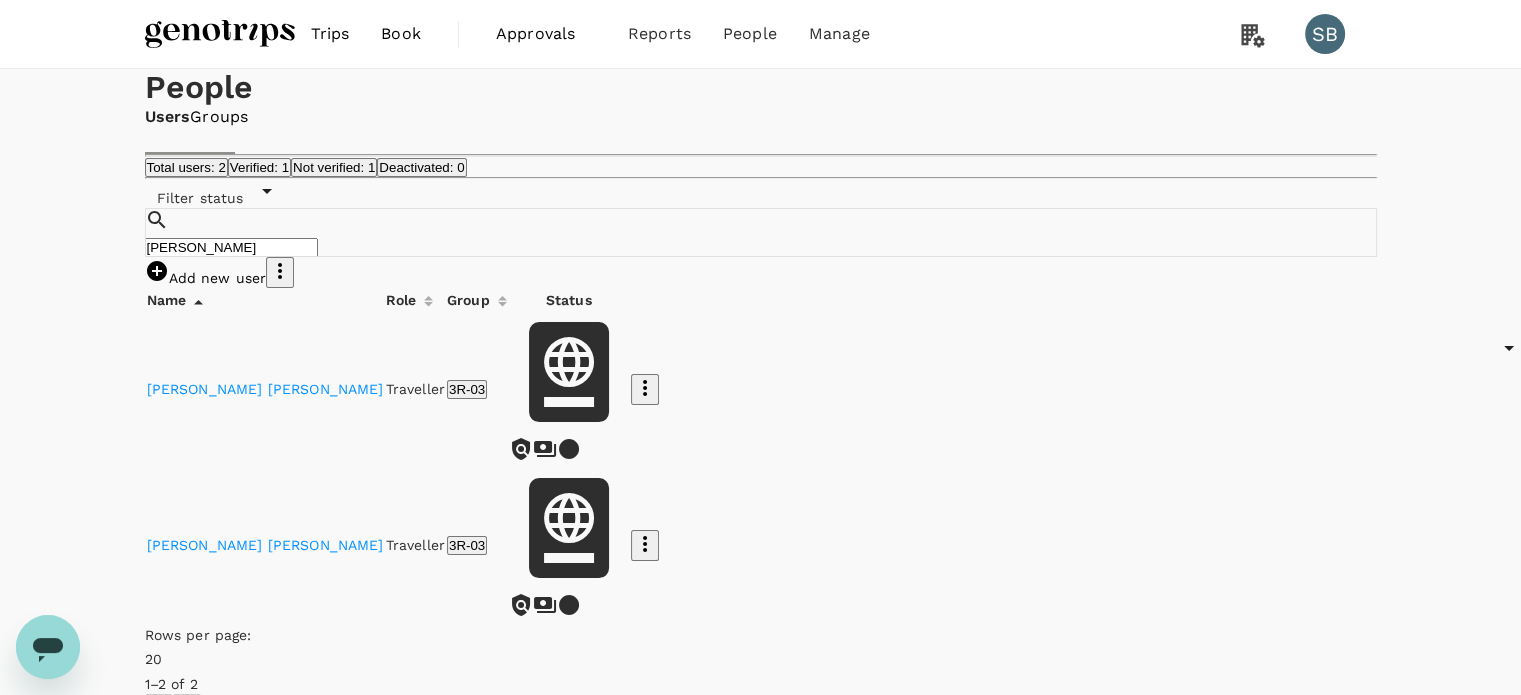 drag, startPoint x: 348, startPoint y: 376, endPoint x: 108, endPoint y: 336, distance: 243.3105 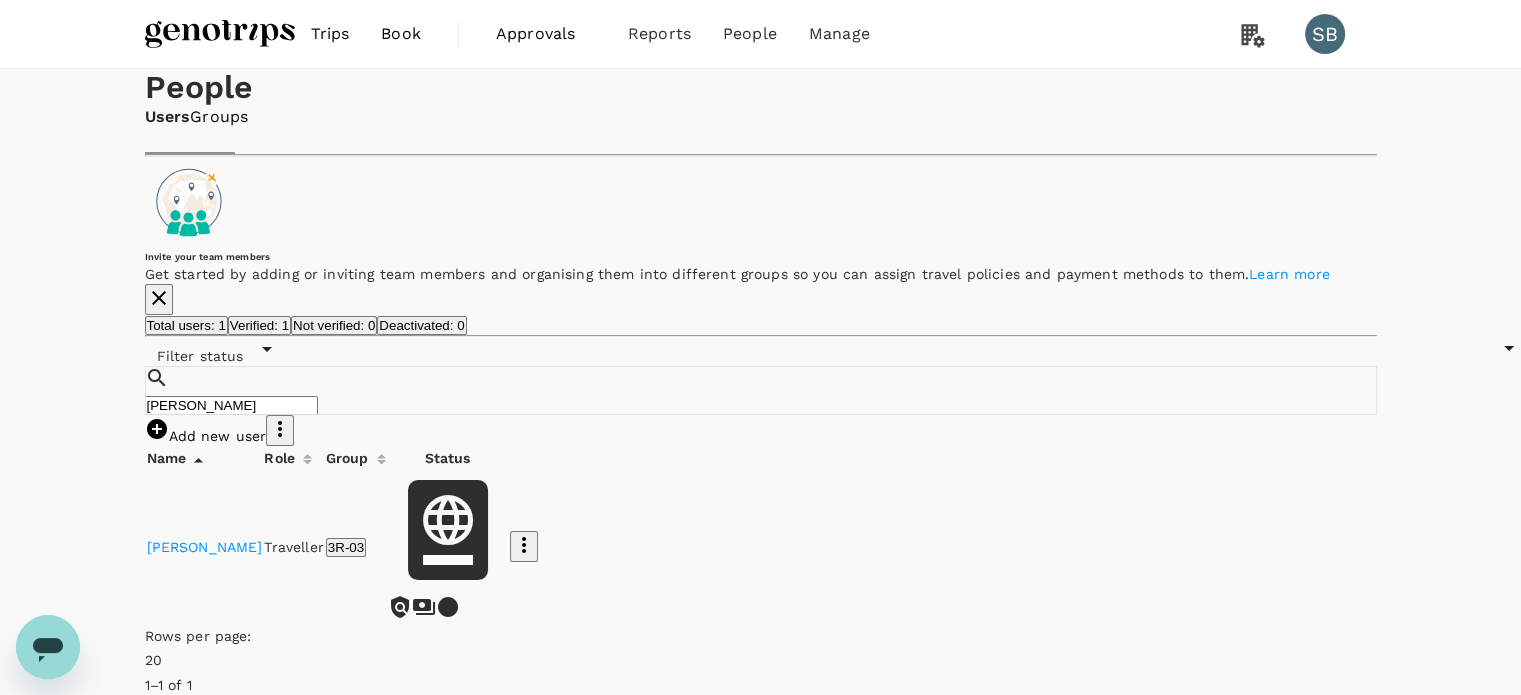 type on "lynda" 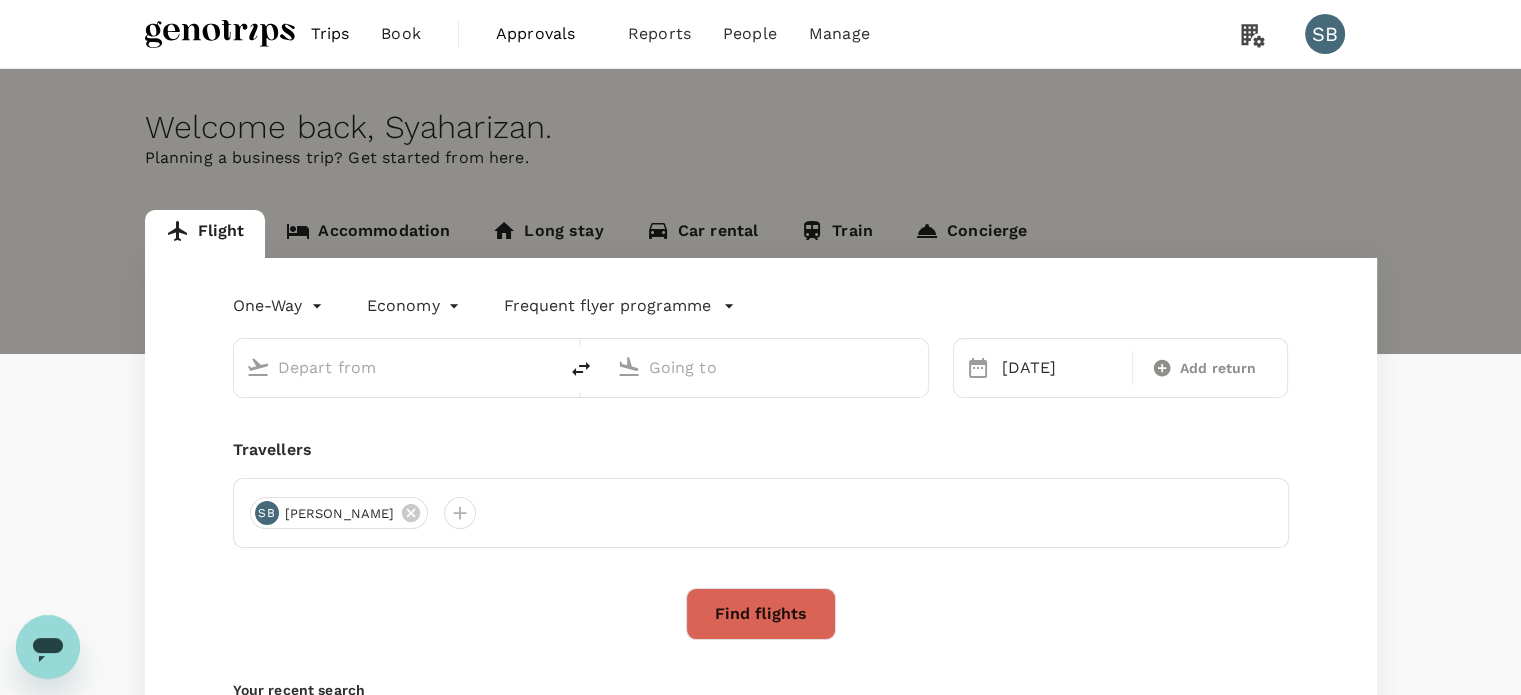 type on "Kuala Lumpur Intl ([GEOGRAPHIC_DATA])" 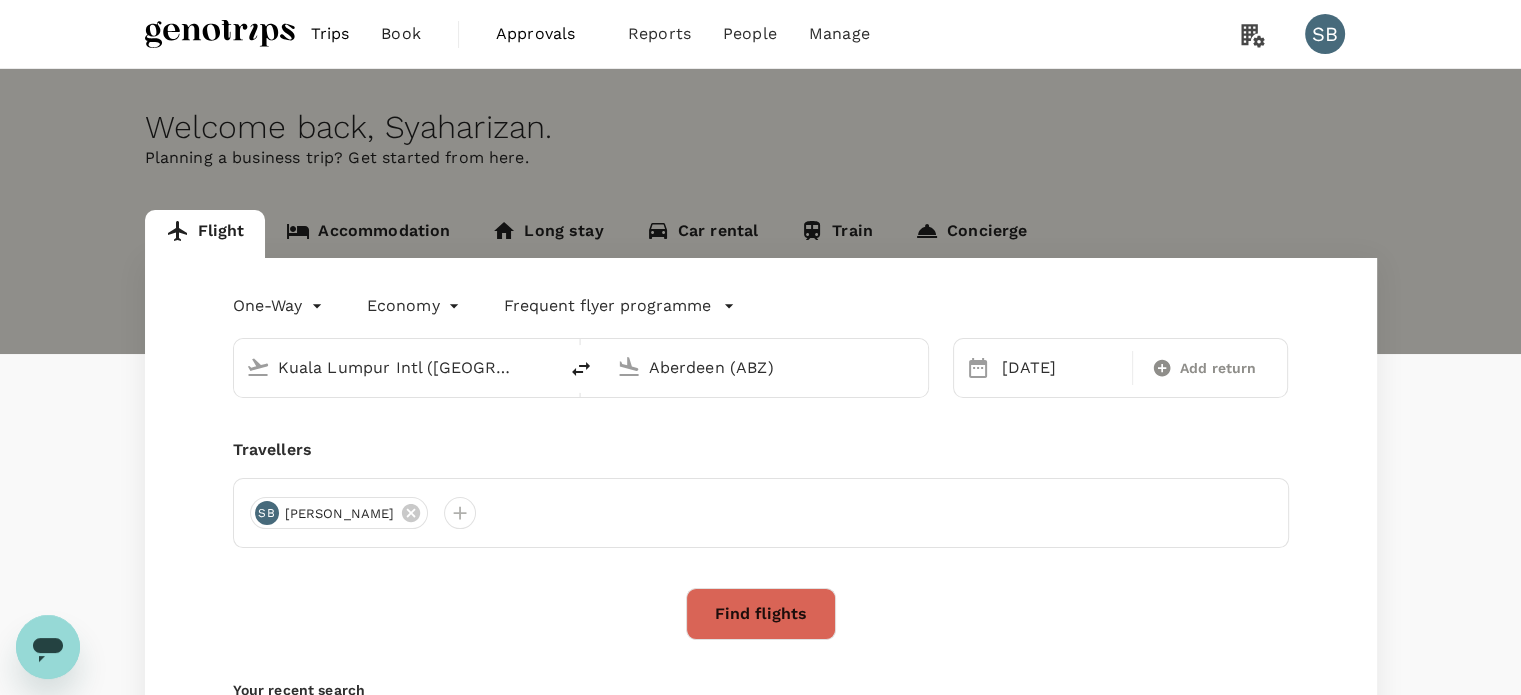 type 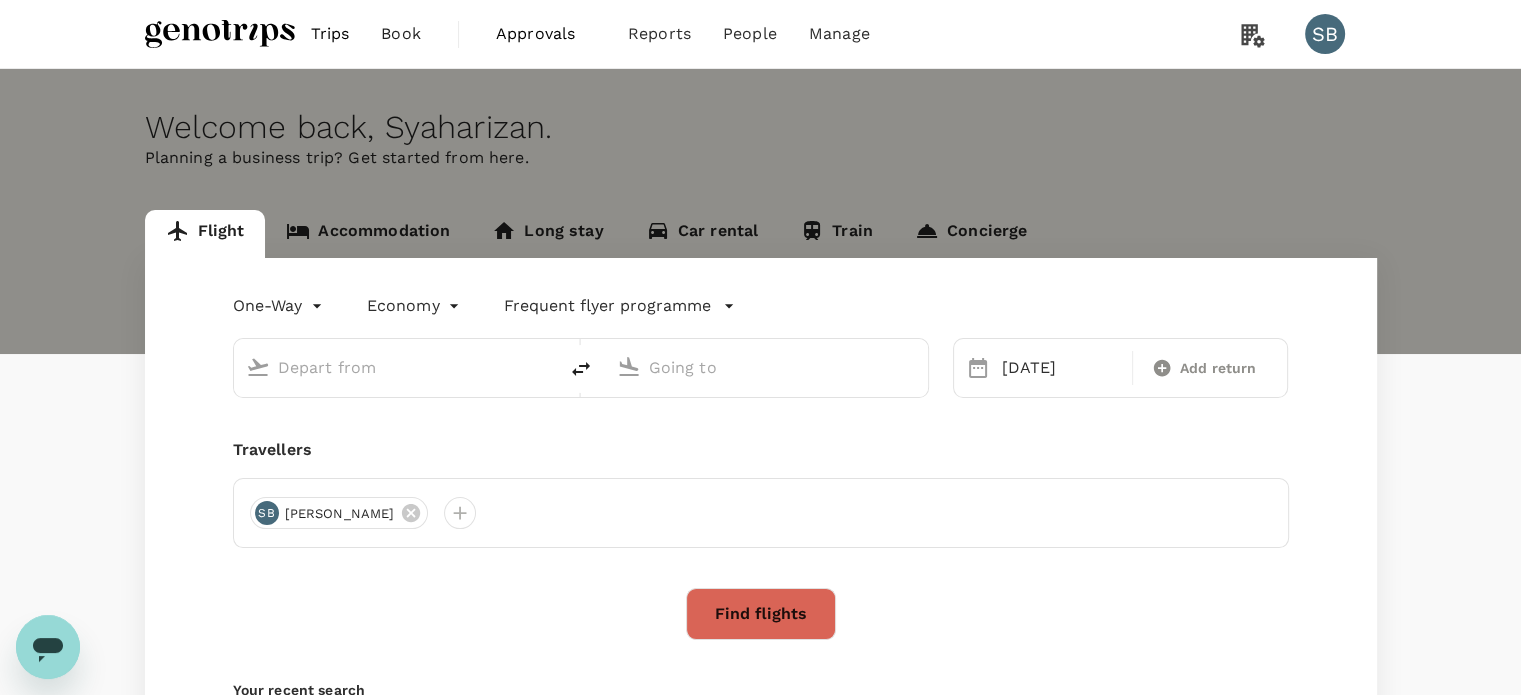 type on "Kuala Lumpur Intl ([GEOGRAPHIC_DATA])" 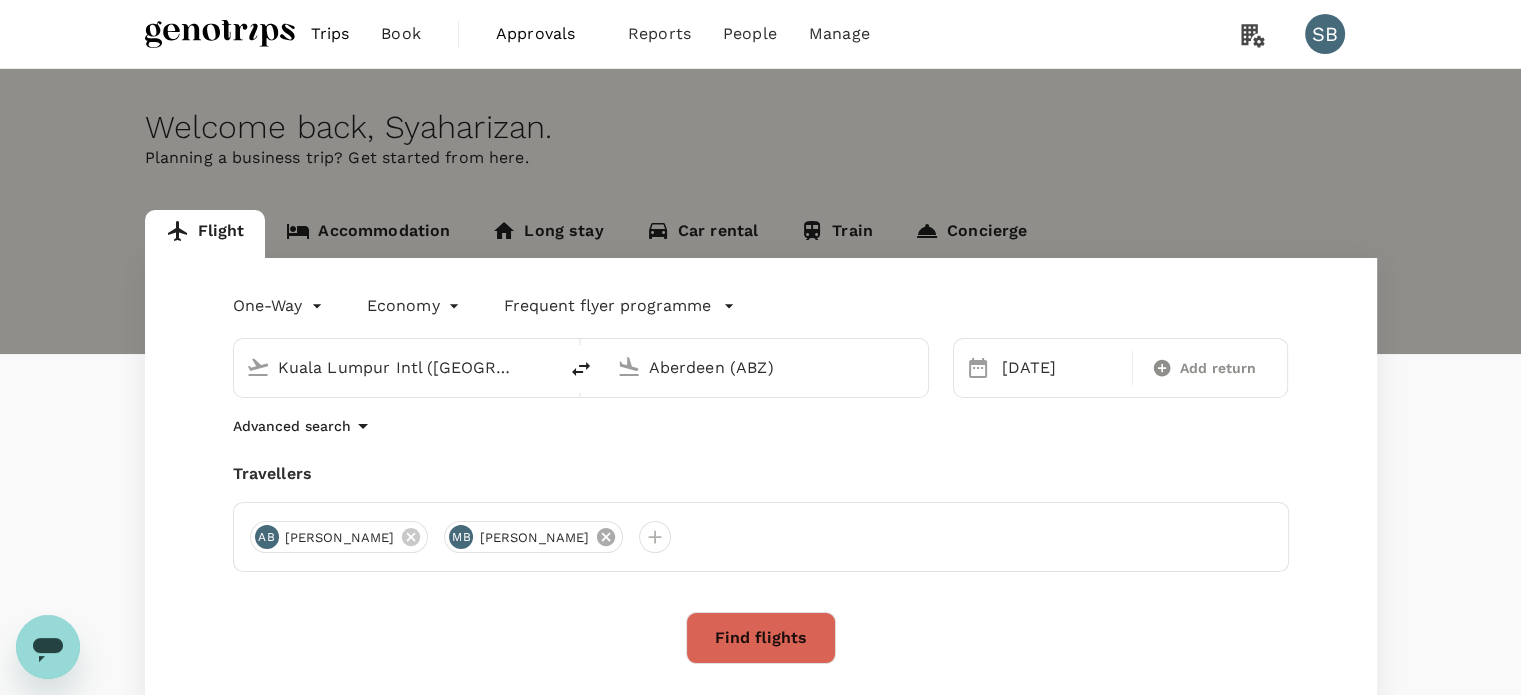 click 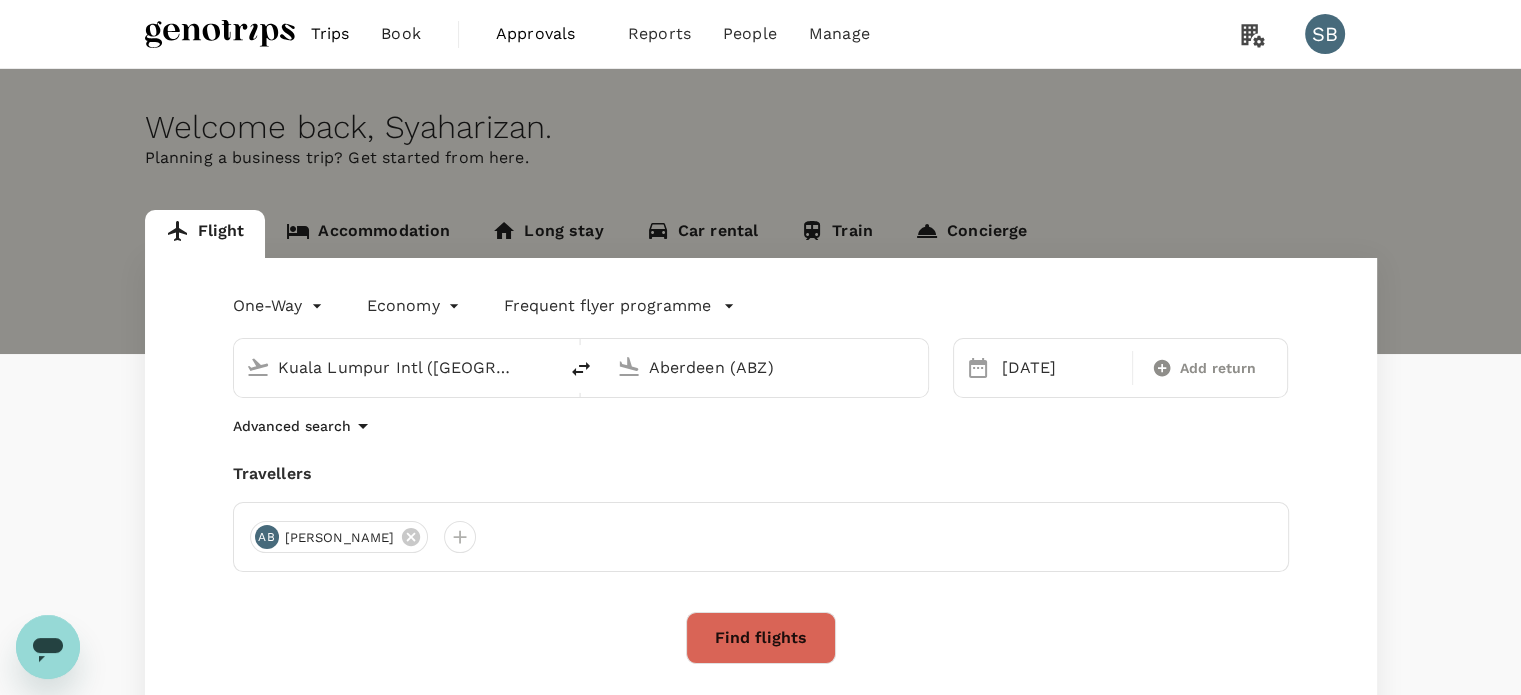 click 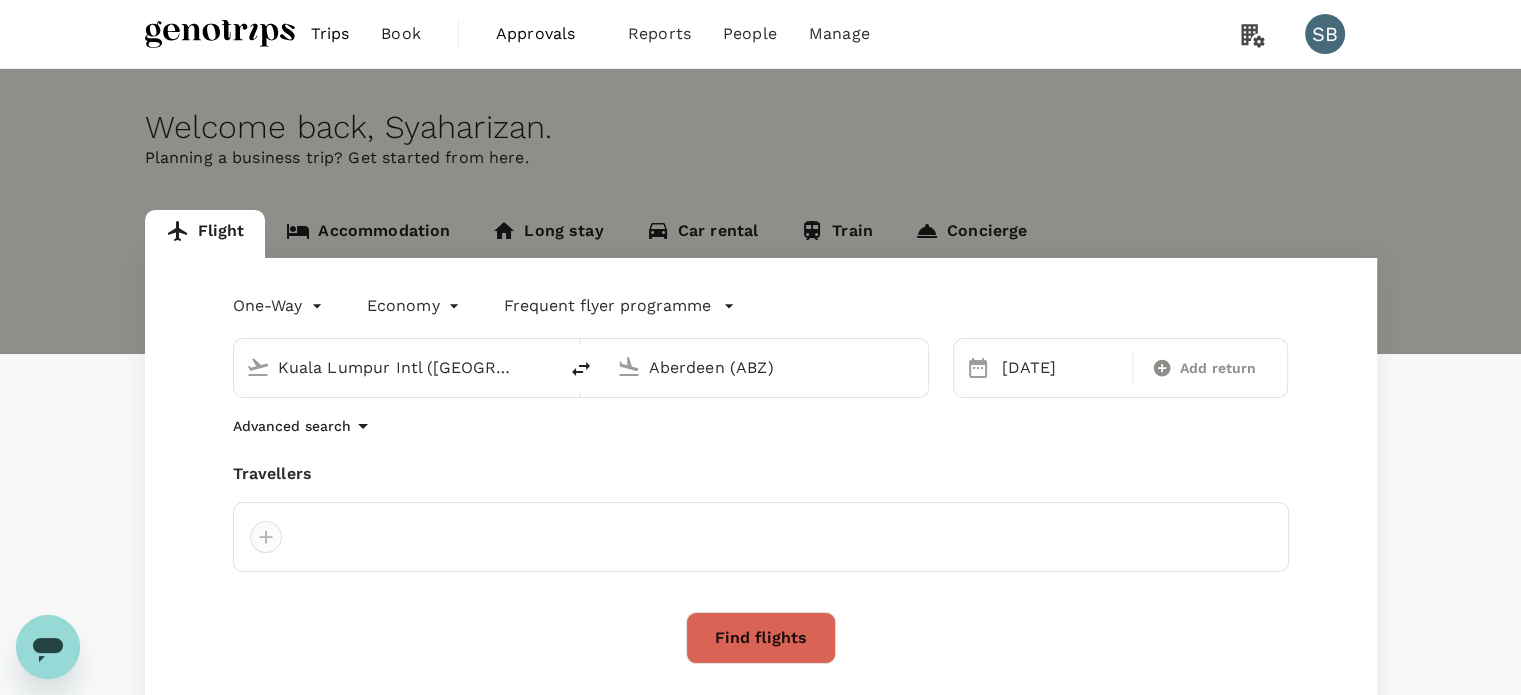 click at bounding box center (266, 537) 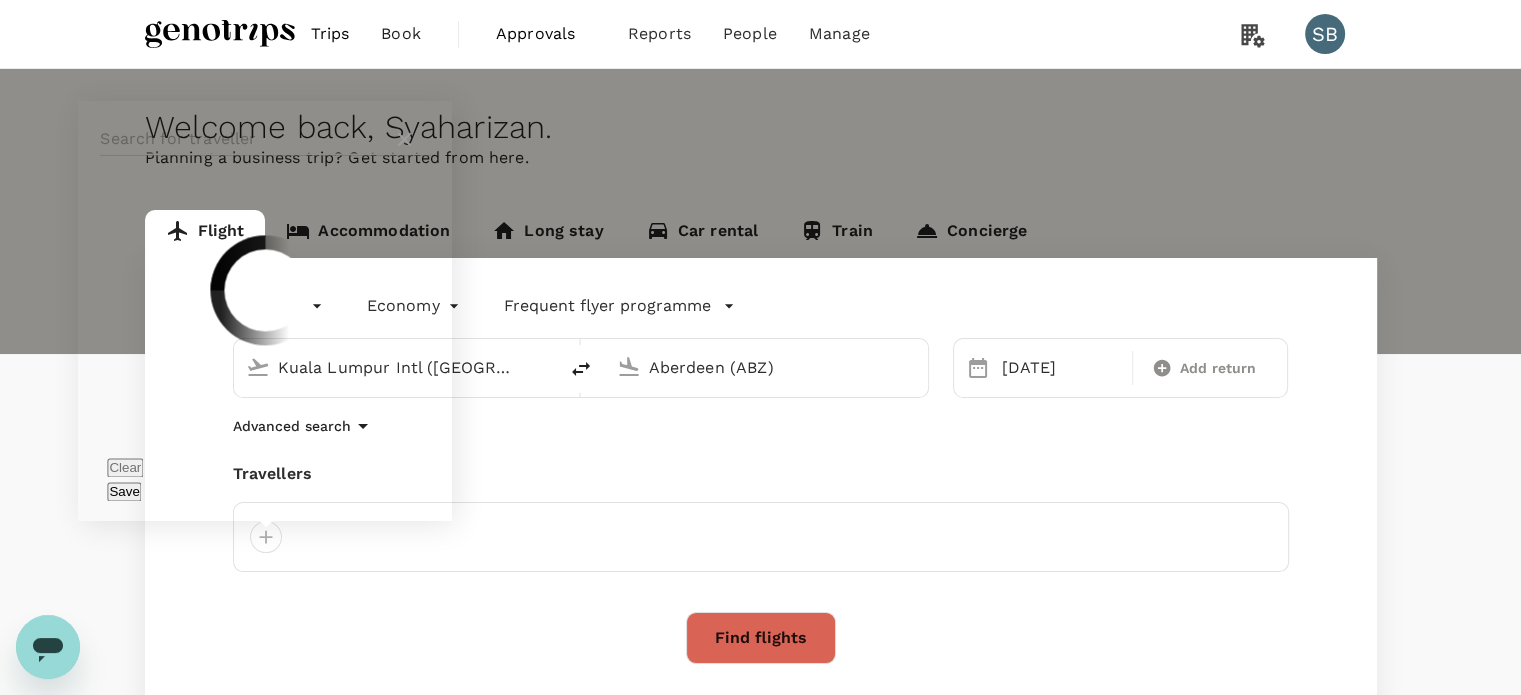 click at bounding box center [242, 139] 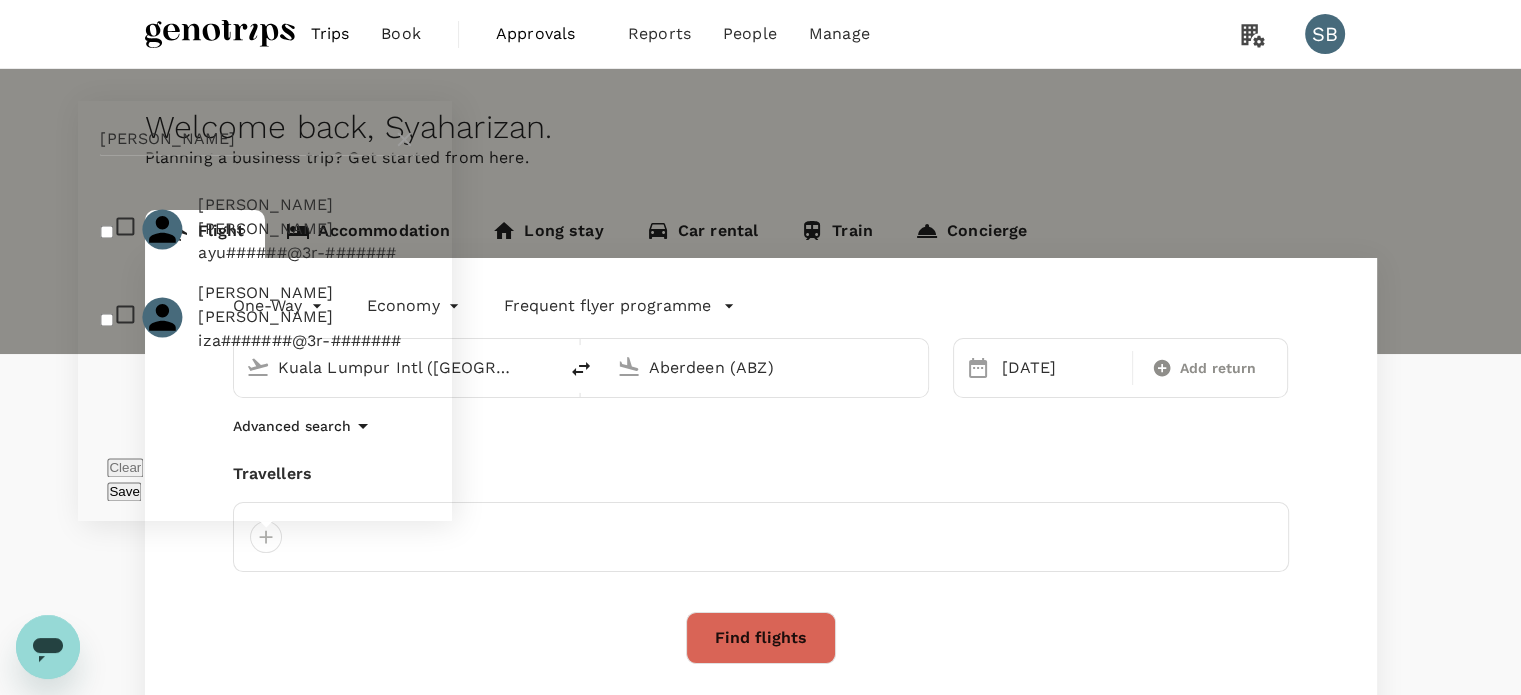 type on "allen" 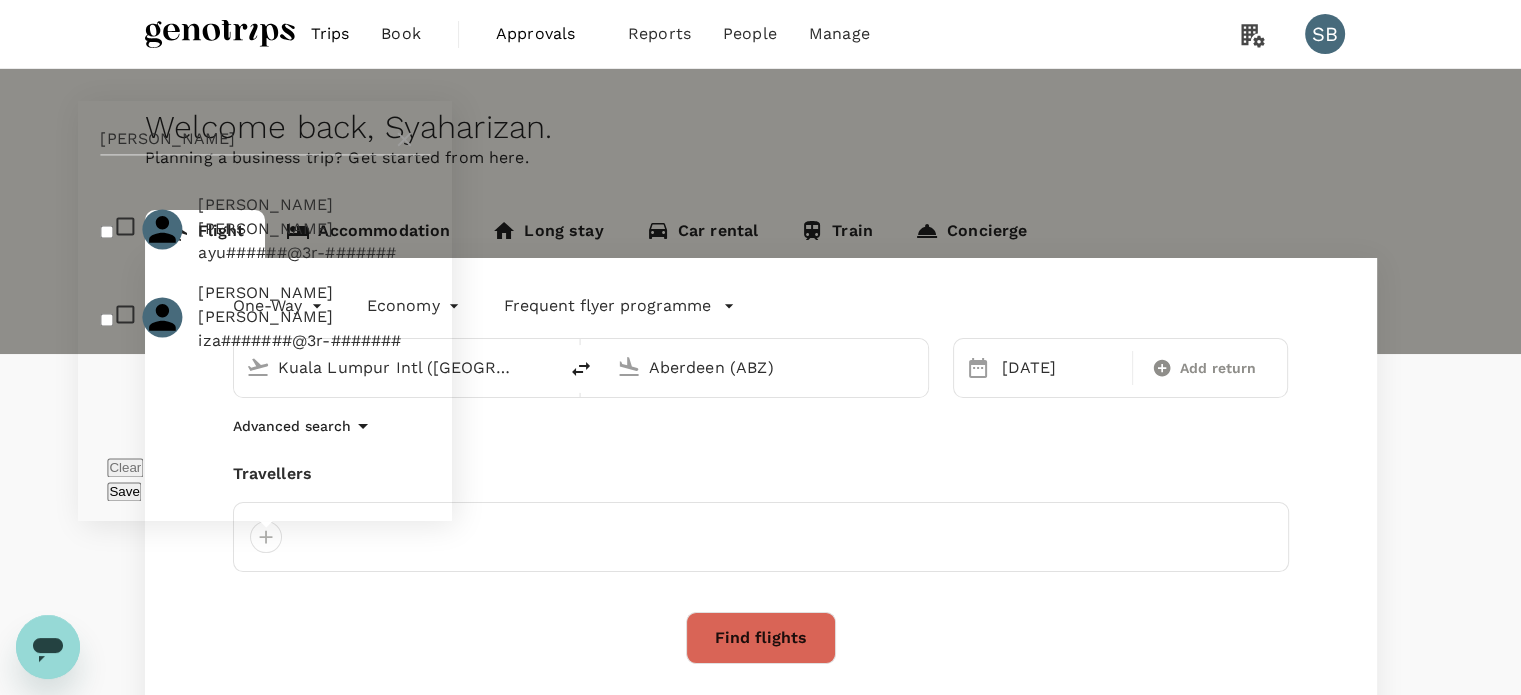 click at bounding box center [106, 319] 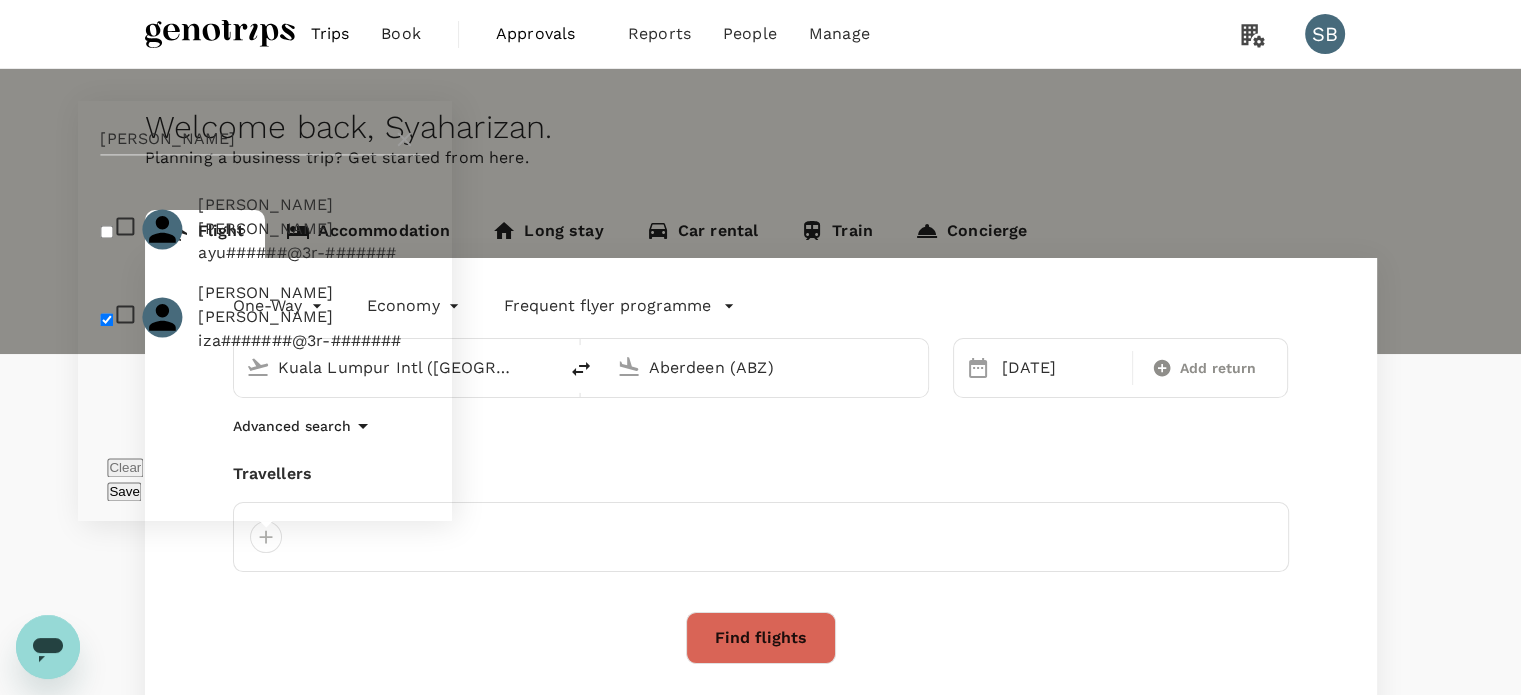 checkbox on "true" 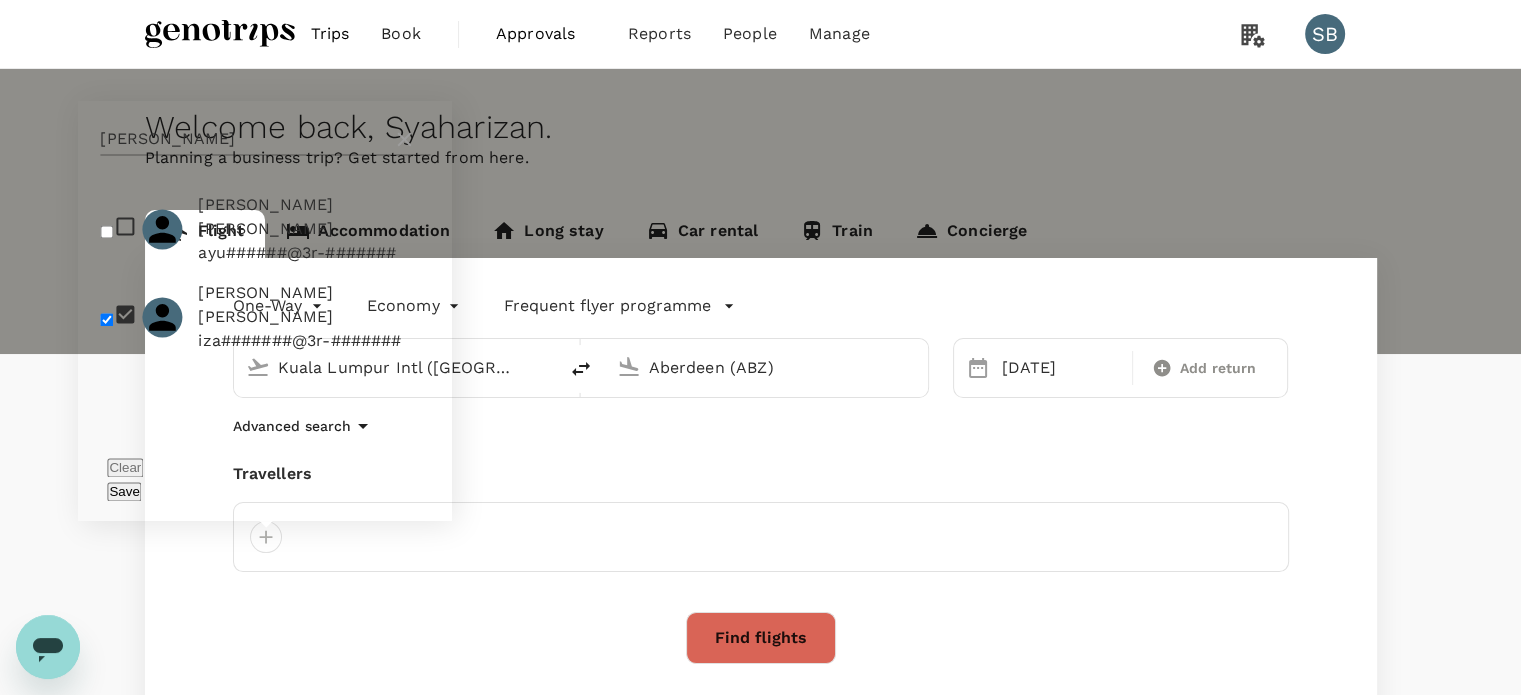 click on "allen" at bounding box center [242, 139] 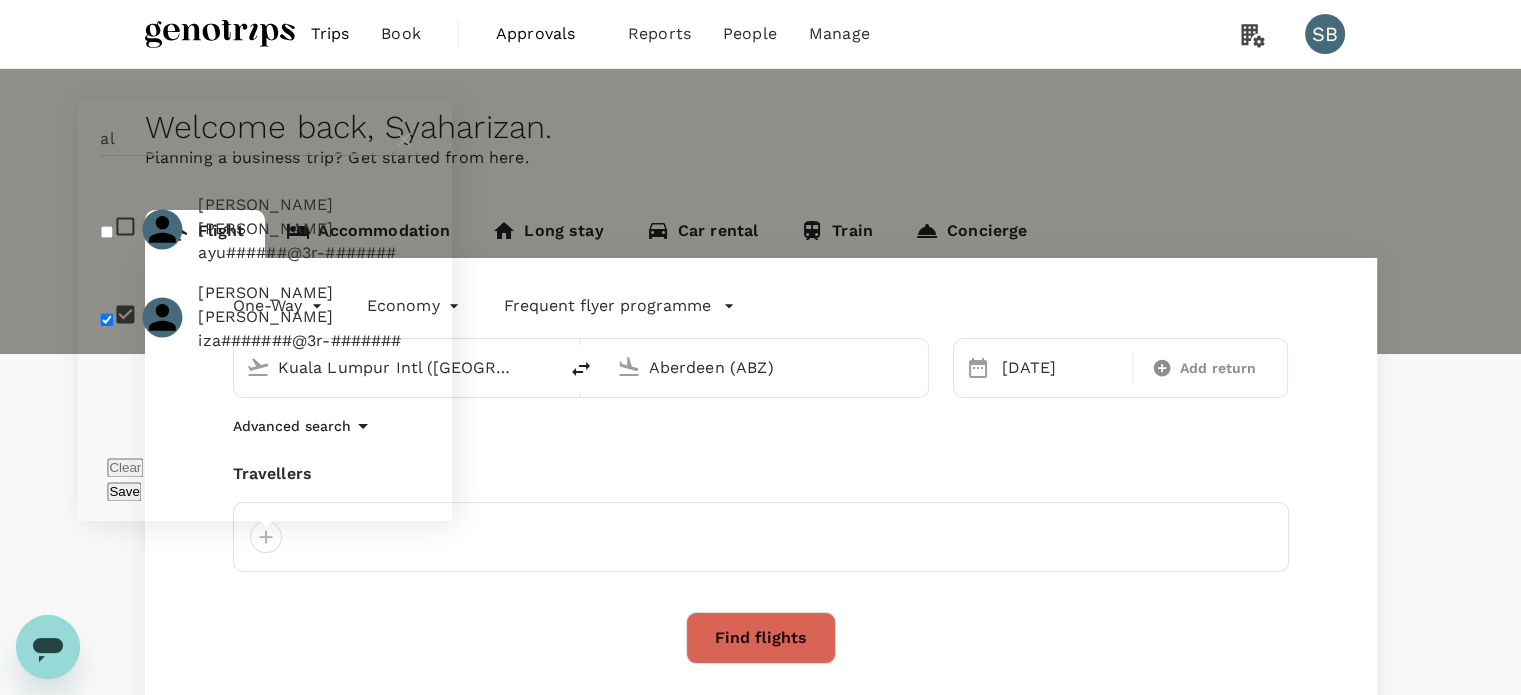 type on "a" 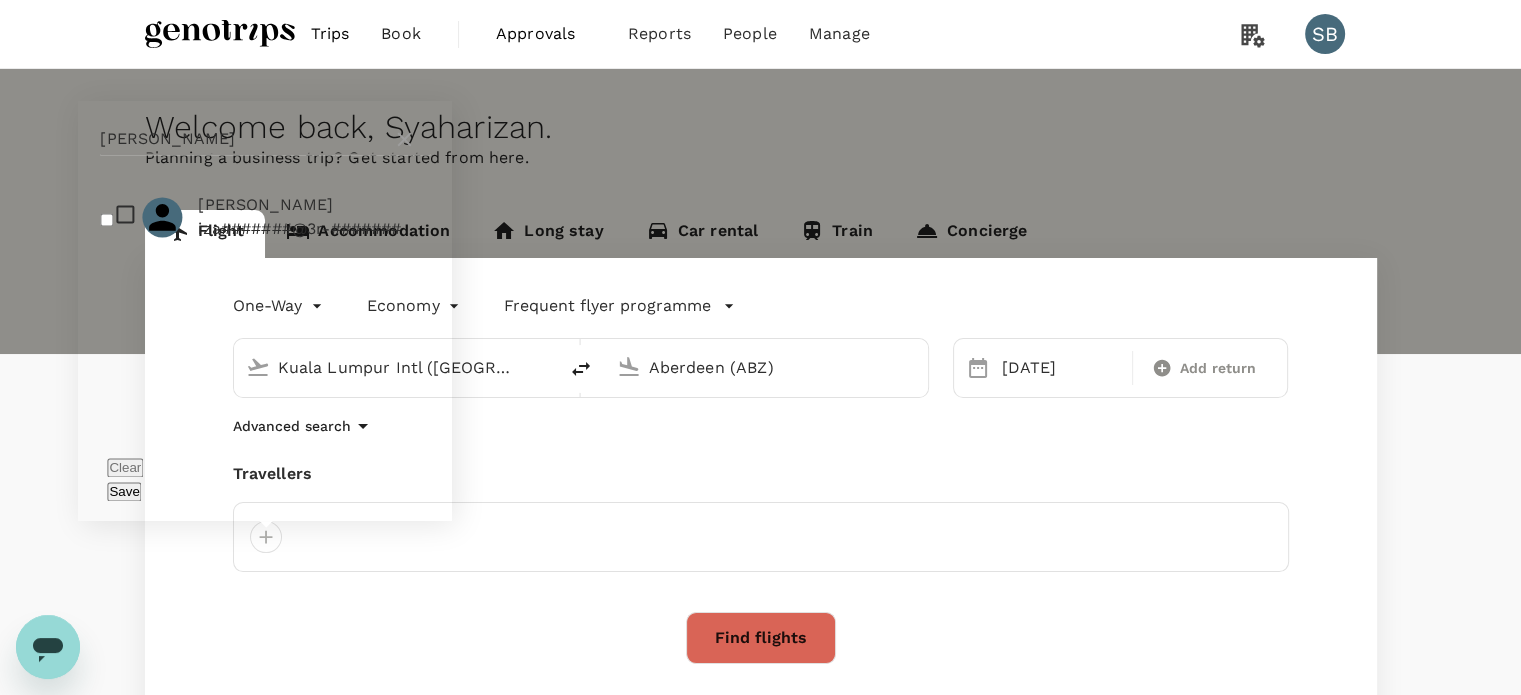 type on "lynda" 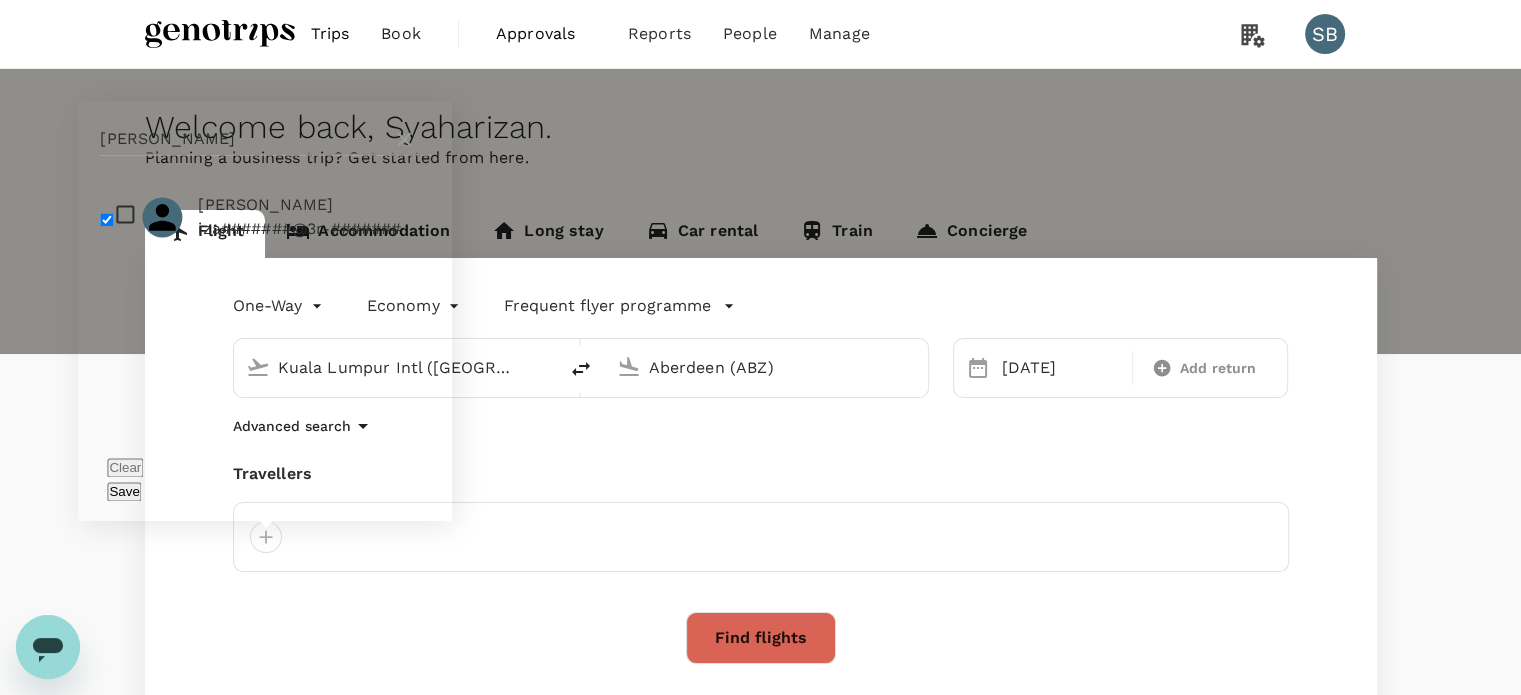 checkbox on "true" 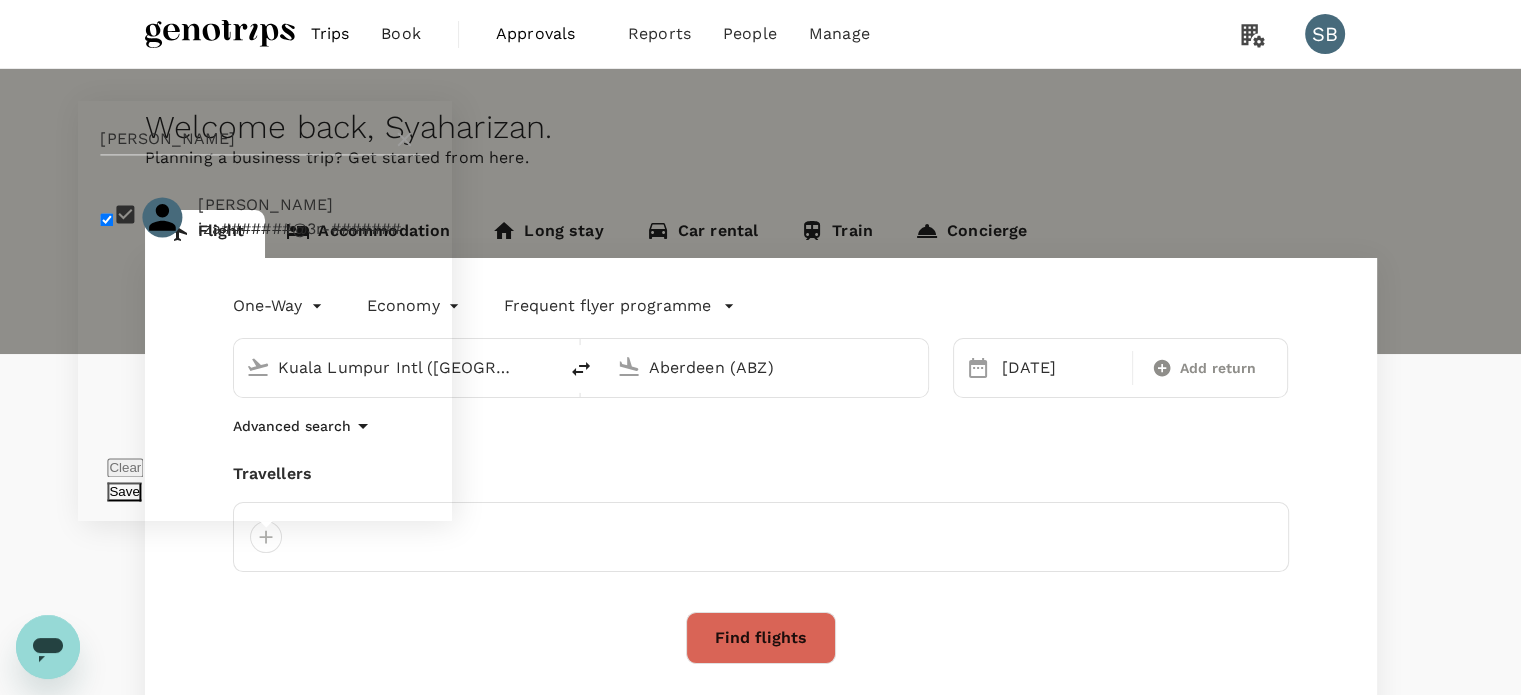 click on "Save" at bounding box center (124, 491) 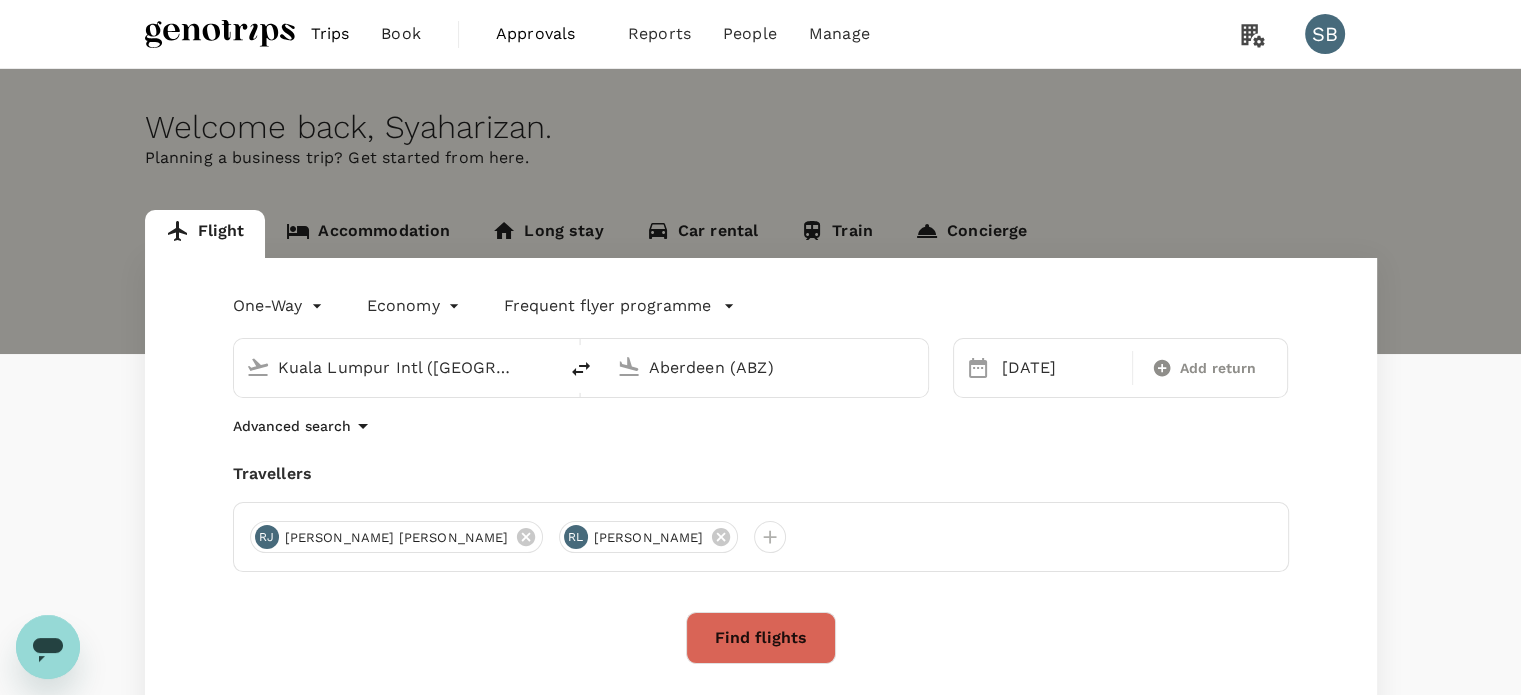 click on "Find flights" at bounding box center [761, 638] 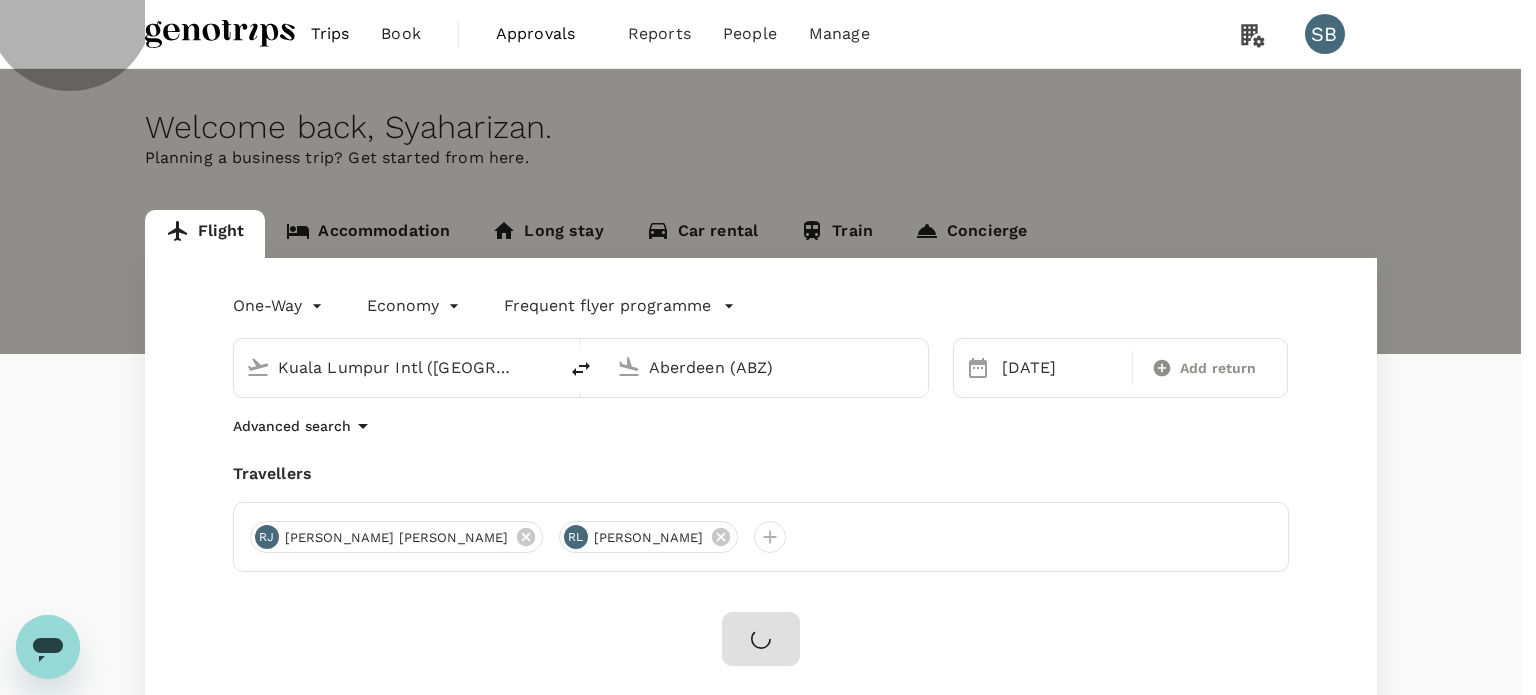 click on "Confirm" at bounding box center [73, 16215] 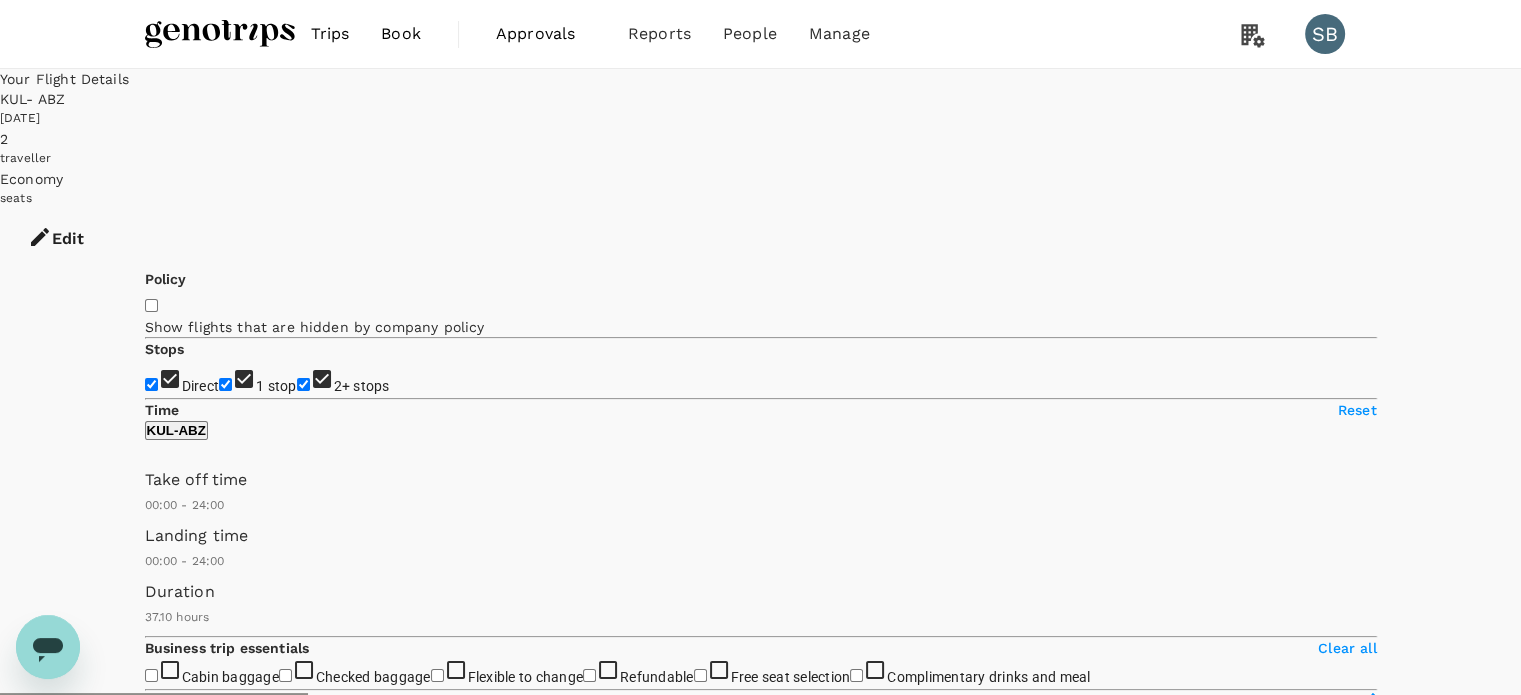 type on "2520" 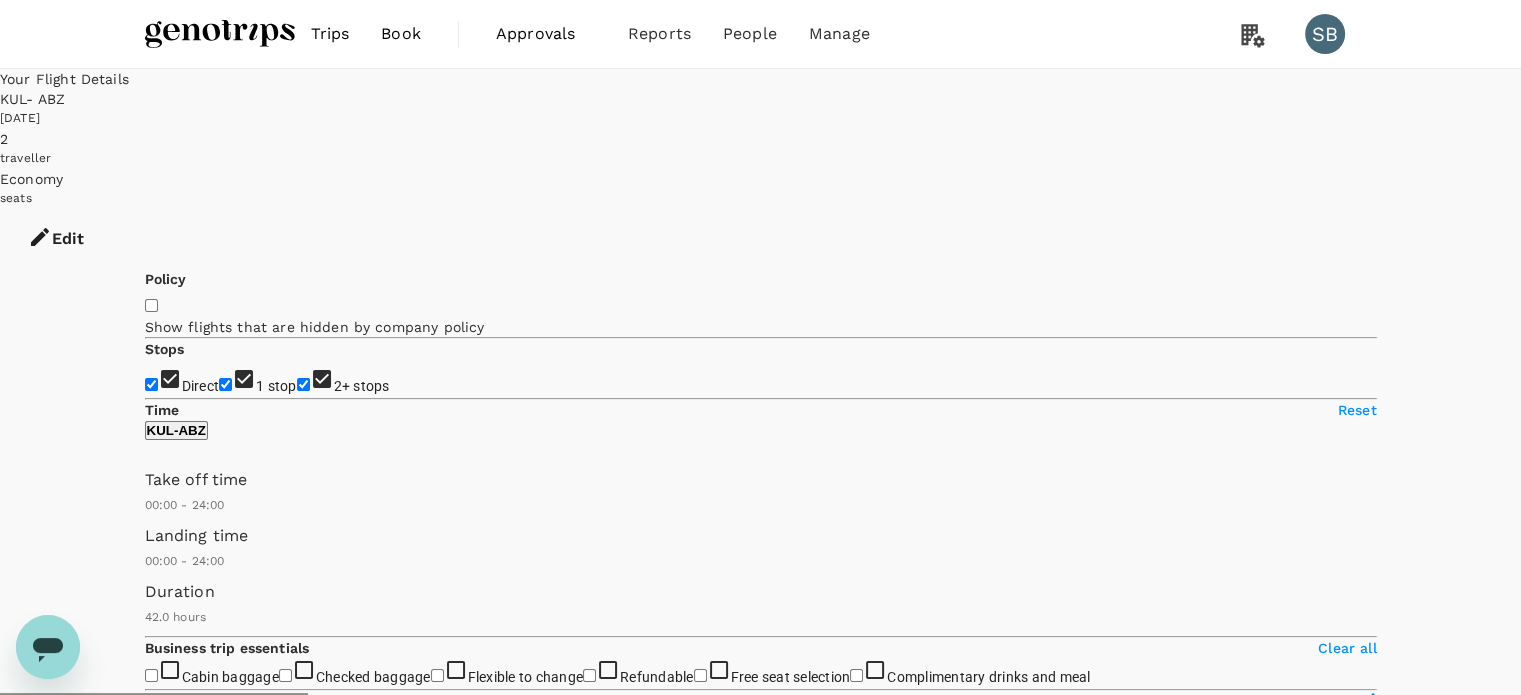 click at bounding box center [220, 34] 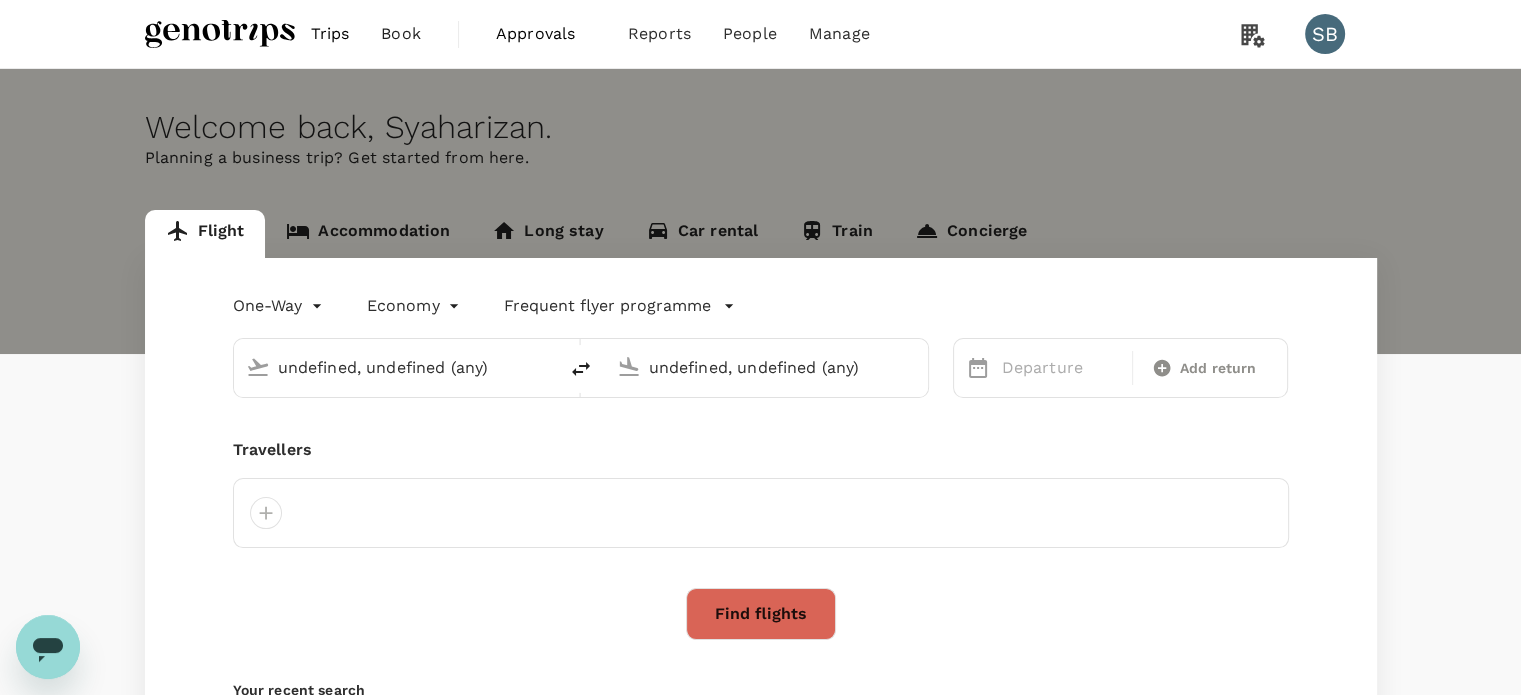 type 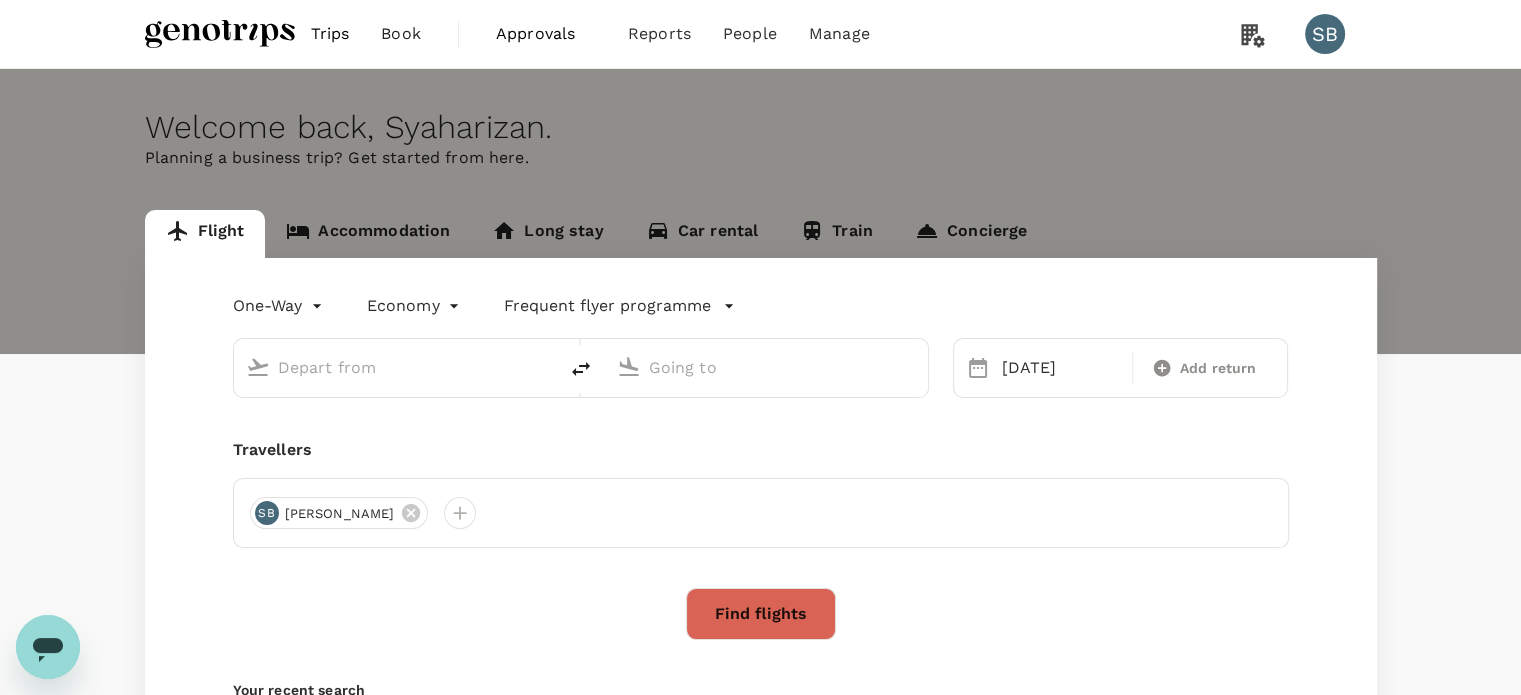 type on "Kuala Lumpur Intl ([GEOGRAPHIC_DATA])" 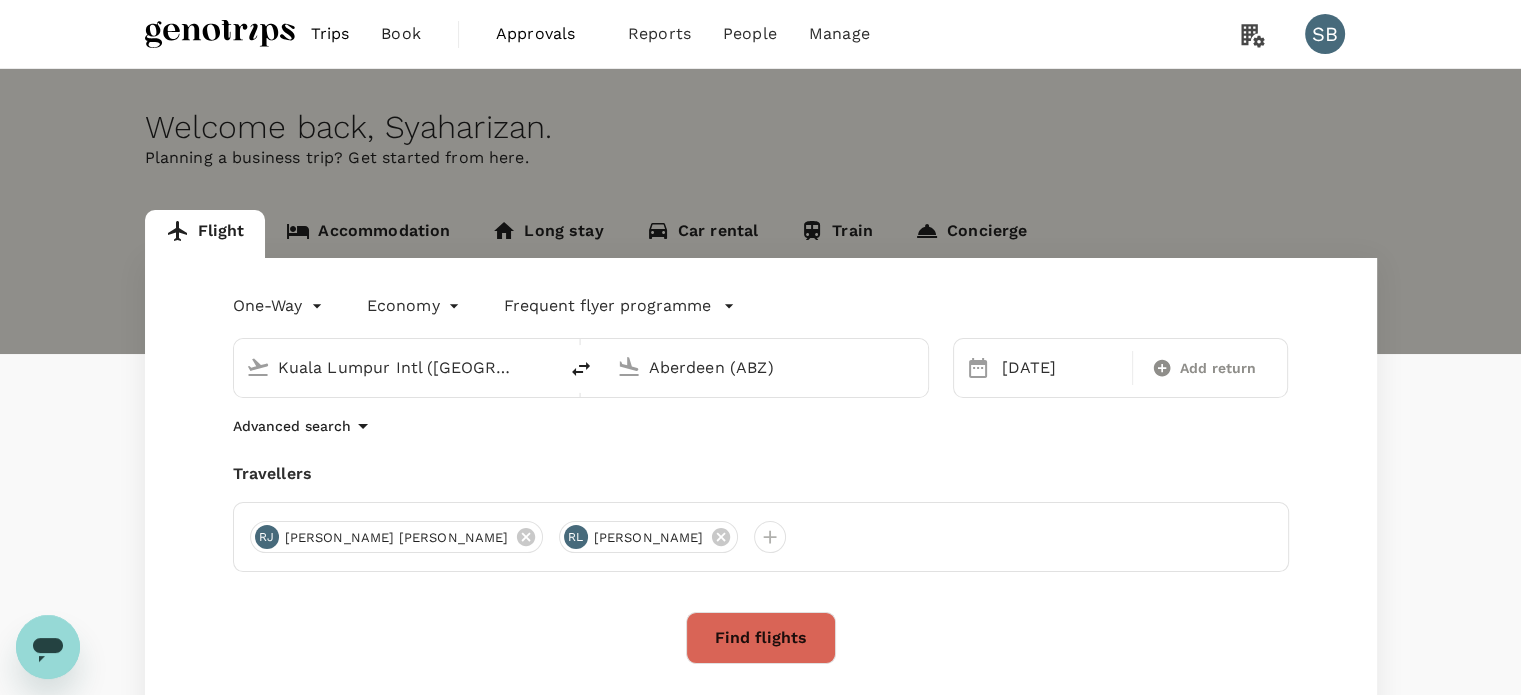 type 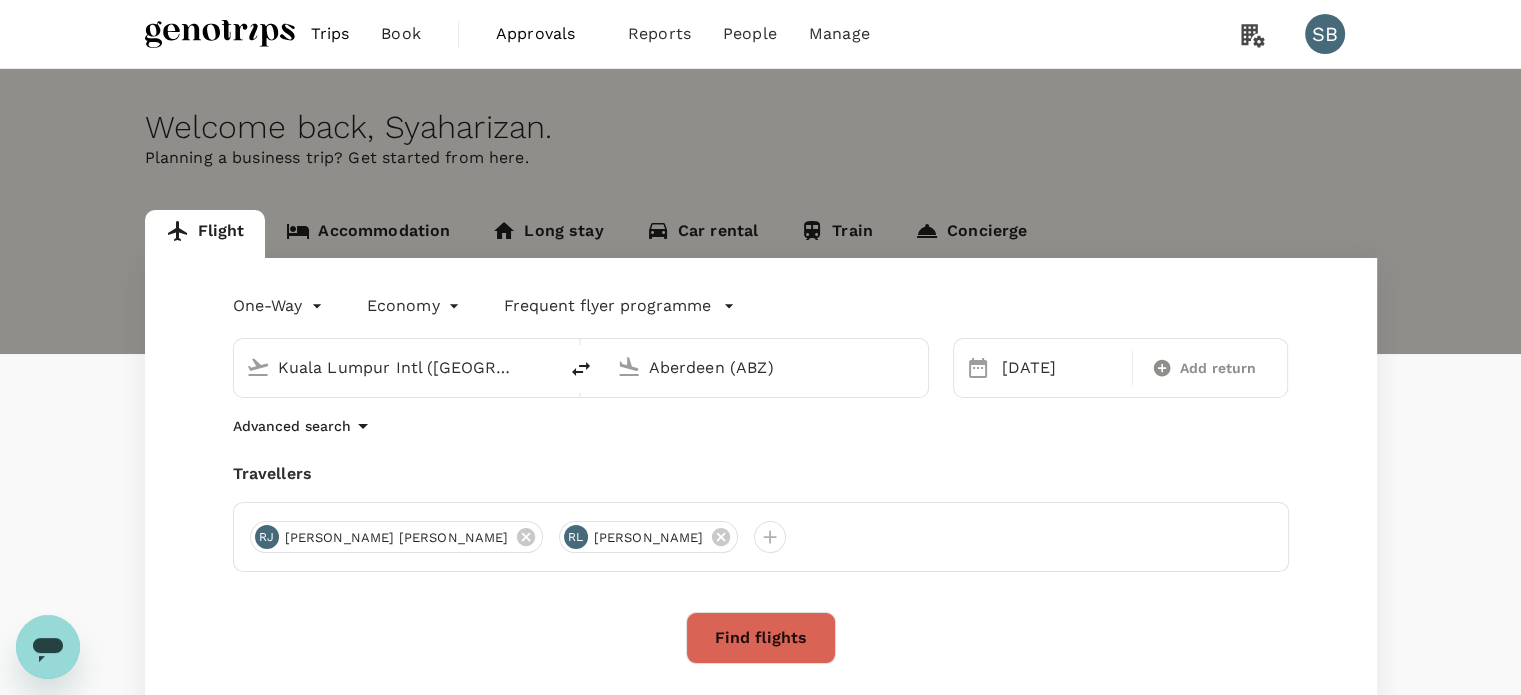 type 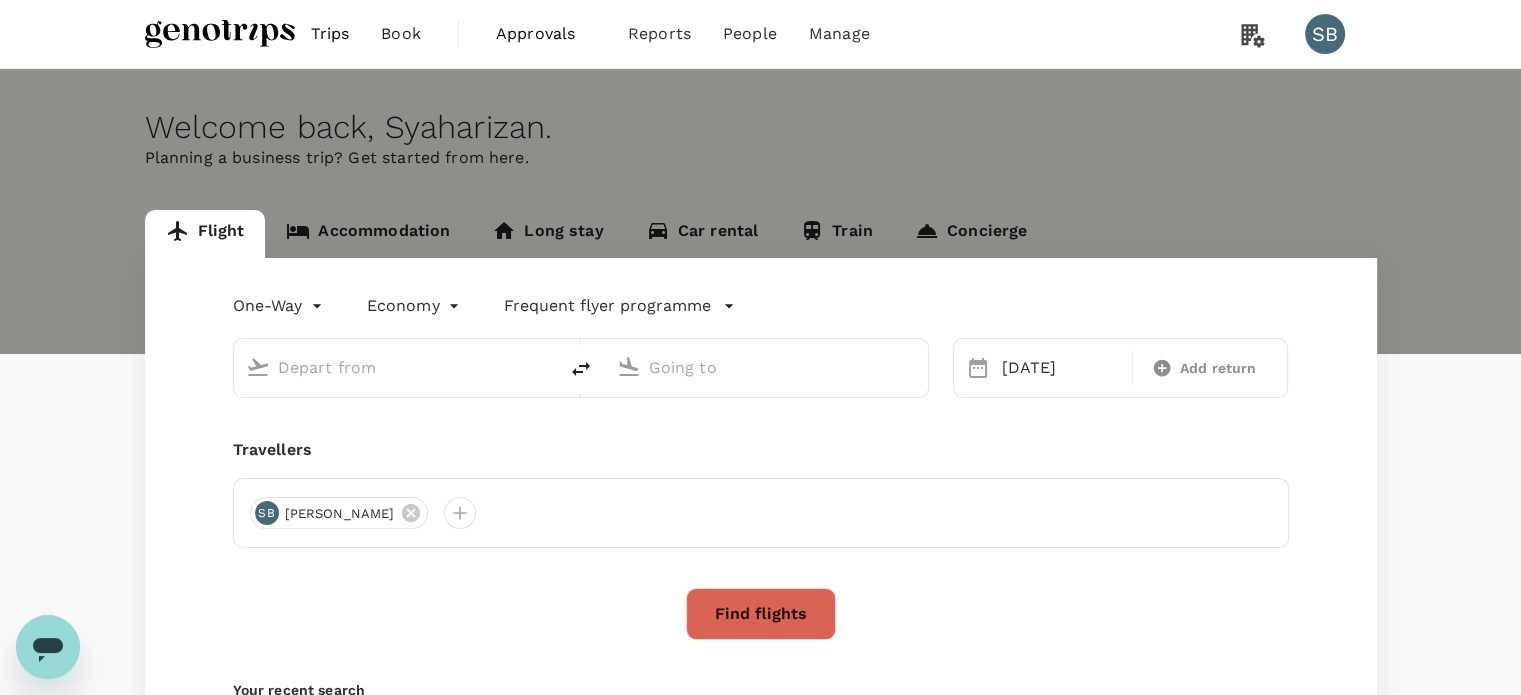 type on "Kuala Lumpur Intl ([GEOGRAPHIC_DATA])" 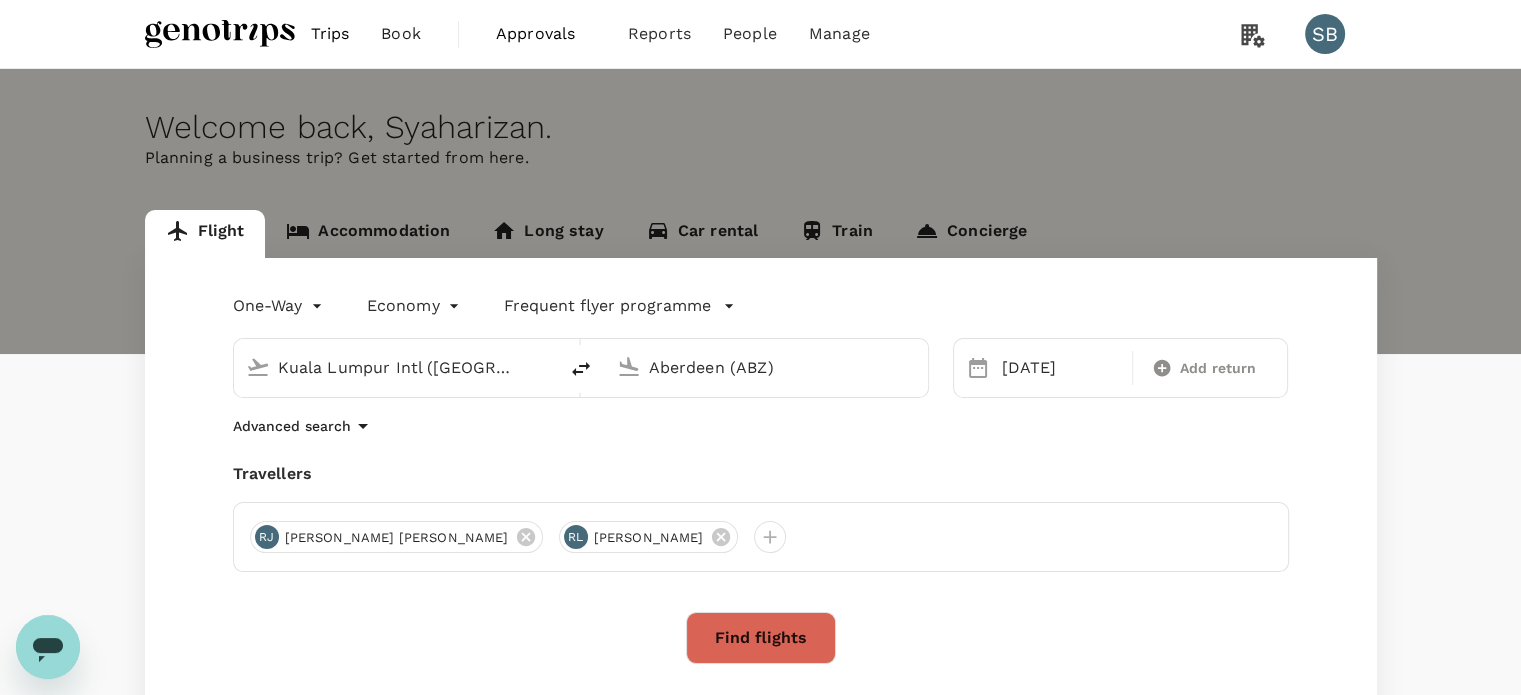 click on "Concierge" at bounding box center (971, 234) 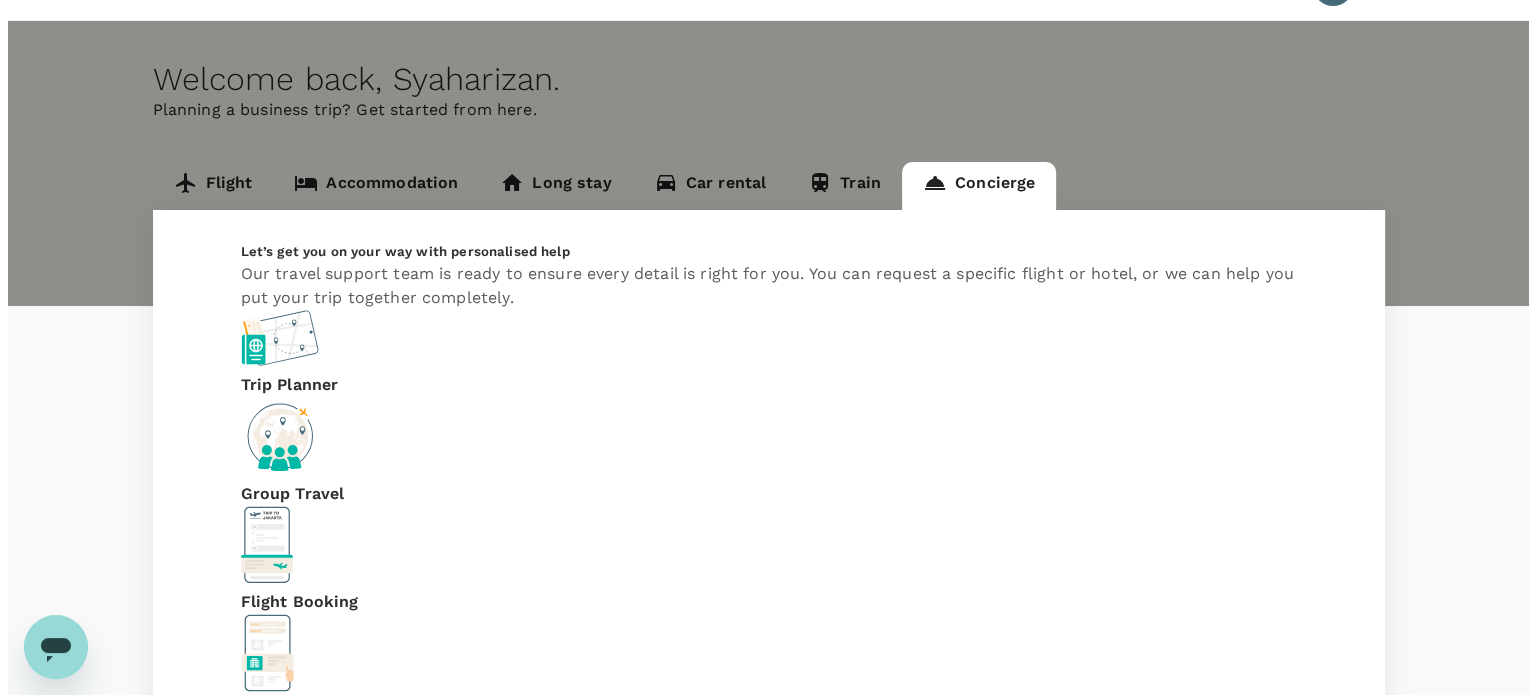 scroll, scrollTop: 71, scrollLeft: 0, axis: vertical 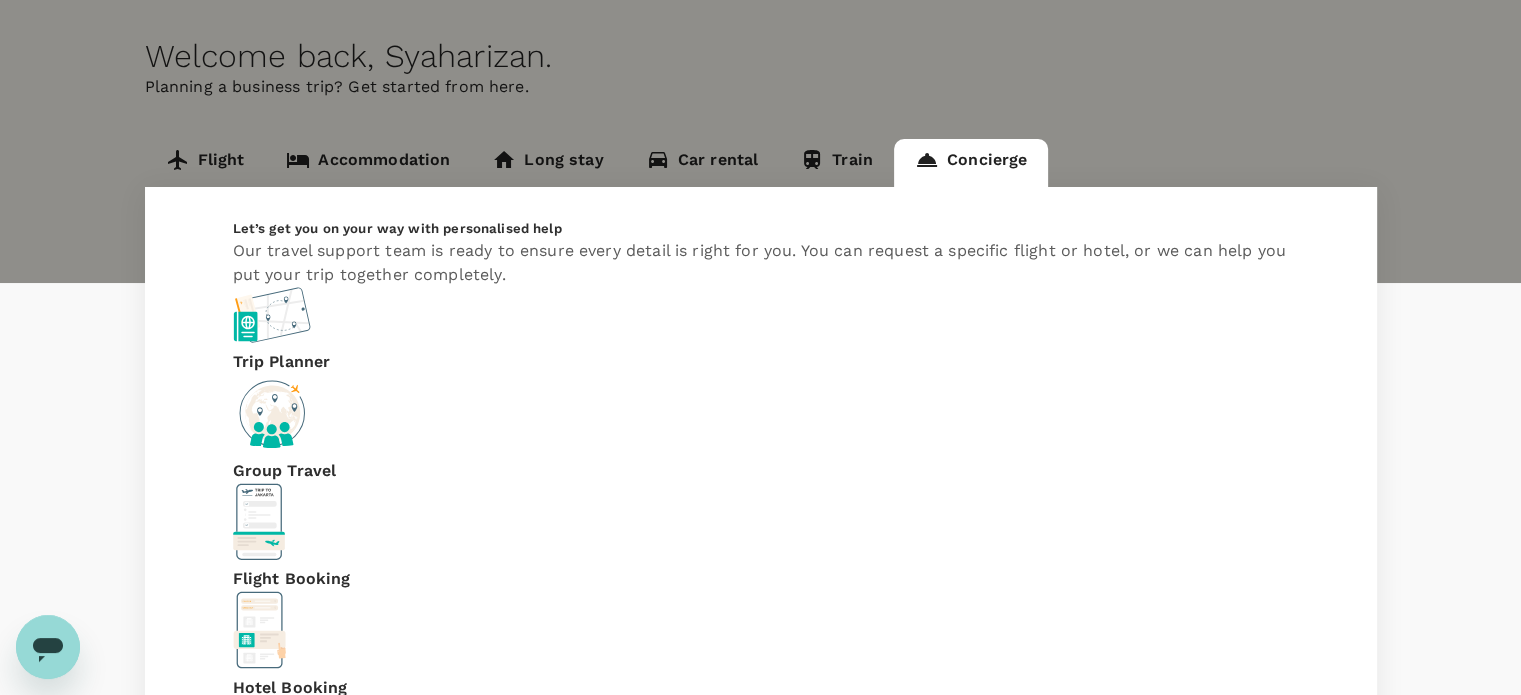 click on "Flight Booking" at bounding box center [761, 537] 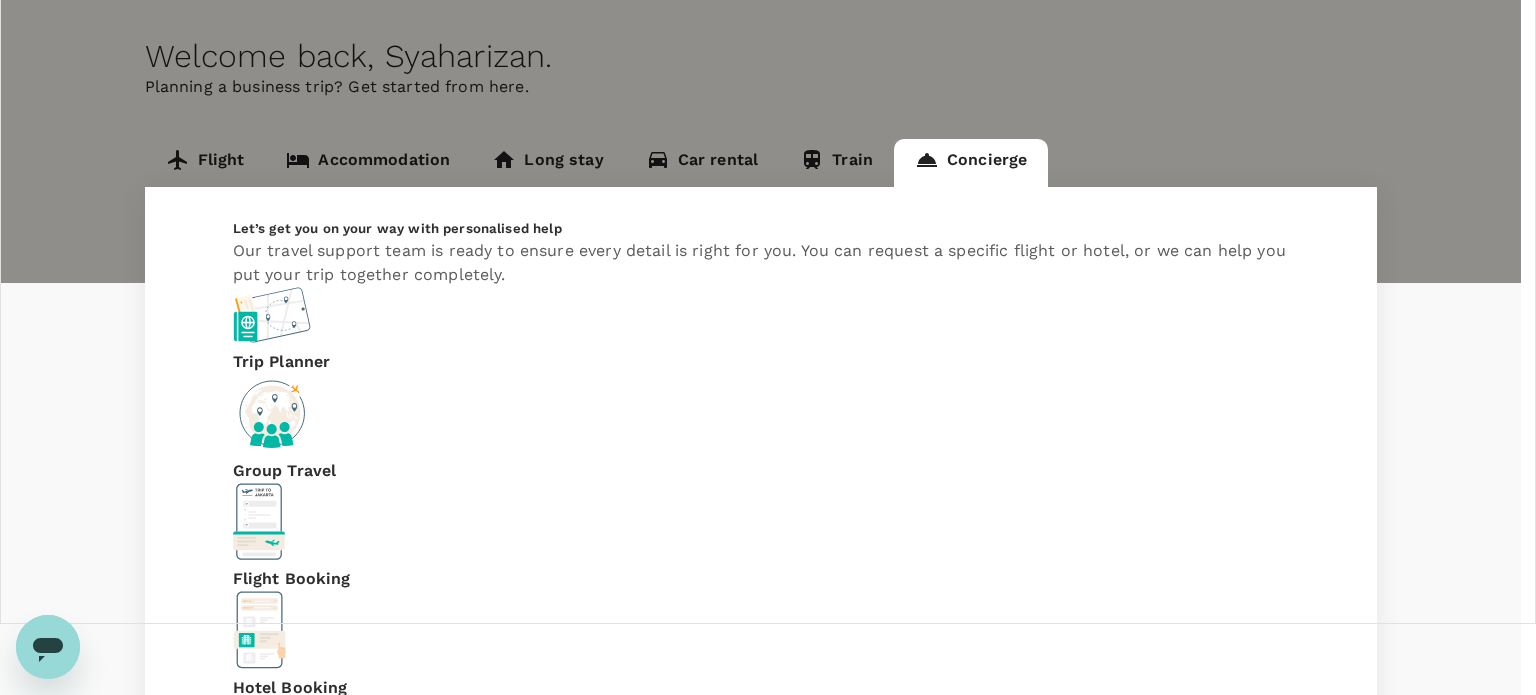 type on "izan@genotrips.com.my" 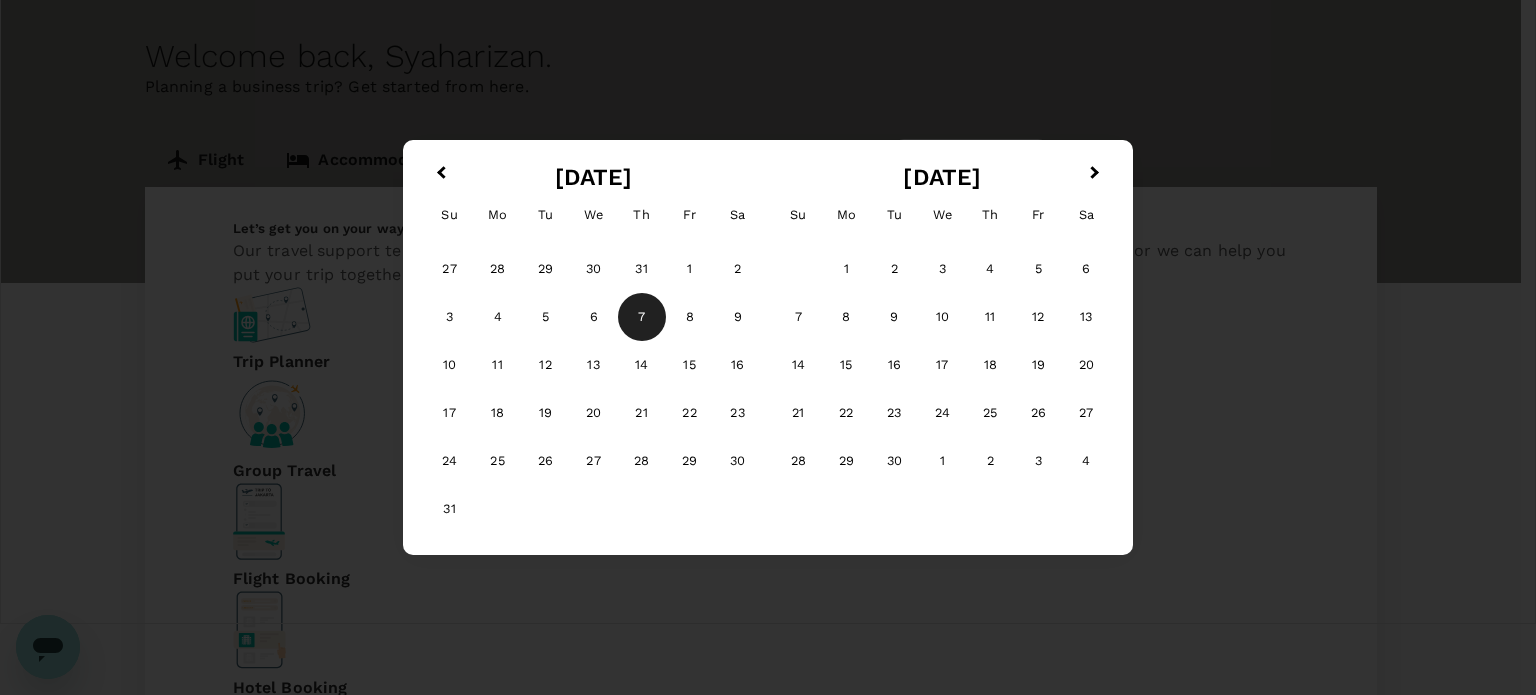 type on "Aberdeen (ABZ)" 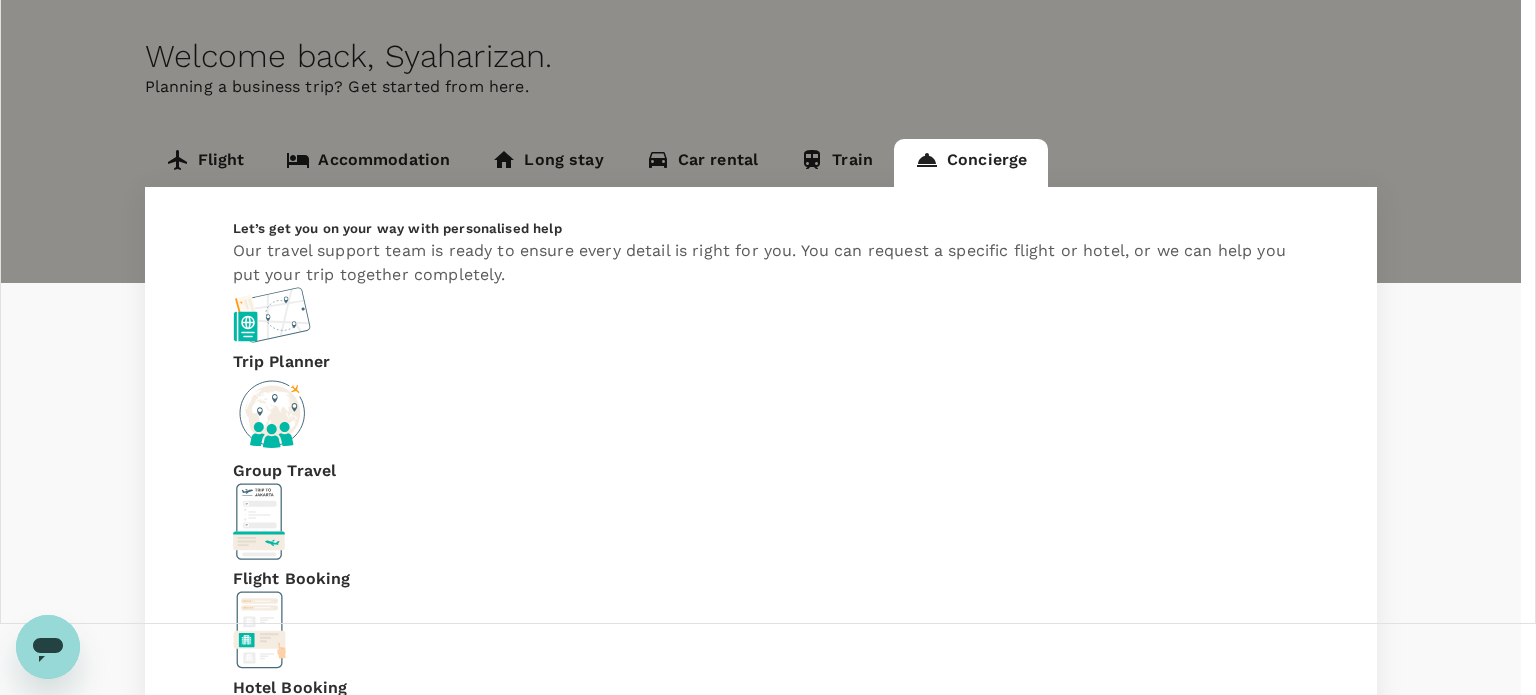 type on "1" 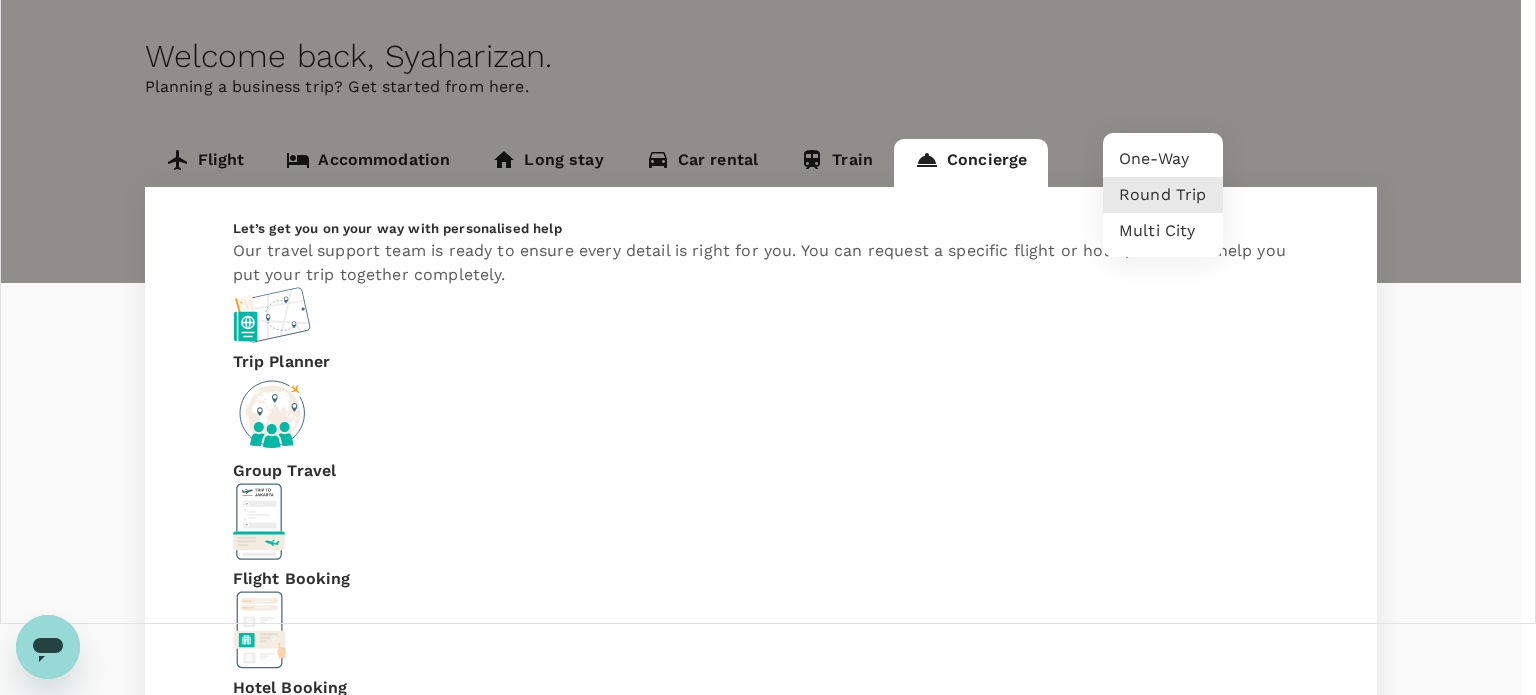 click on "One-Way" at bounding box center (1163, 159) 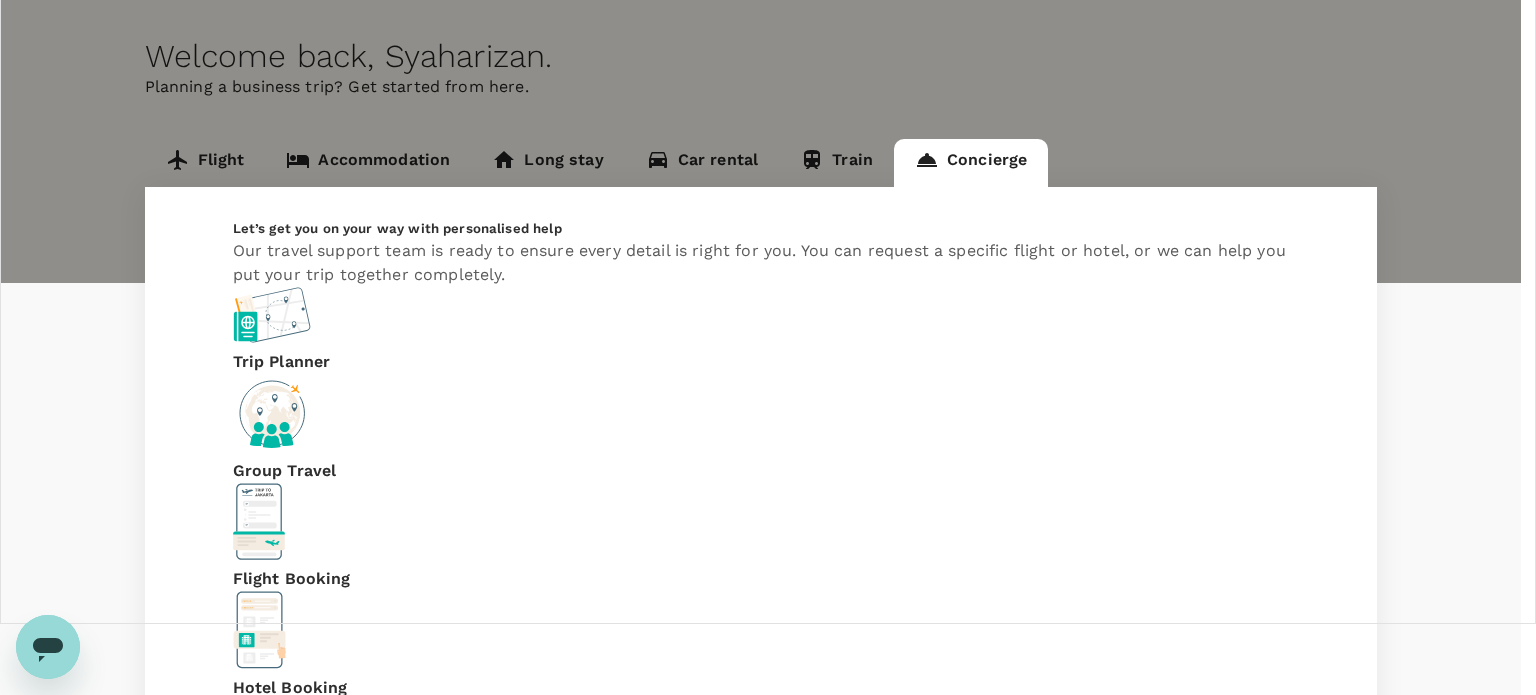 scroll, scrollTop: 300, scrollLeft: 0, axis: vertical 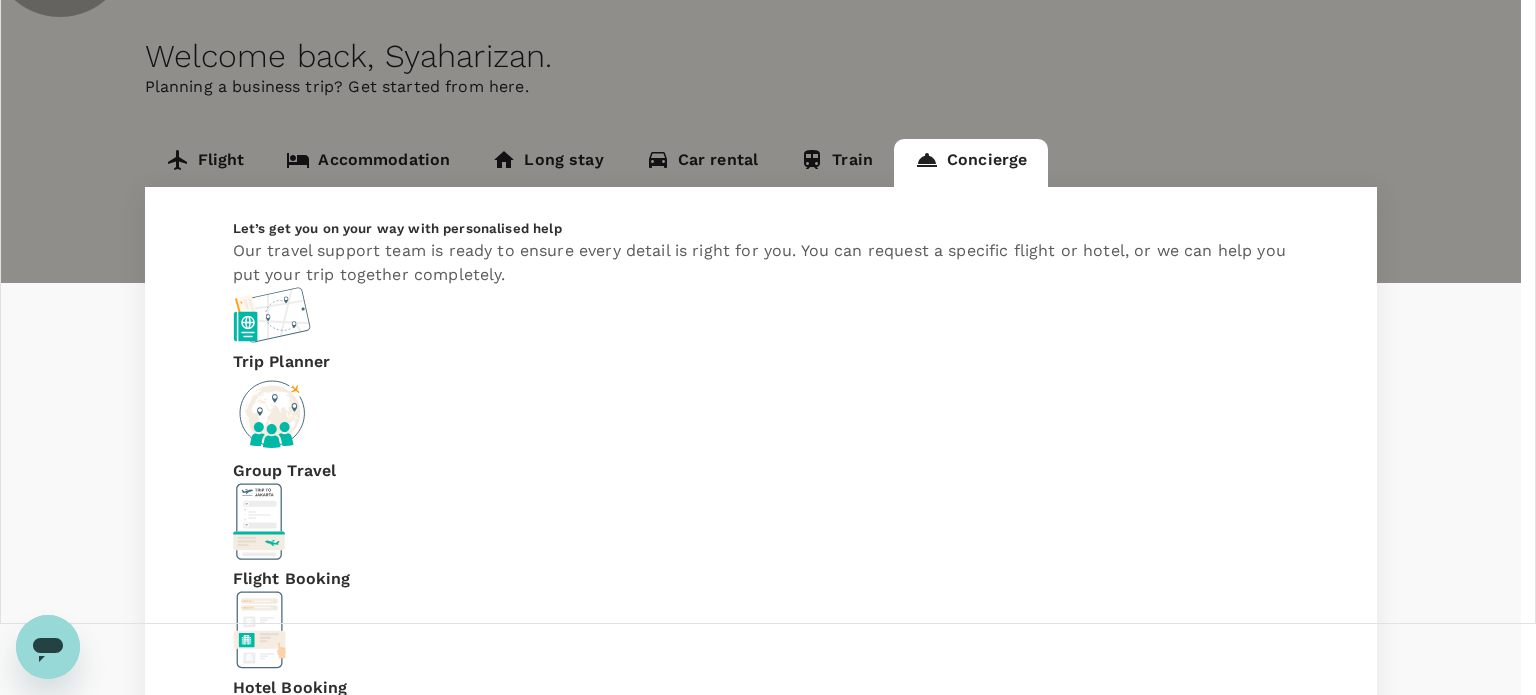 click on "Submit" at bounding box center (38, 2806) 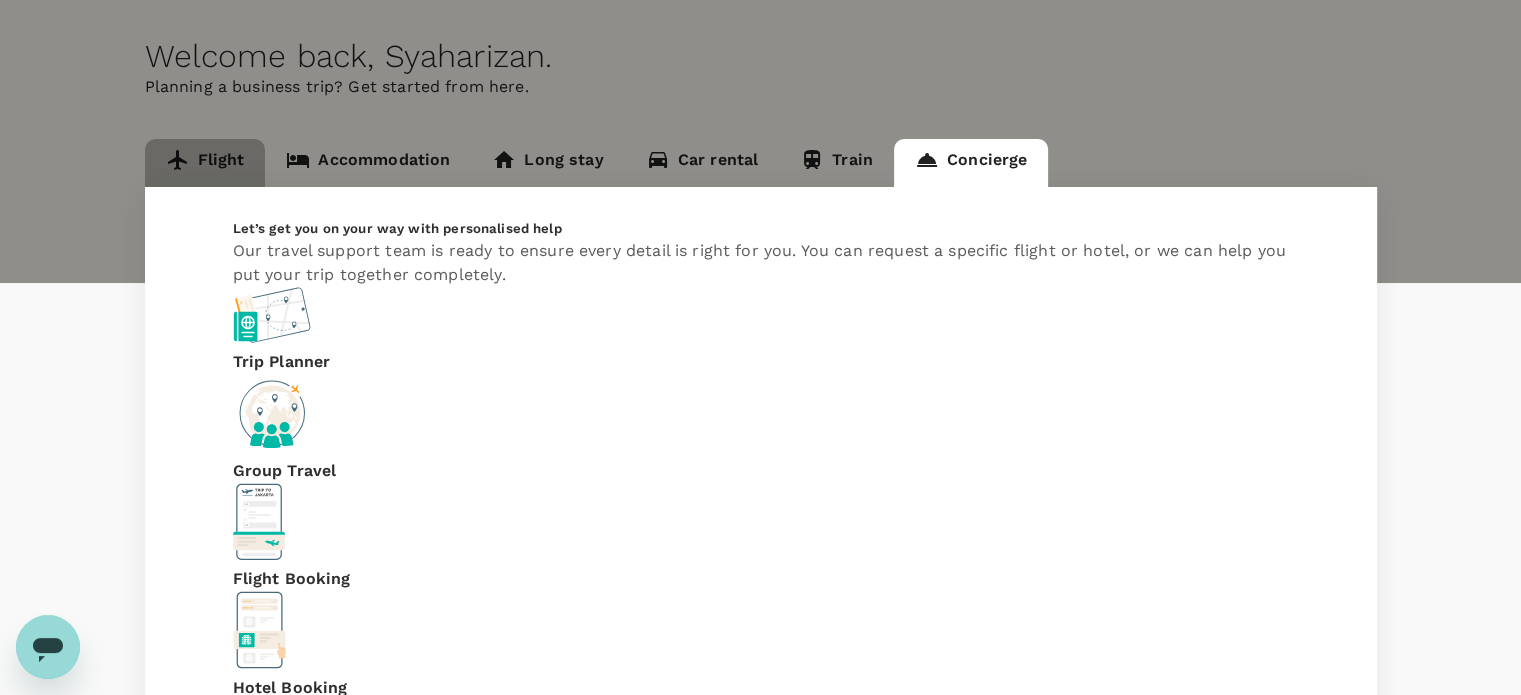 click on "Flight" at bounding box center (205, 163) 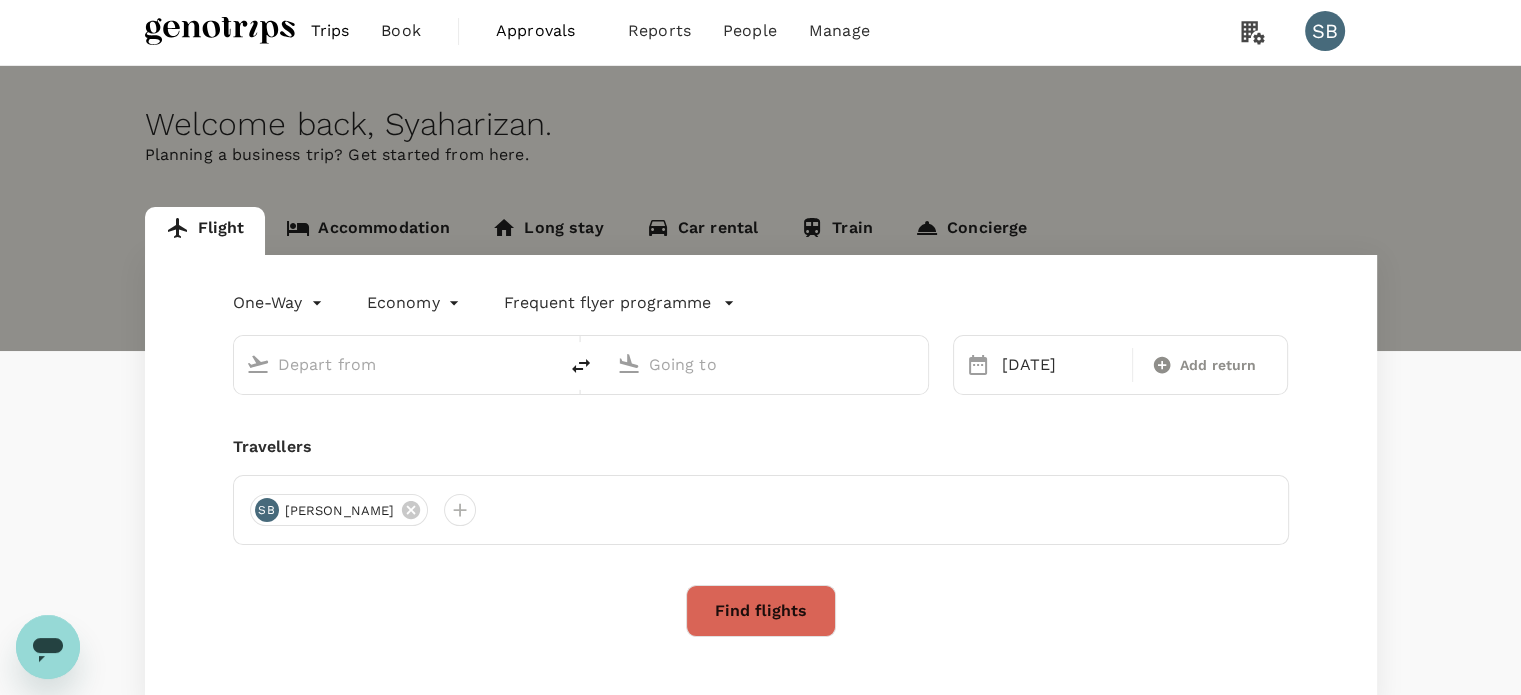 scroll, scrollTop: 0, scrollLeft: 0, axis: both 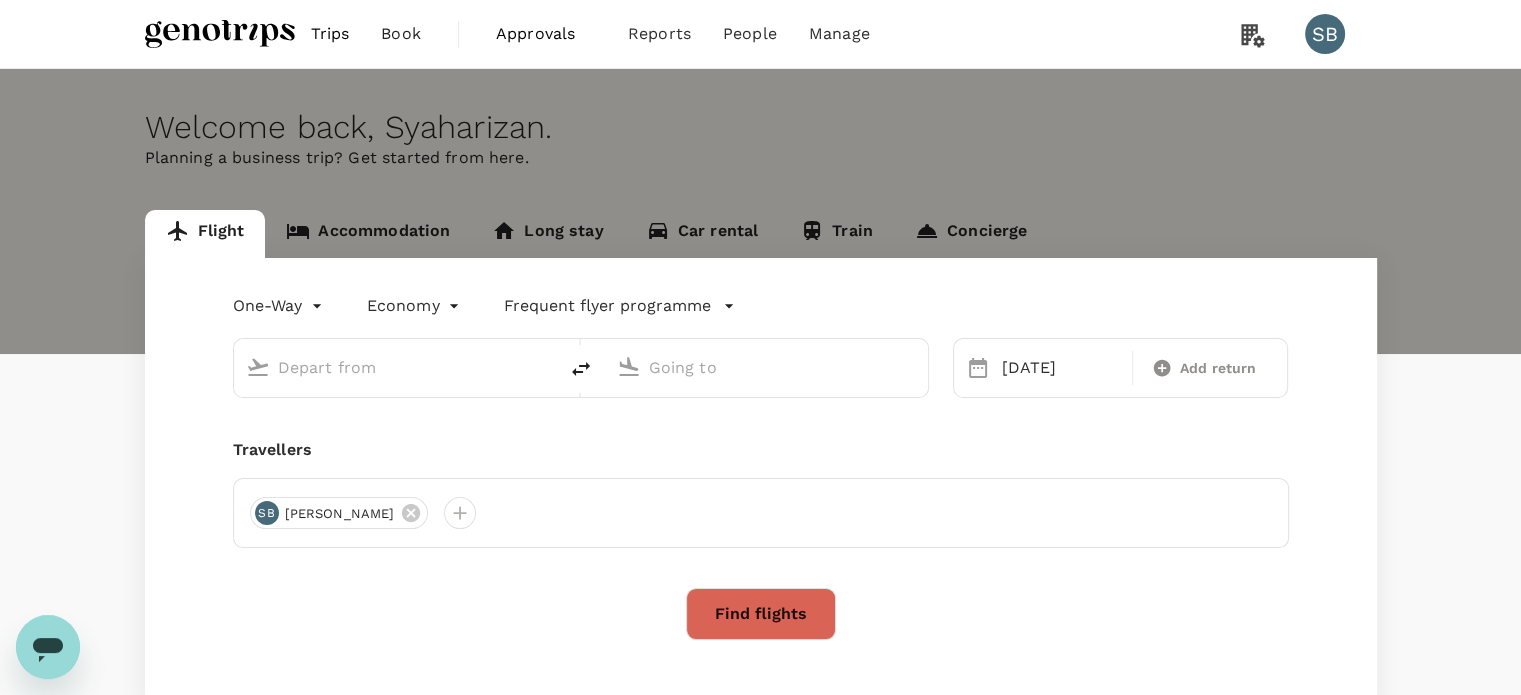 type on "Kuala Lumpur Intl ([GEOGRAPHIC_DATA])" 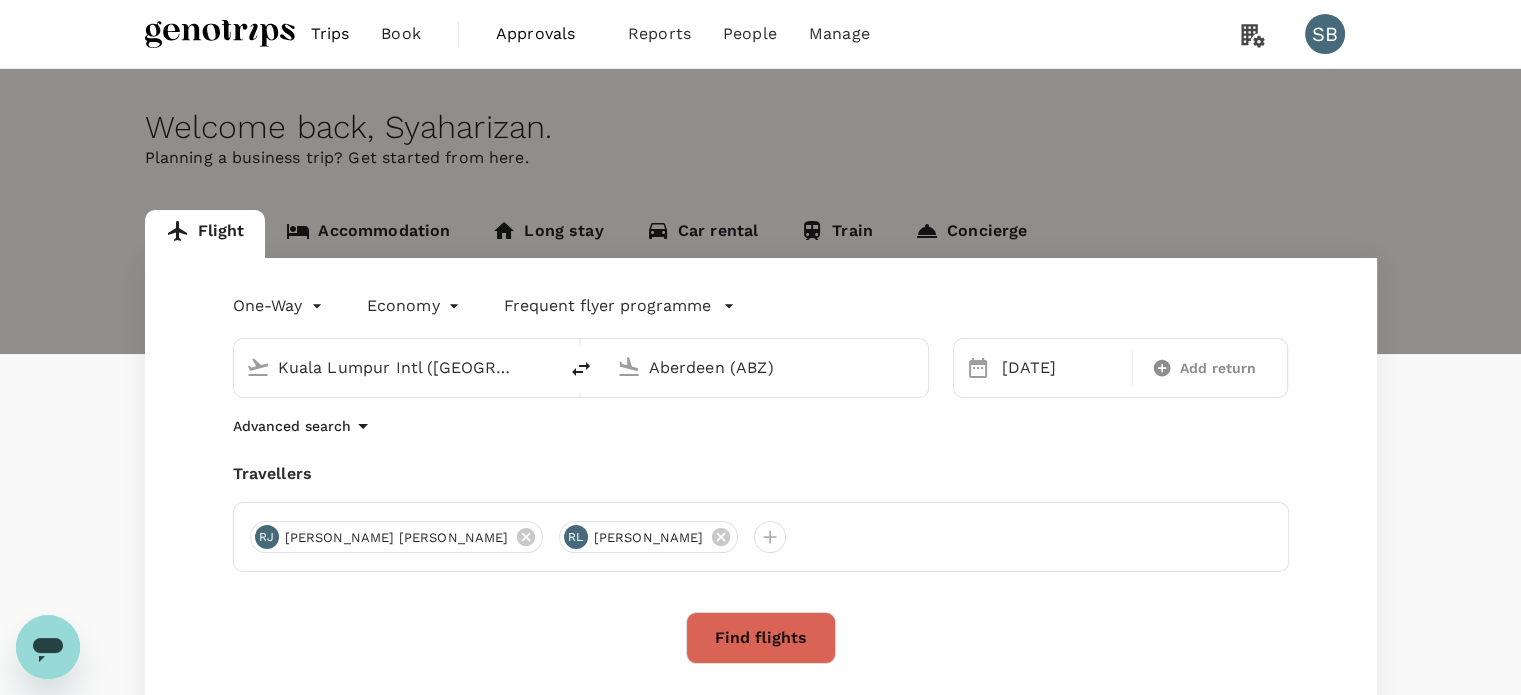 click at bounding box center (220, 34) 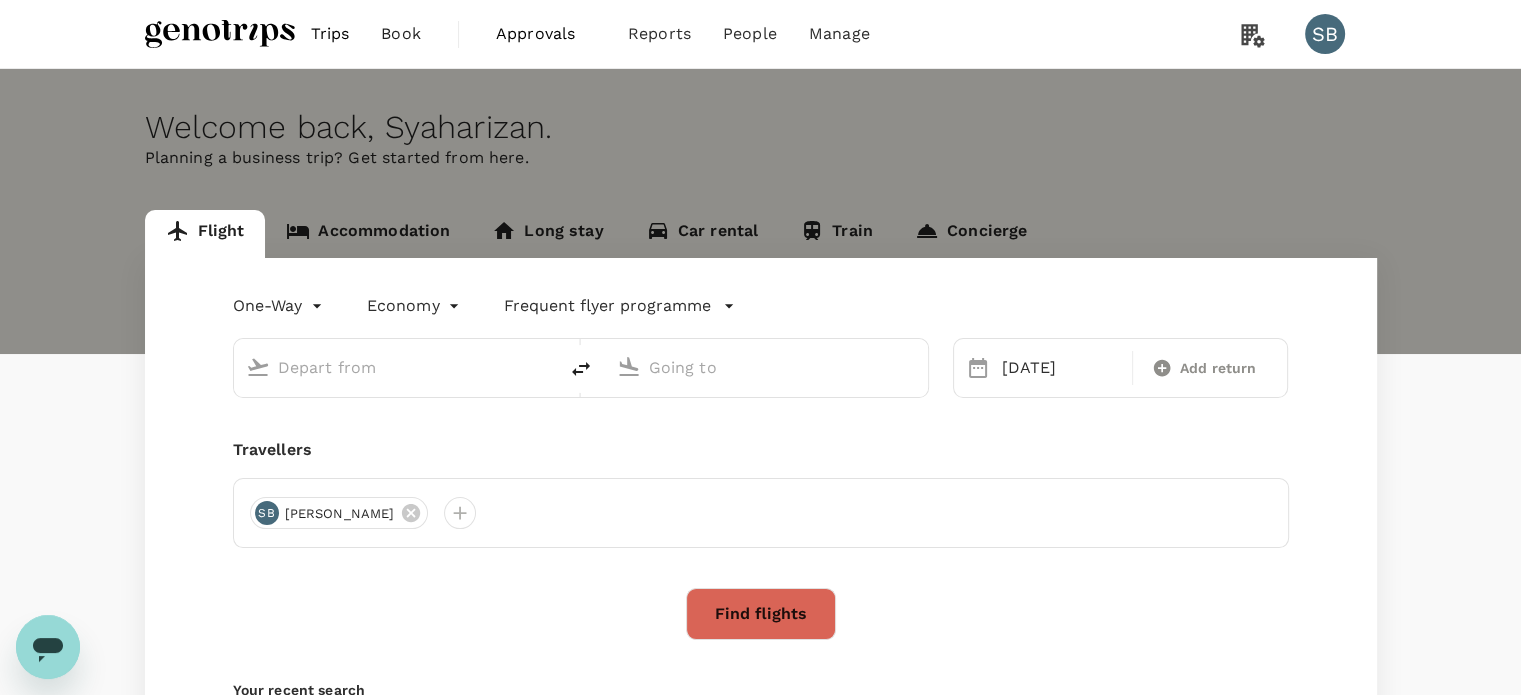type on "Kuala Lumpur Intl ([GEOGRAPHIC_DATA])" 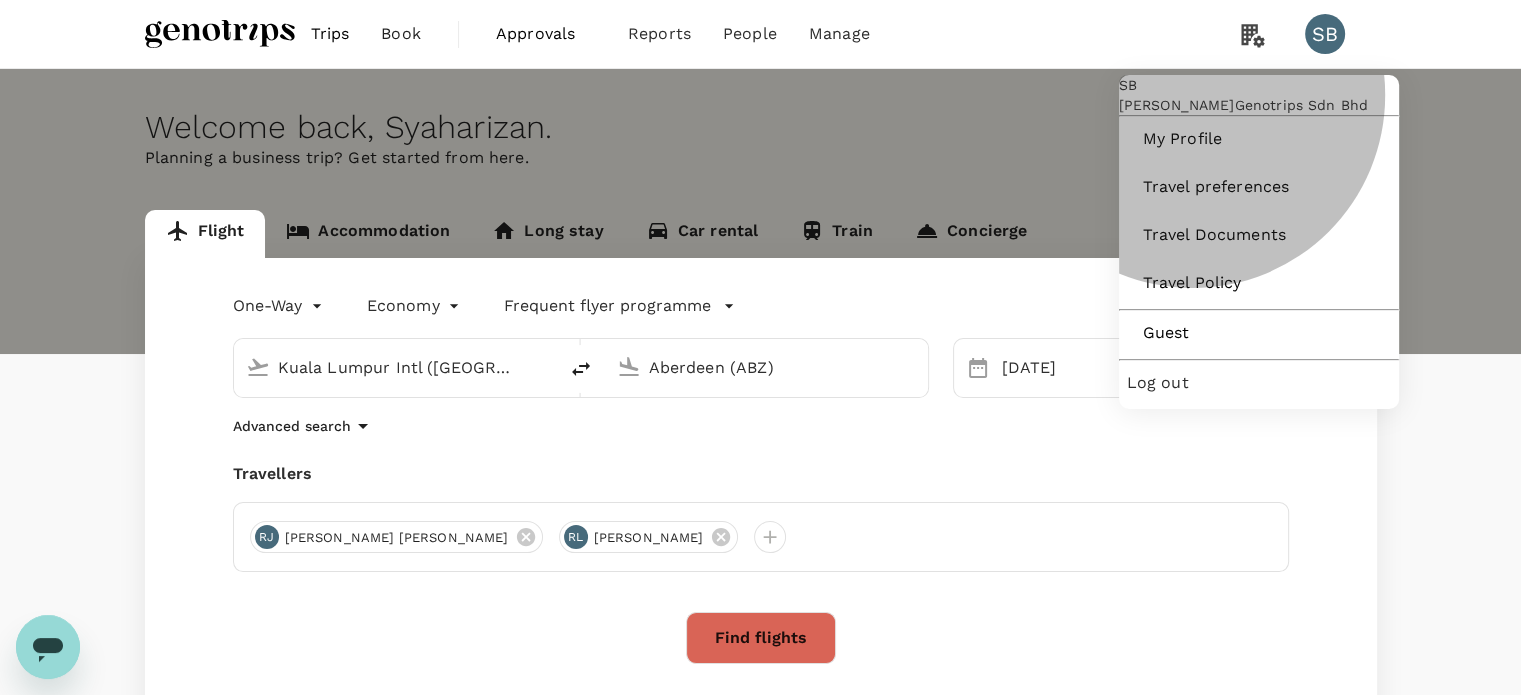 click on "Log out" at bounding box center (1259, 383) 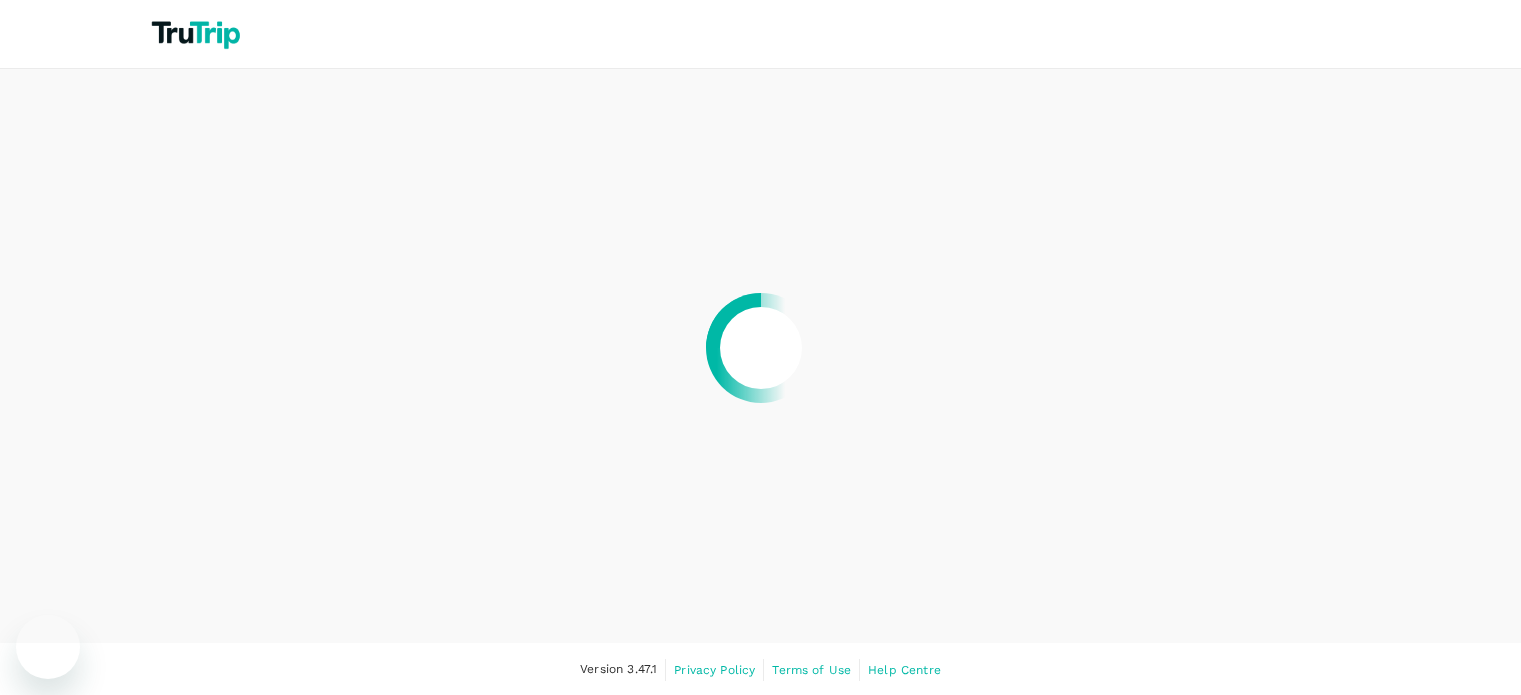 scroll, scrollTop: 0, scrollLeft: 0, axis: both 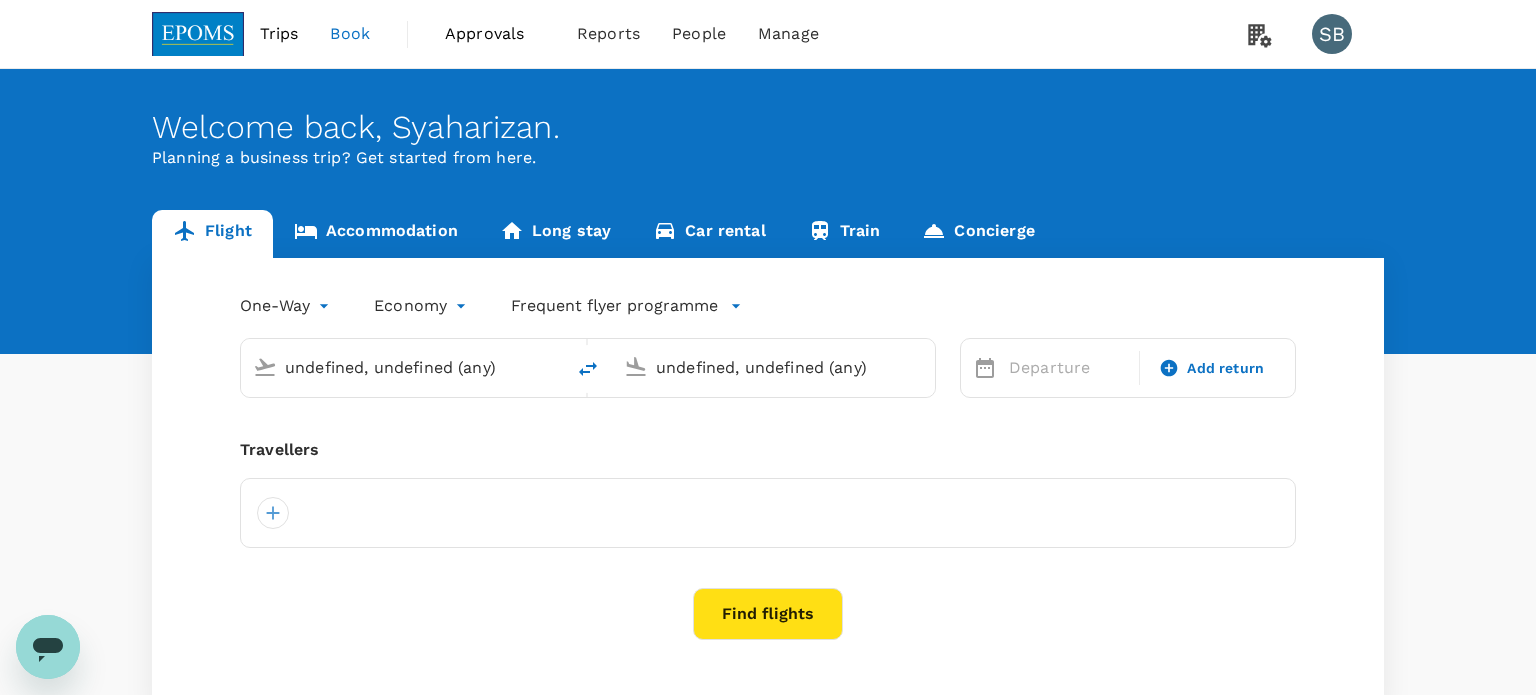 type 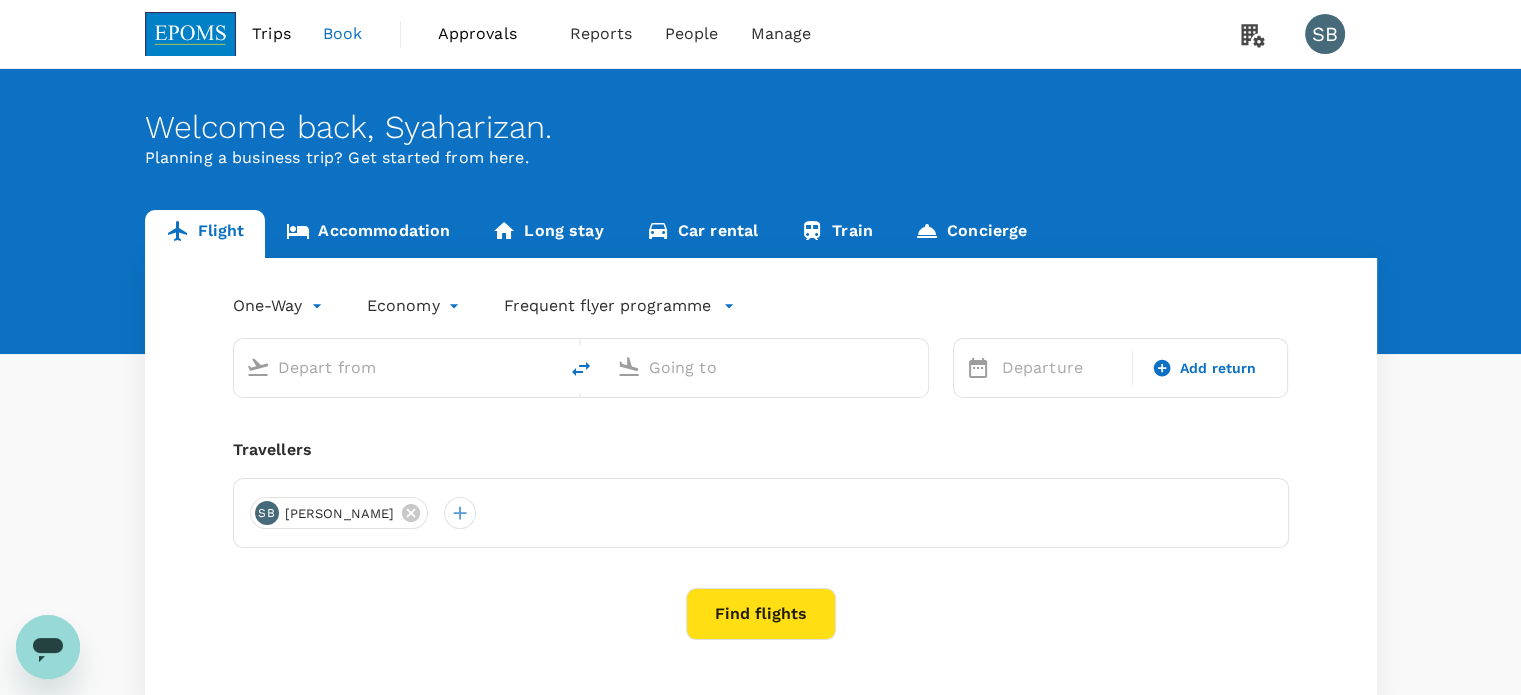 type on "roundtrip" 